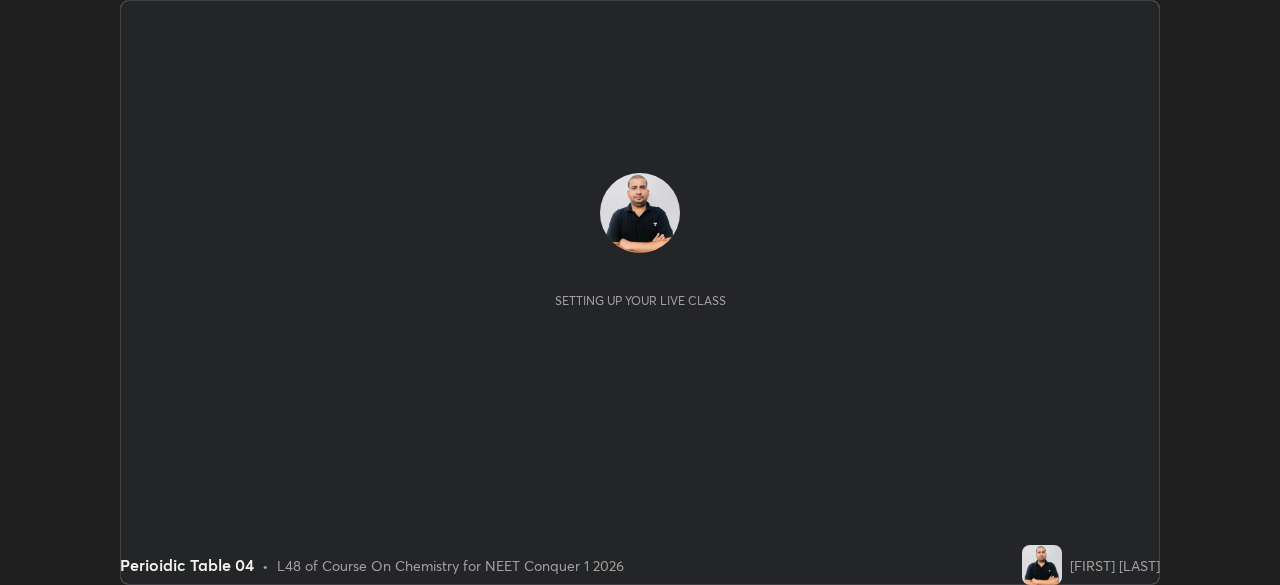 scroll, scrollTop: 0, scrollLeft: 0, axis: both 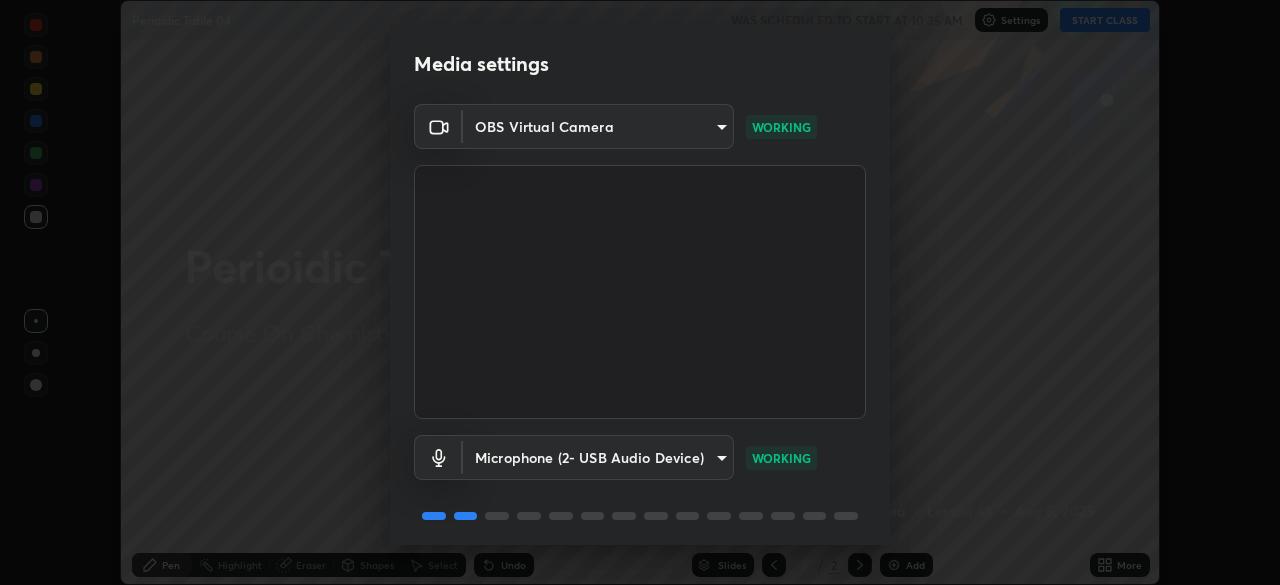 click on "Erase all Perioidic Table 04 WAS SCHEDULED TO START AT  10:35 AM Settings START CLASS Setting up your live class Perioidic Table 04 • L48 of Course On Chemistry for NEET Conquer 1 2026 [FIRST] [LAST] Pen Highlight Eraser Shapes Select Undo Slides 2 / 2 Add More Enable hand raising Enable raise hand to speak to learners. Once enabled, chat will be turned off temporarily. Enable x   No doubts shared Encourage your learners to ask a doubt for better clarity Report an issue Reason for reporting Buffering Chat not working Audio - Video sync issue Educator video quality low ​ Attach an image Report Media settings OBS Virtual Camera [HASH] WORKING Microphone (2- USB Audio Device) [HASH] WORKING 1 / 5 Next" at bounding box center [640, 292] 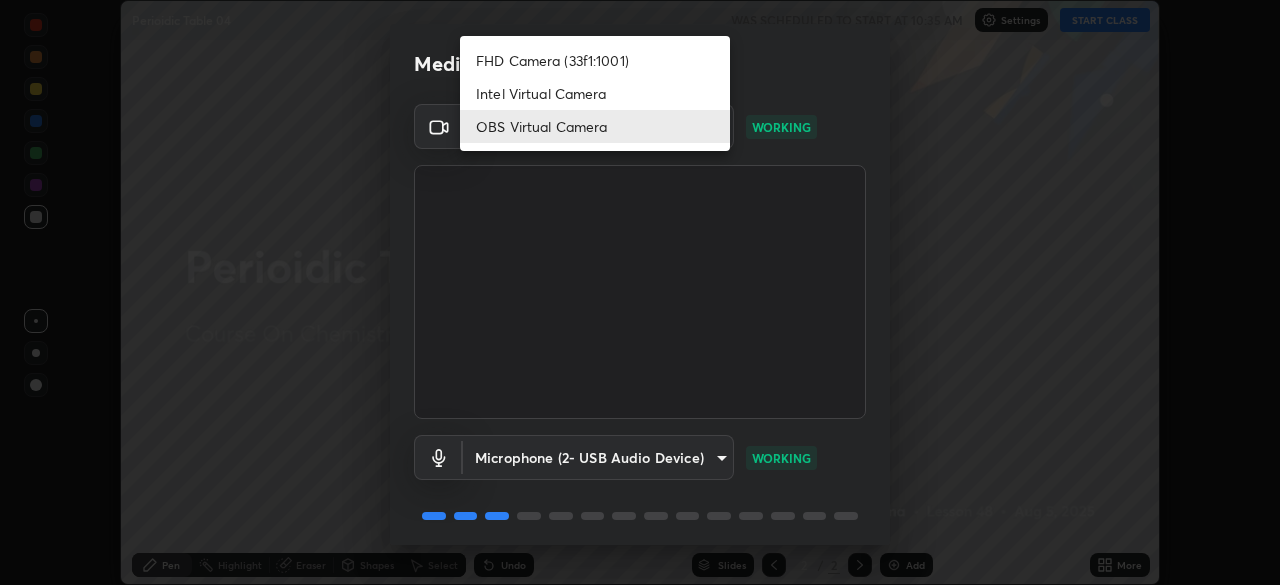 click on "OBS Virtual Camera" at bounding box center [595, 126] 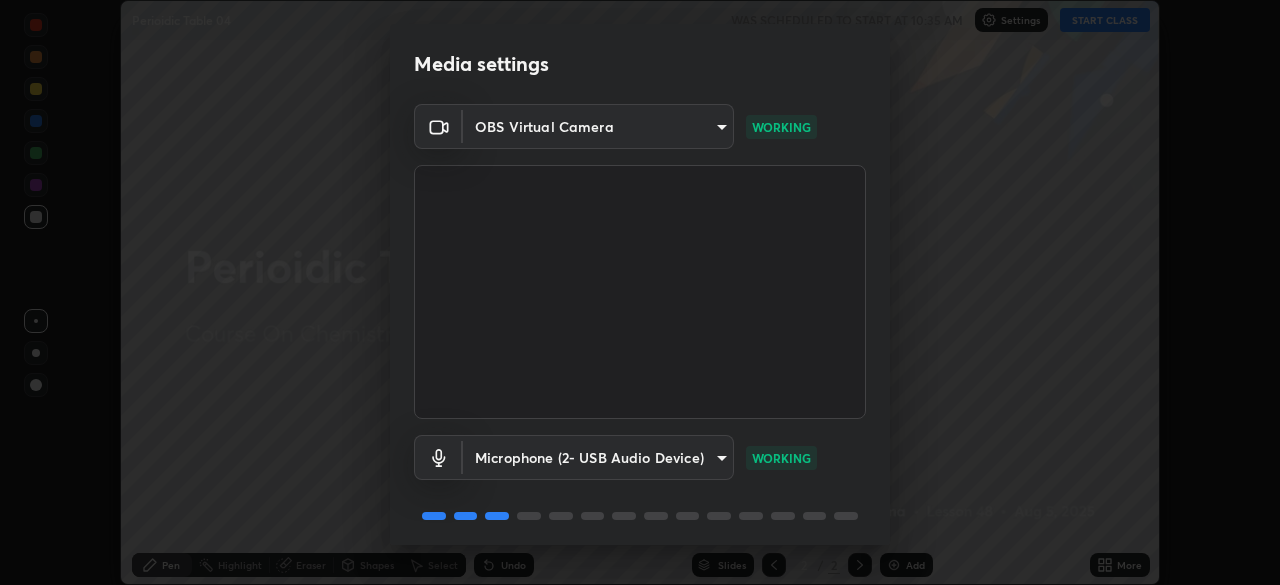 scroll, scrollTop: 71, scrollLeft: 0, axis: vertical 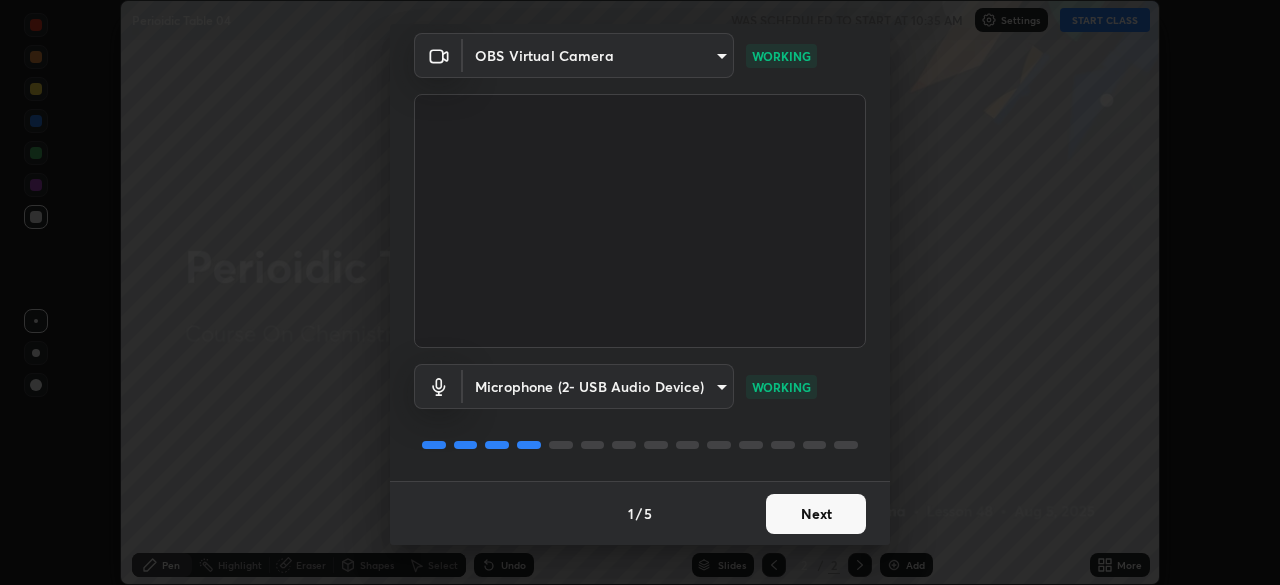 click on "Next" at bounding box center [816, 514] 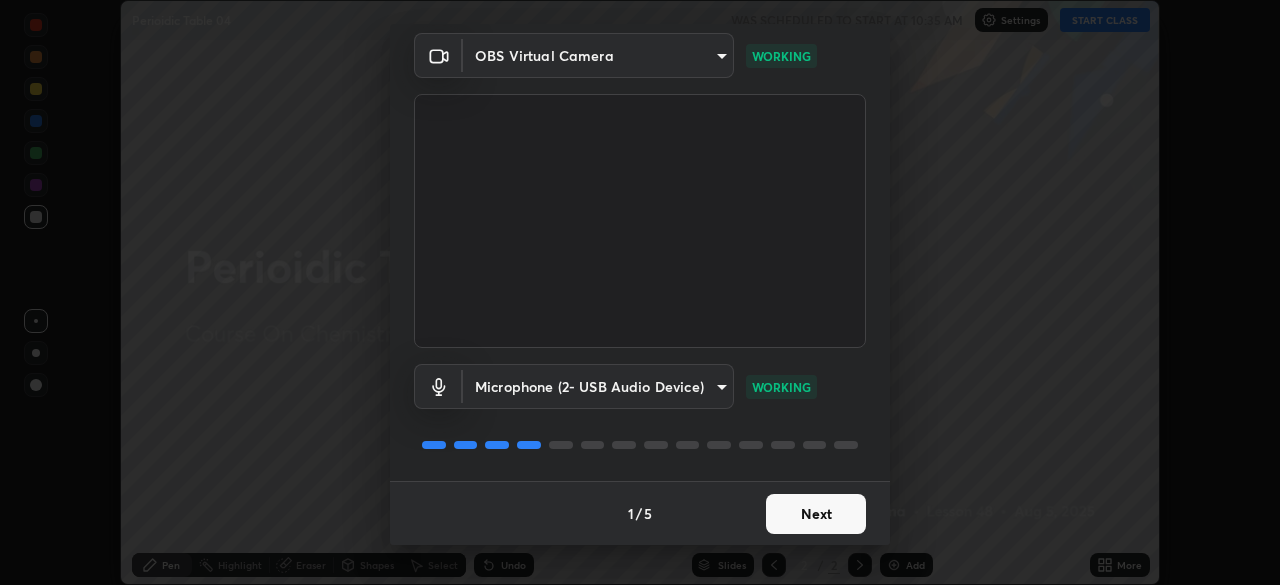 scroll, scrollTop: 0, scrollLeft: 0, axis: both 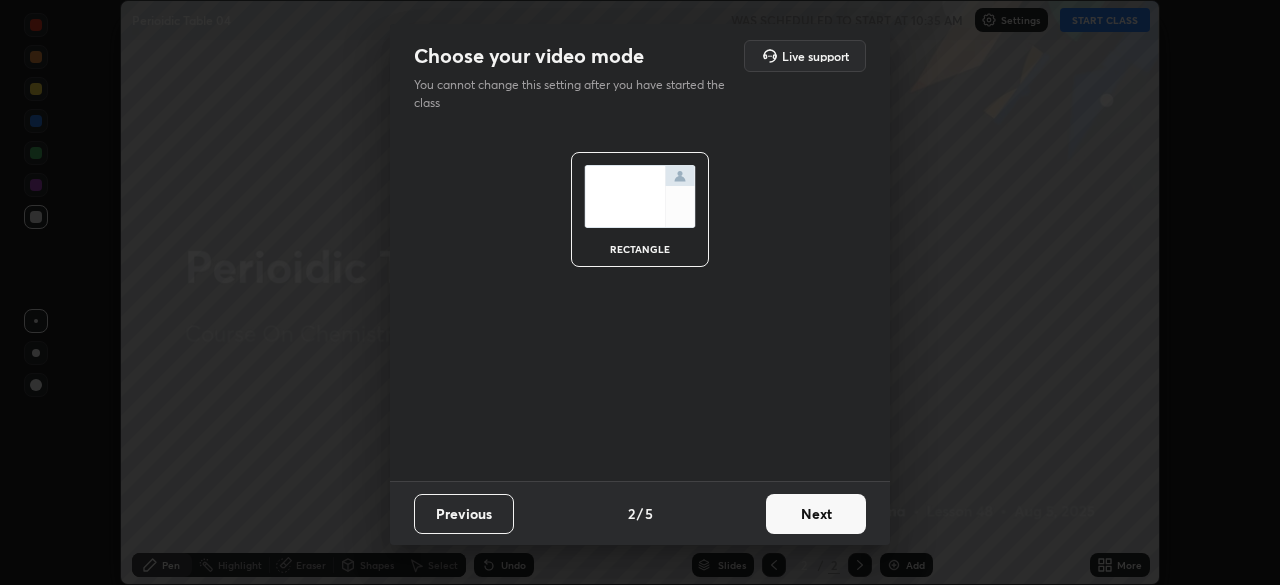 click on "Next" at bounding box center [816, 514] 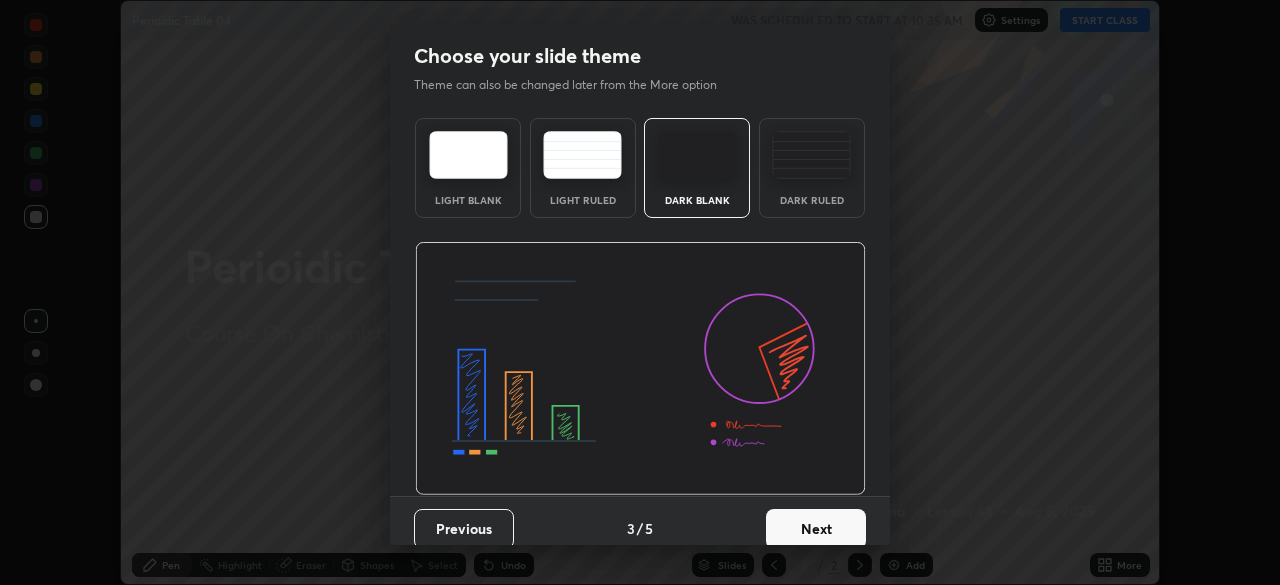 click on "Next" at bounding box center [816, 529] 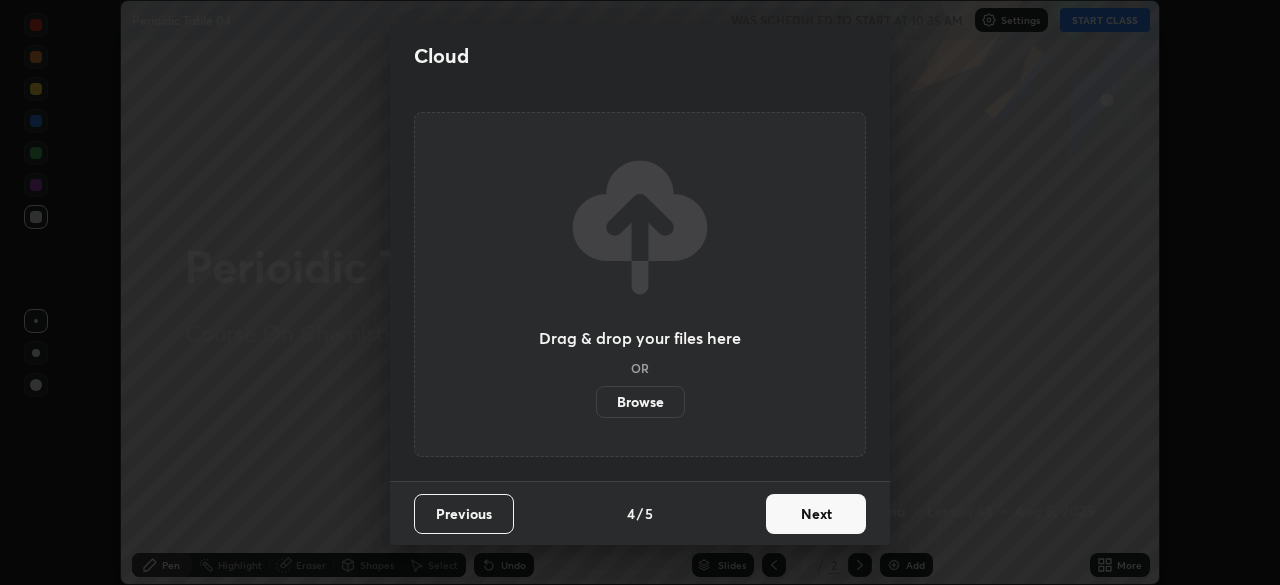 click on "Next" at bounding box center [816, 514] 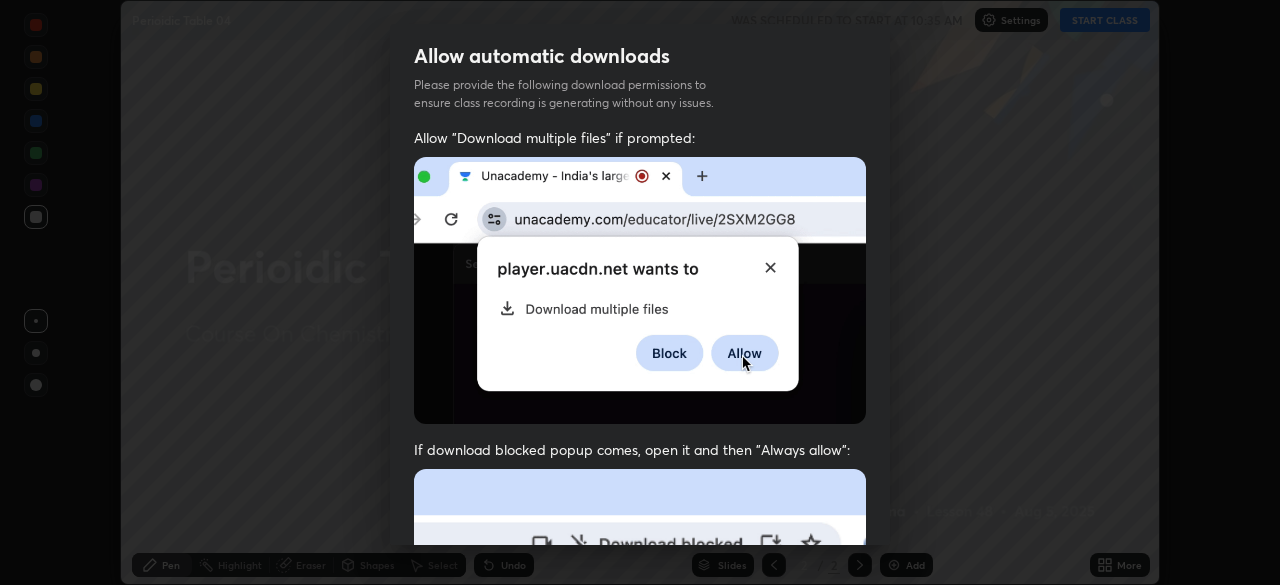 click at bounding box center [640, 687] 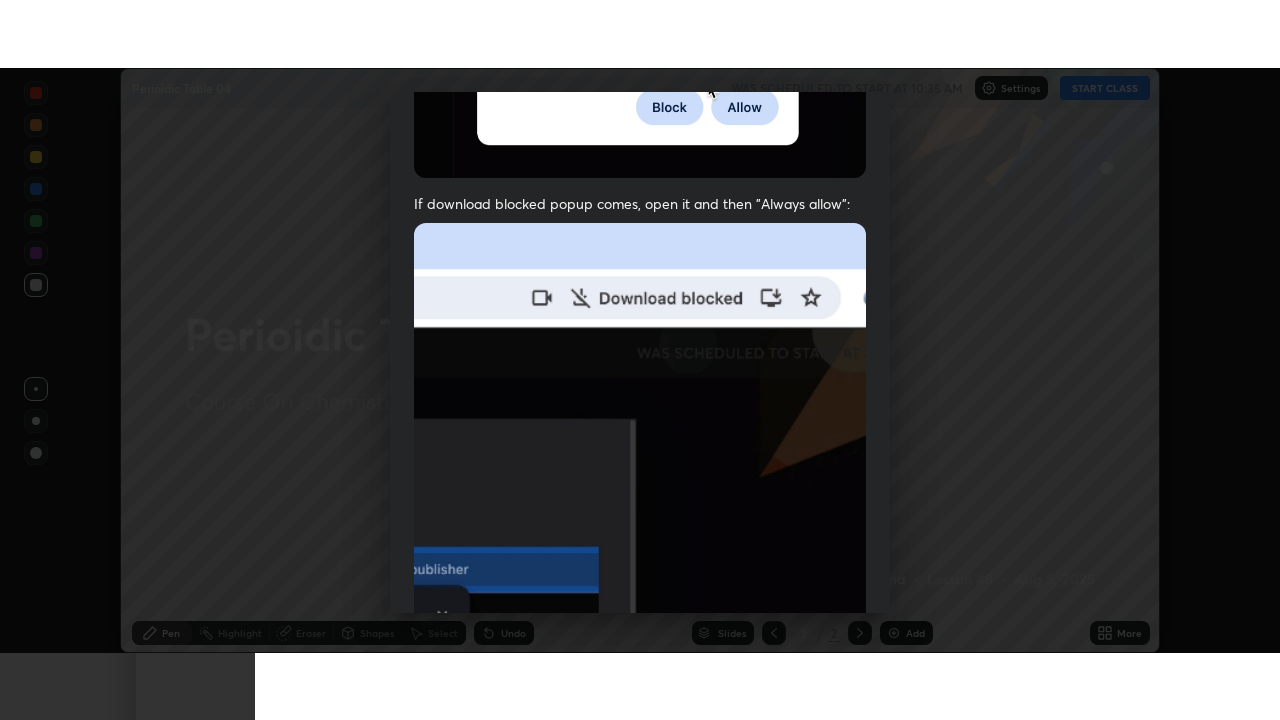 scroll, scrollTop: 479, scrollLeft: 0, axis: vertical 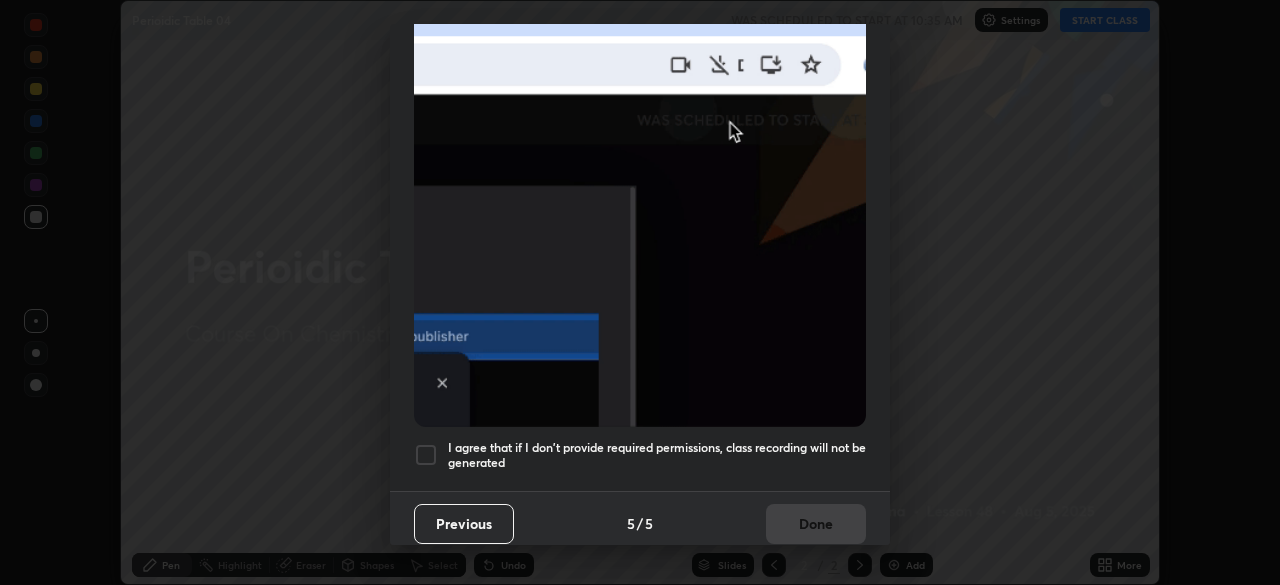 click on "I agree that if I don't provide required permissions, class recording will not be generated" at bounding box center [657, 455] 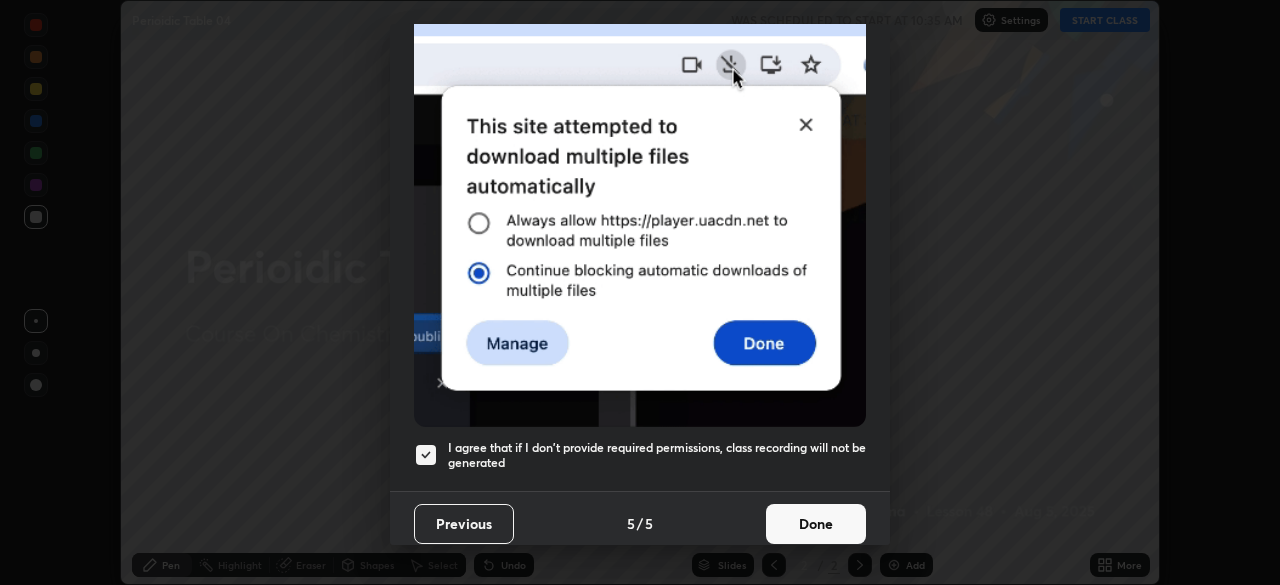 click on "Done" at bounding box center [816, 524] 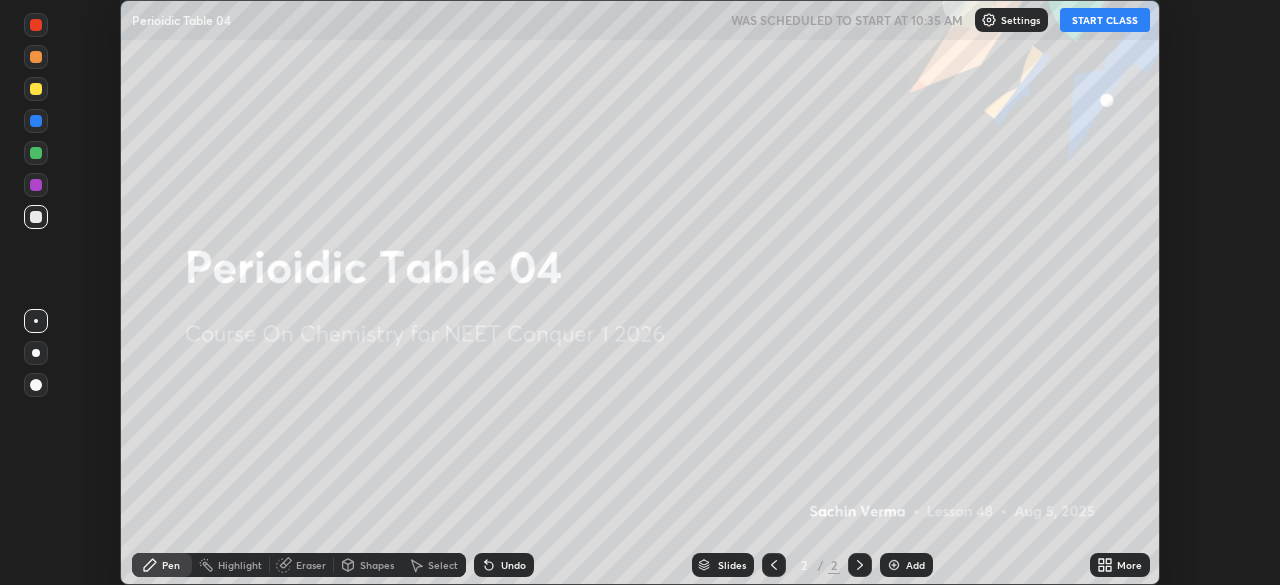 click 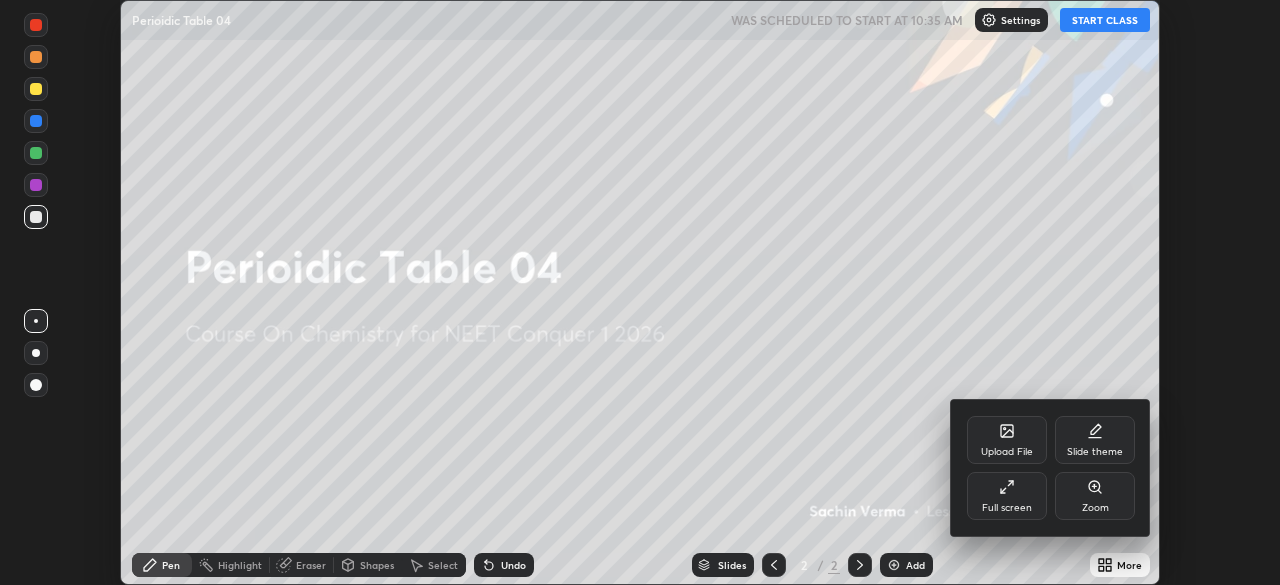 click on "Full screen" at bounding box center [1007, 508] 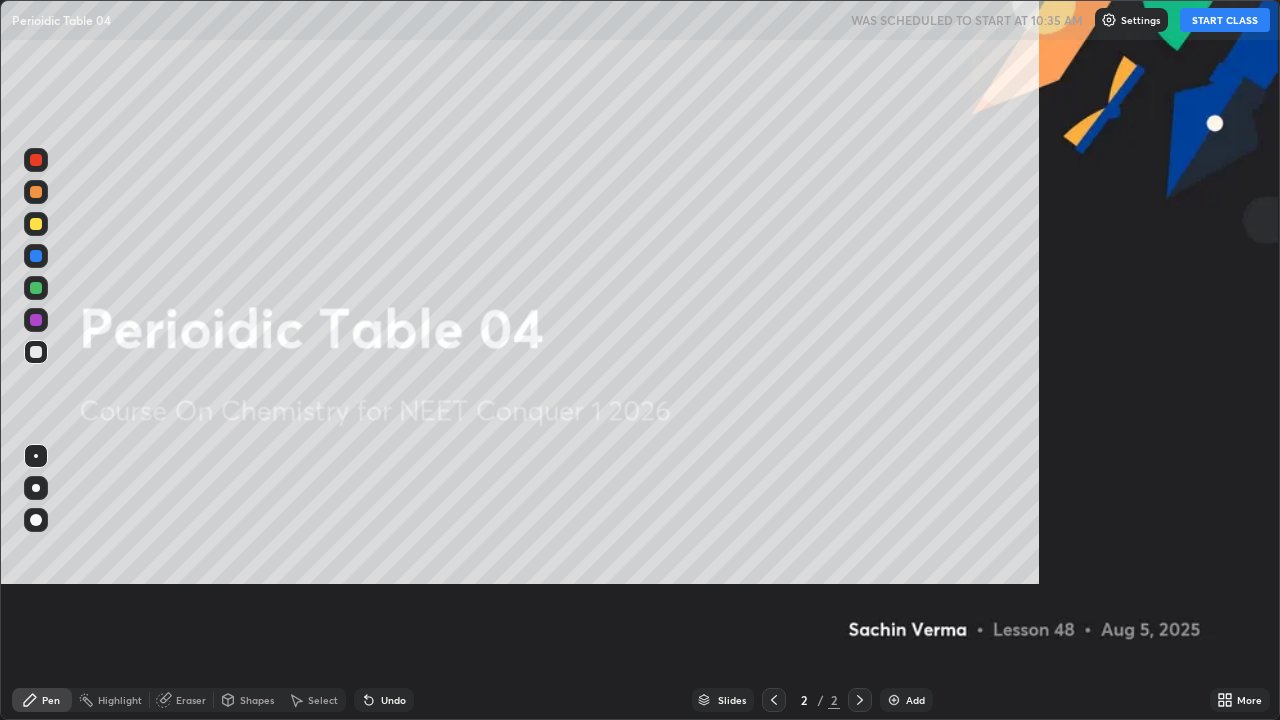 scroll, scrollTop: 99280, scrollLeft: 98720, axis: both 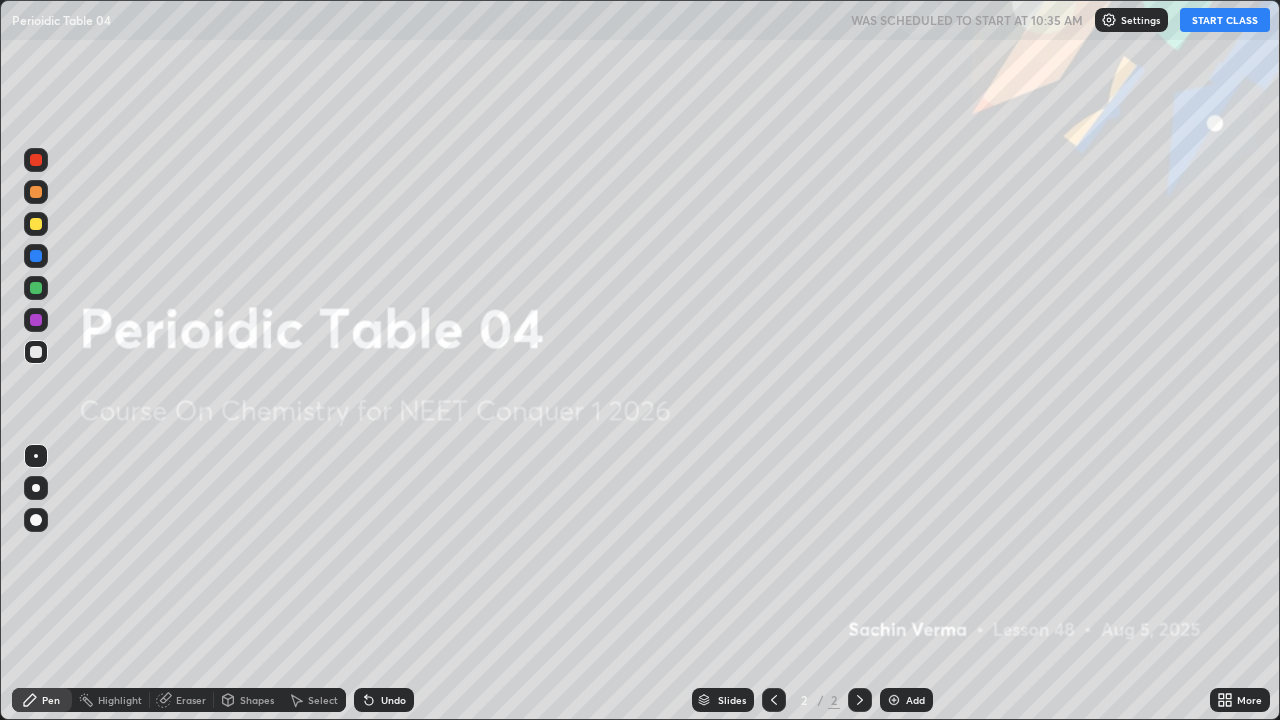 click at bounding box center [894, 700] 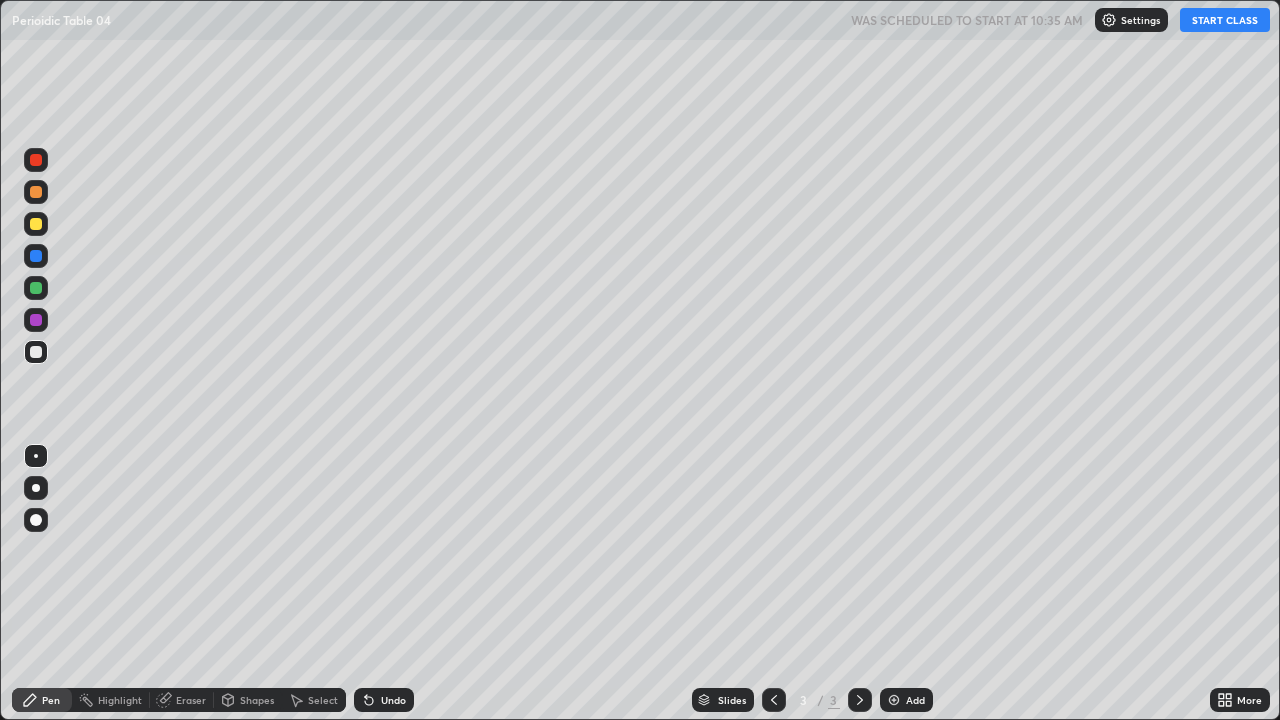 click at bounding box center (36, 488) 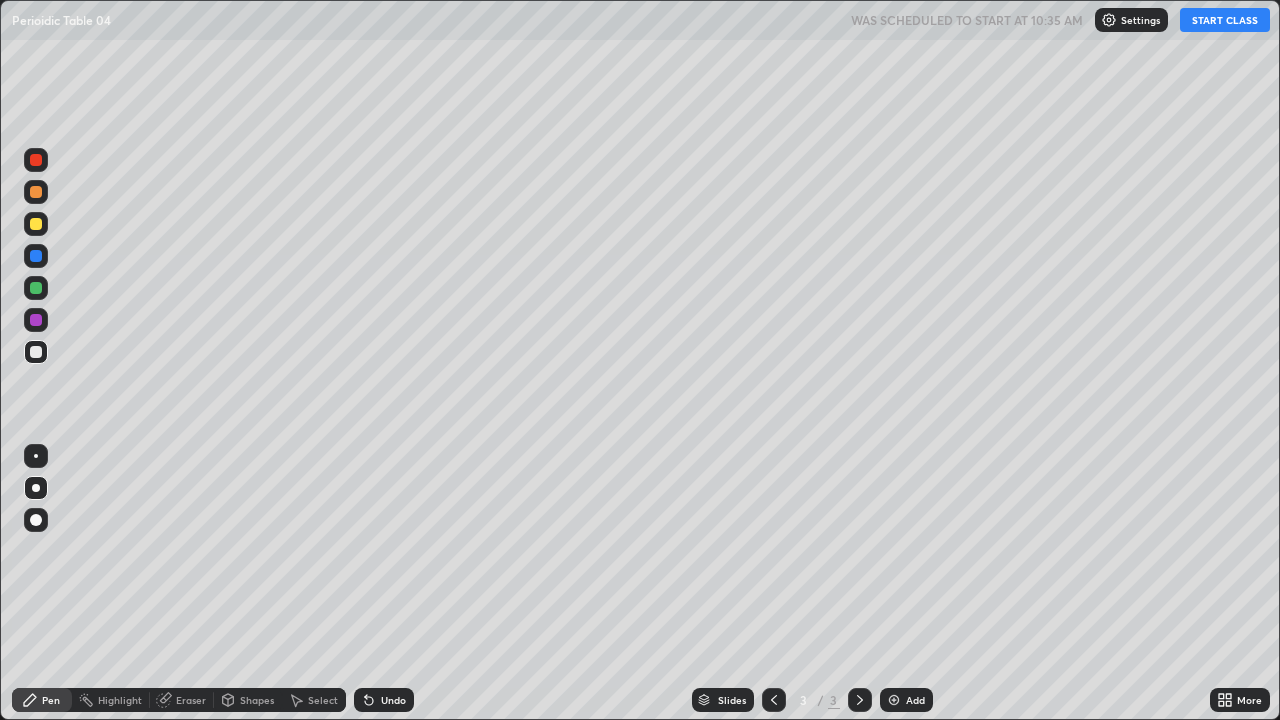 click on "START CLASS" at bounding box center (1225, 20) 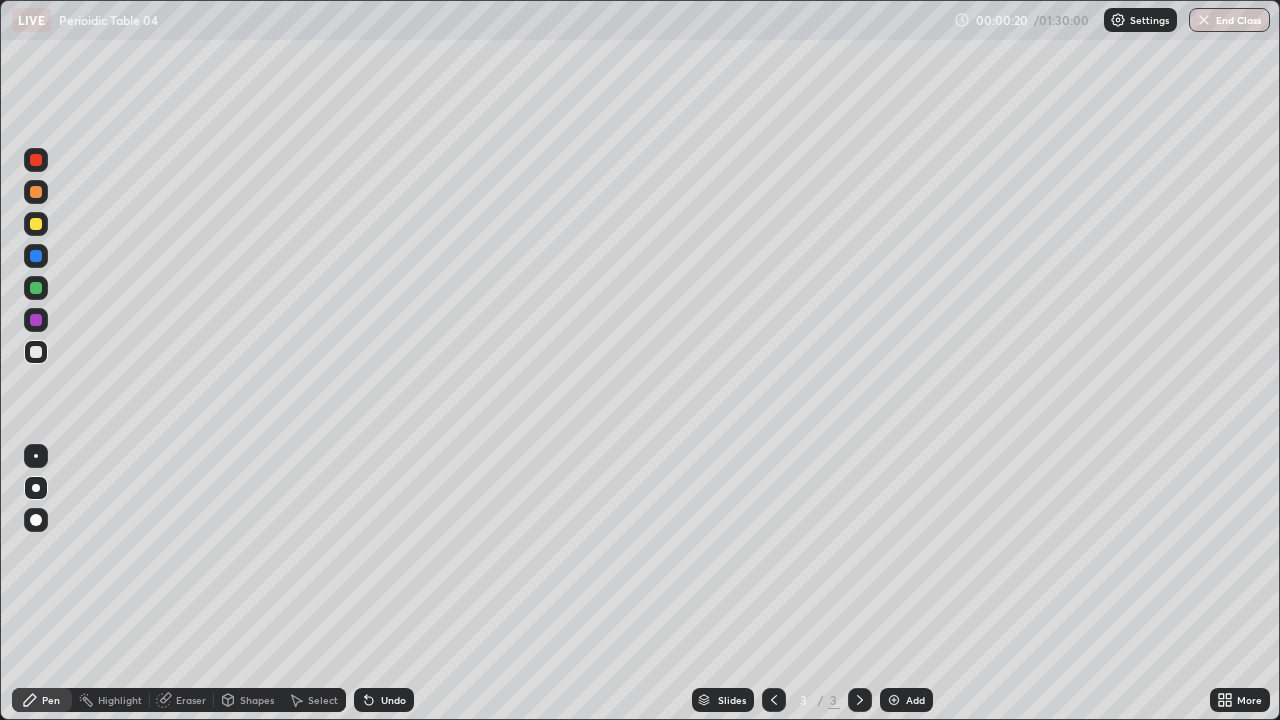 click on "Undo" at bounding box center [393, 700] 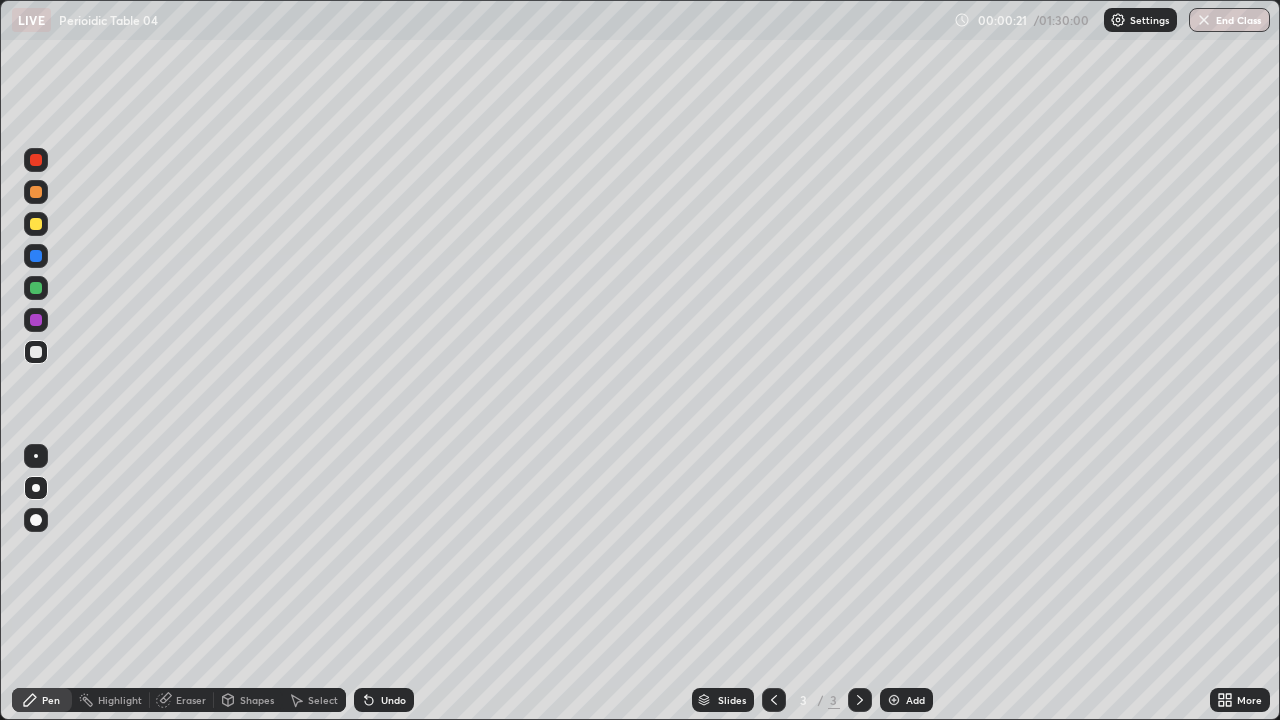click on "Undo" at bounding box center [393, 700] 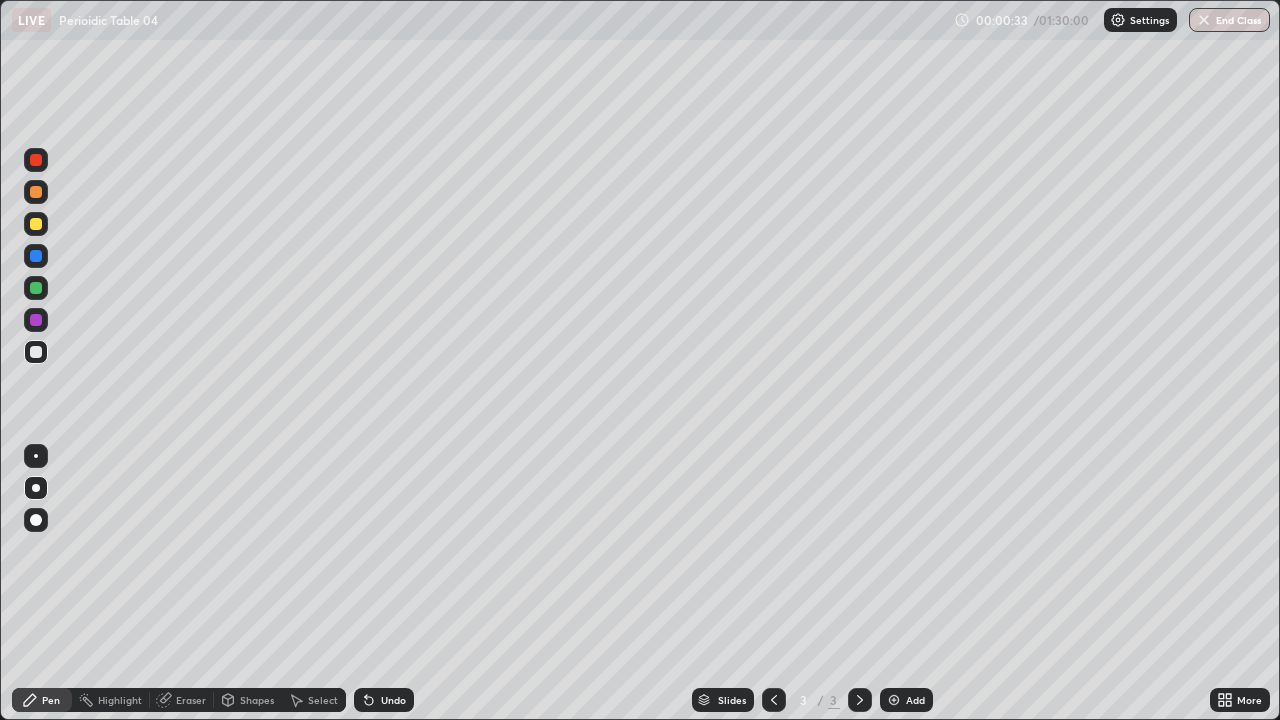 click 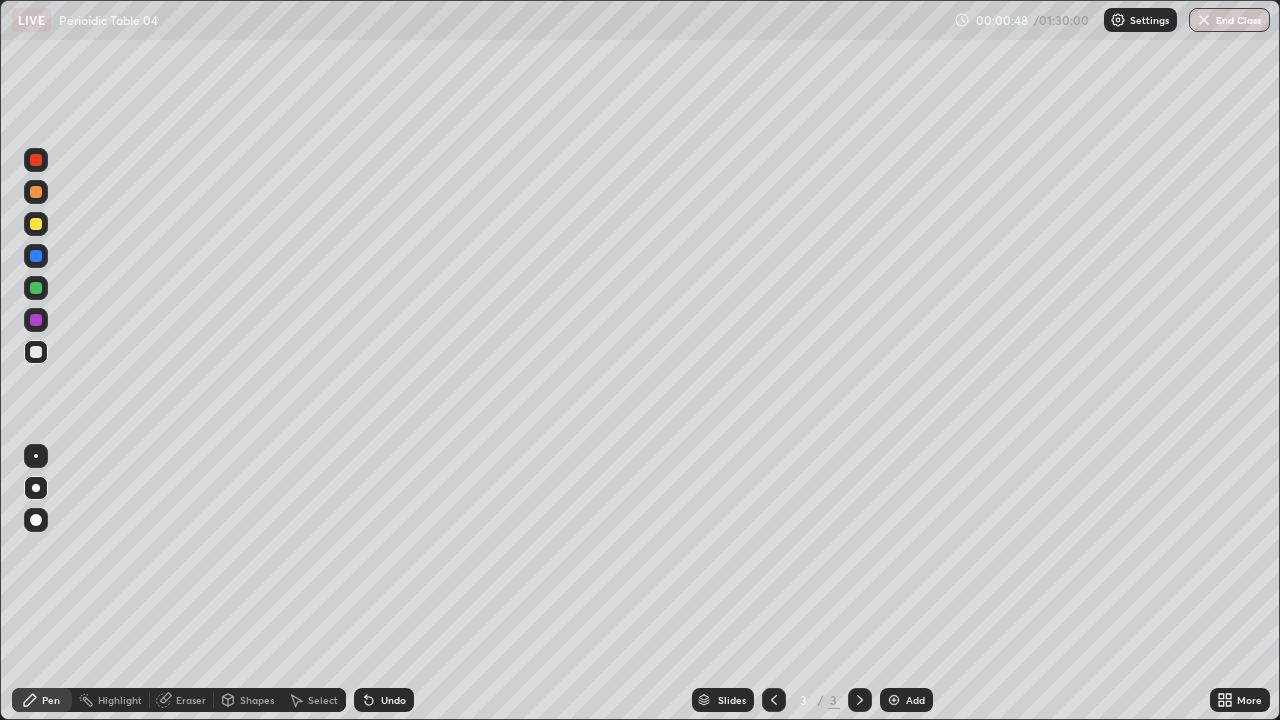click on "Undo" at bounding box center [393, 700] 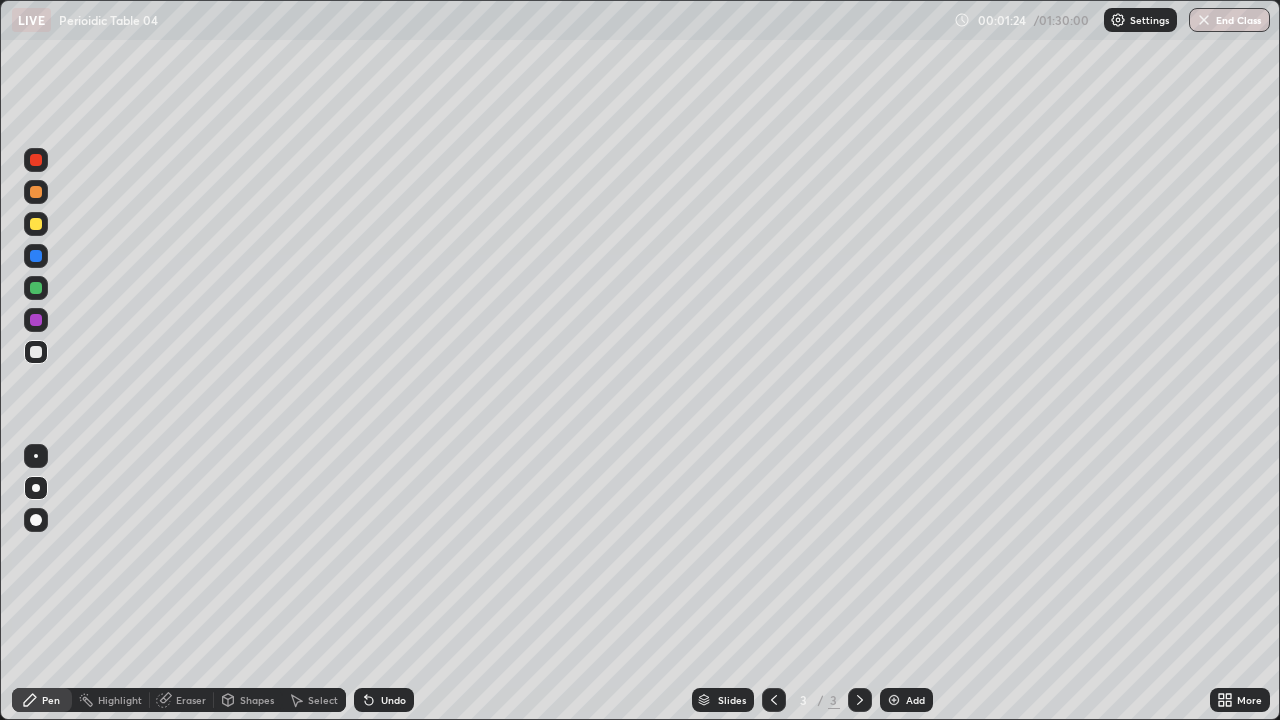 click at bounding box center [36, 352] 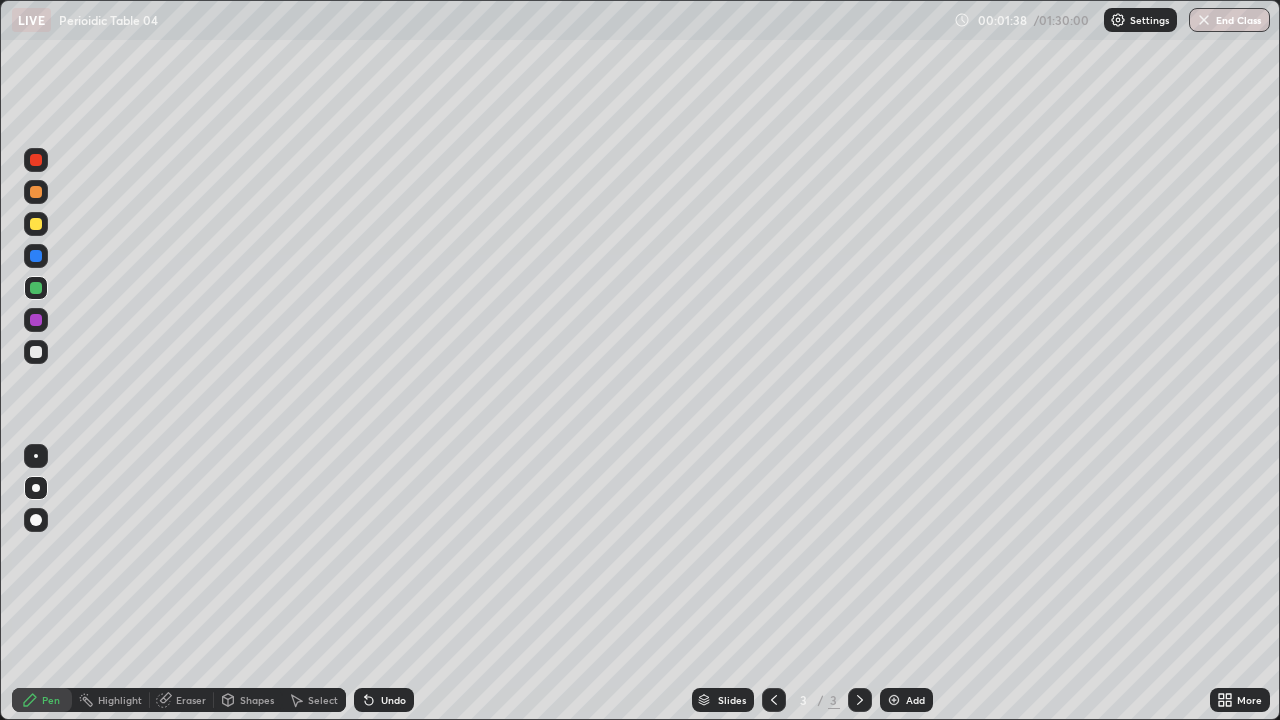 click on "Eraser" at bounding box center [191, 700] 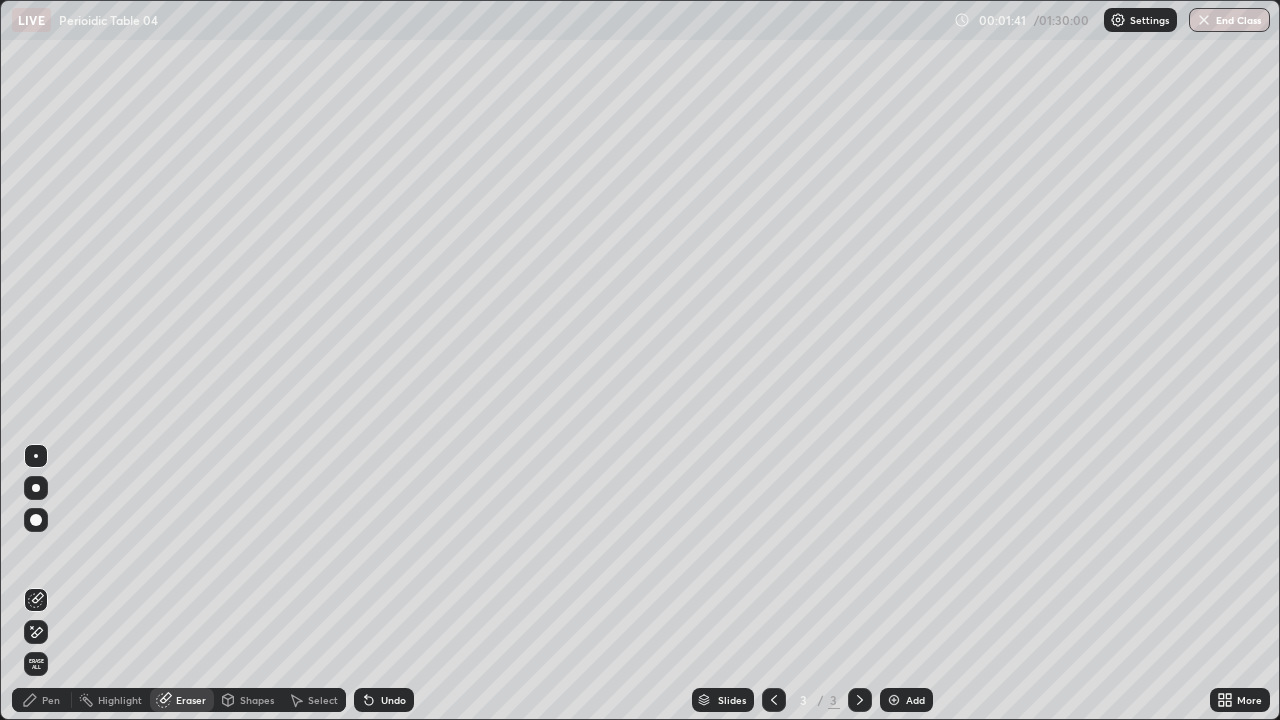 click on "Pen" at bounding box center (42, 700) 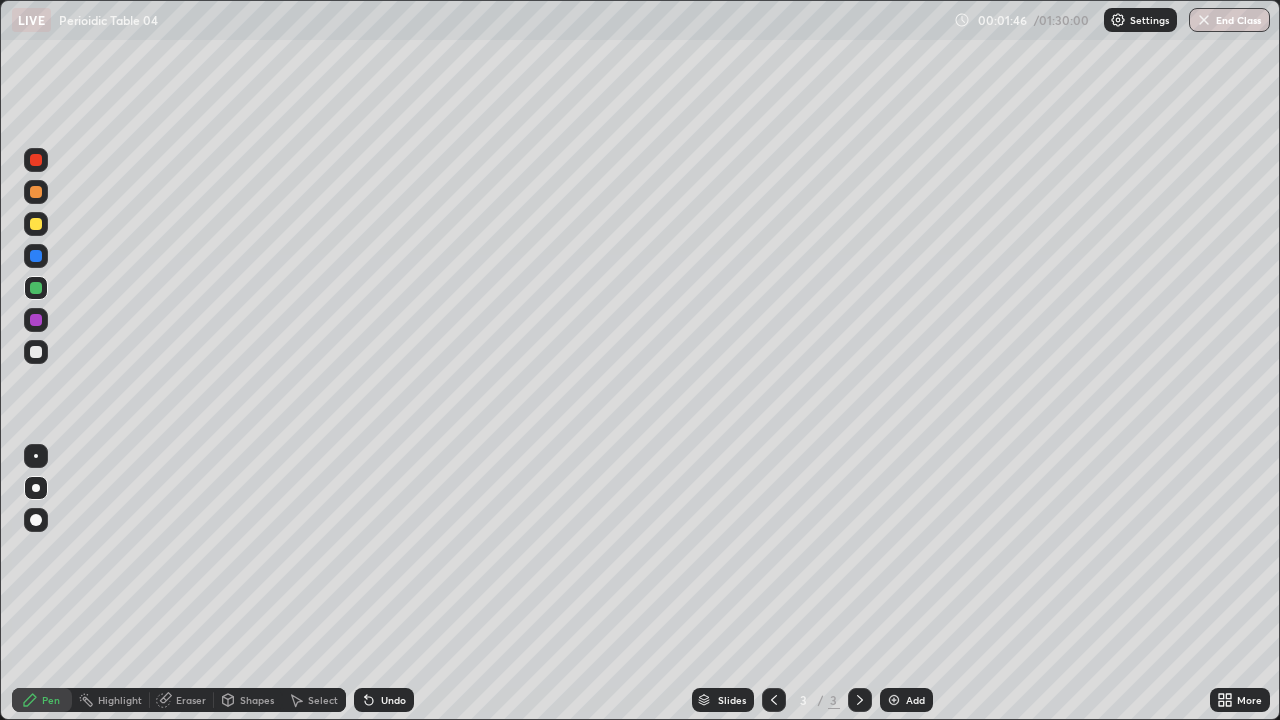 click on "Undo" at bounding box center (393, 700) 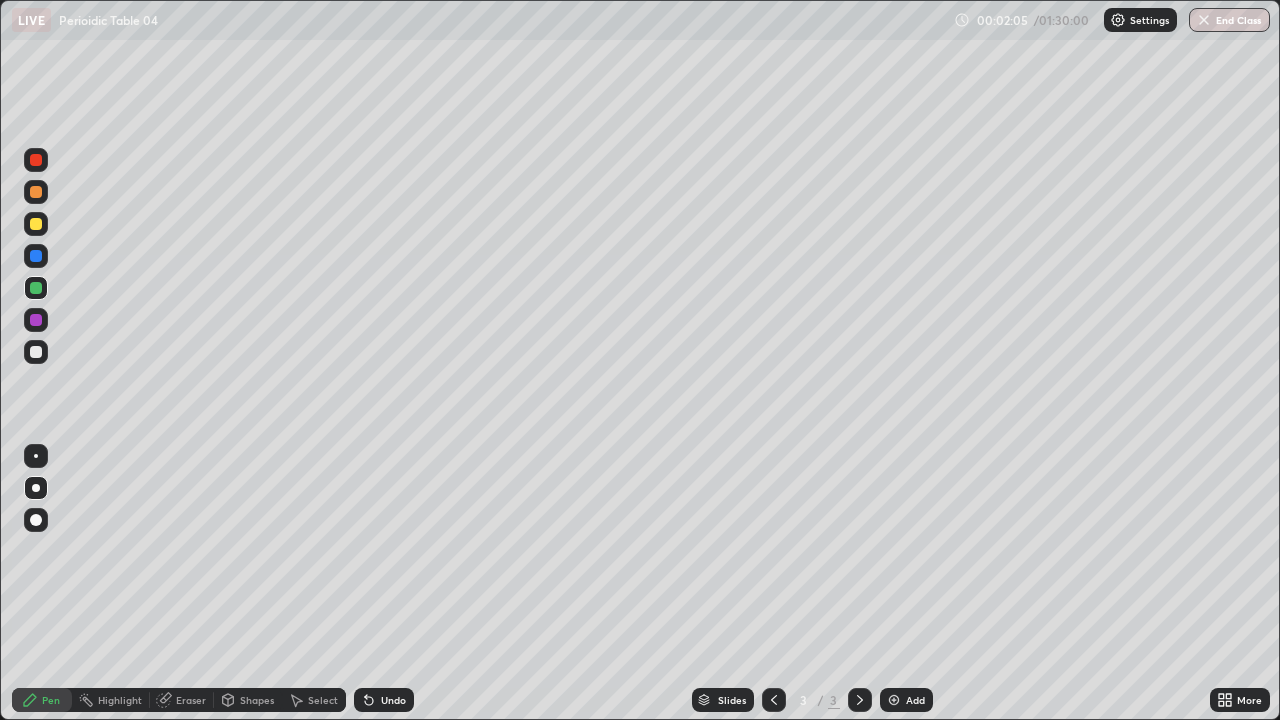 click on "Eraser" at bounding box center [191, 700] 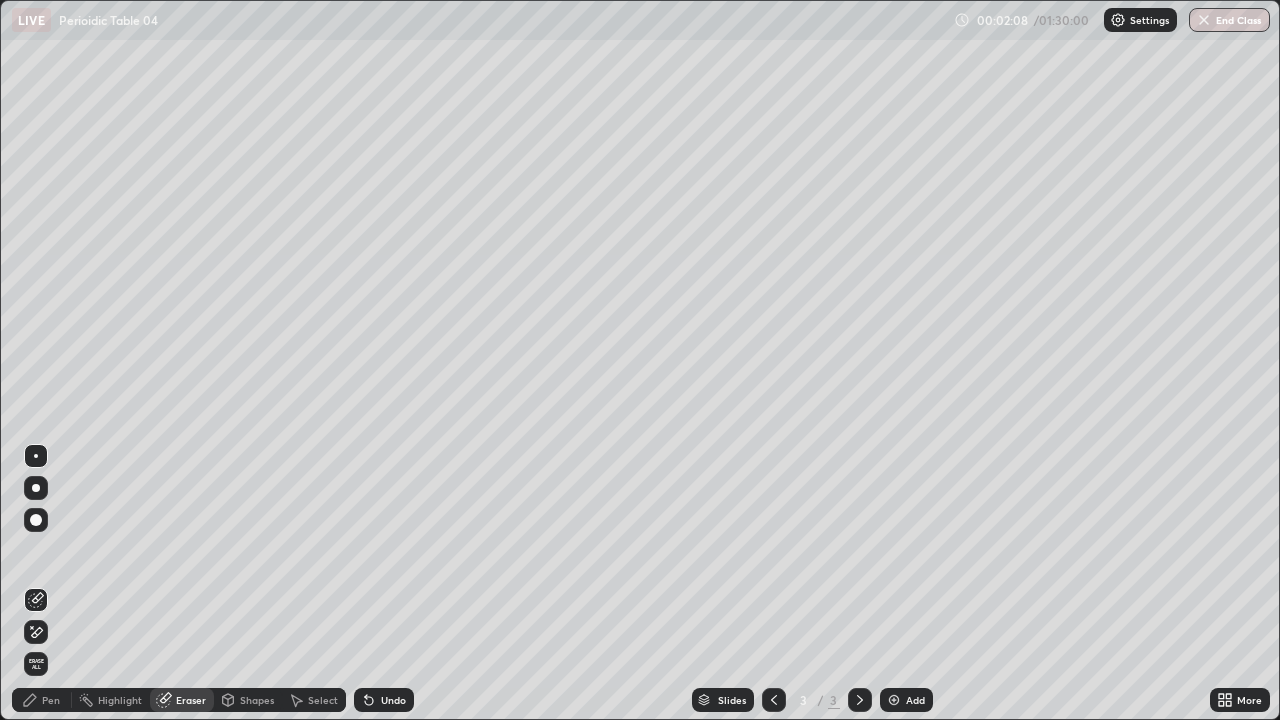 click on "Pen" at bounding box center (51, 700) 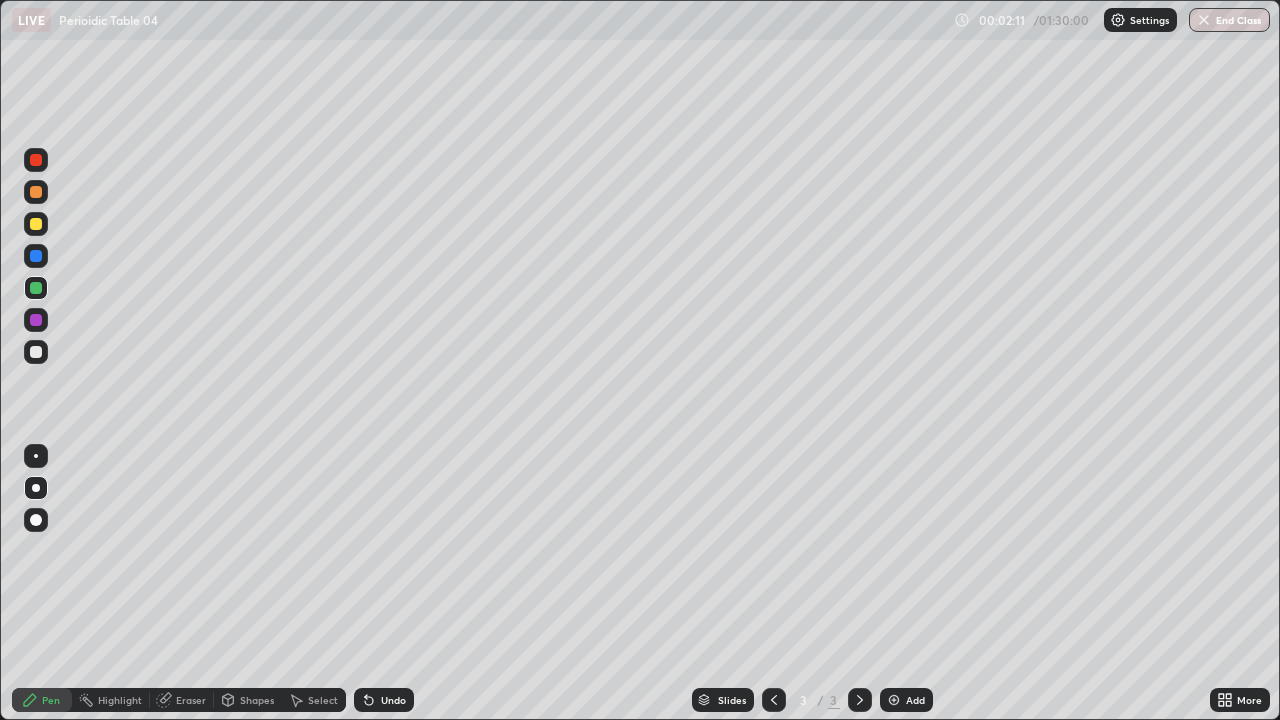click on "Eraser" at bounding box center (191, 700) 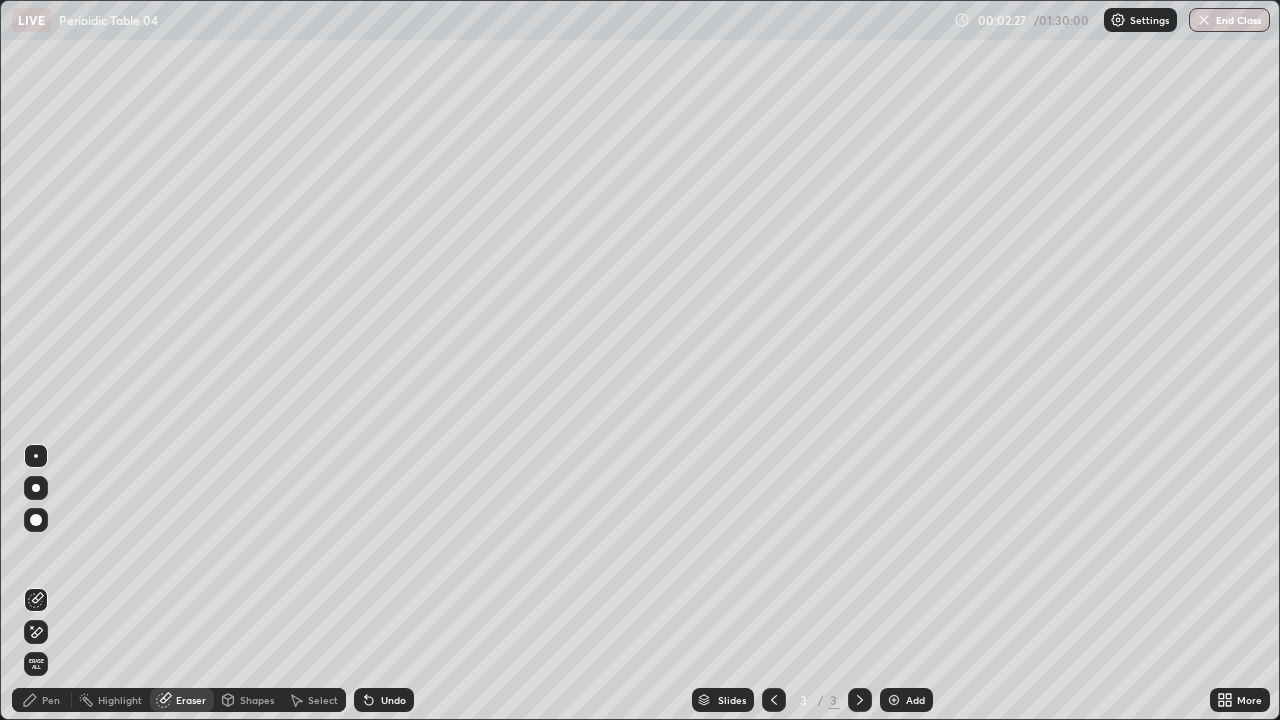 click on "Pen" at bounding box center (51, 700) 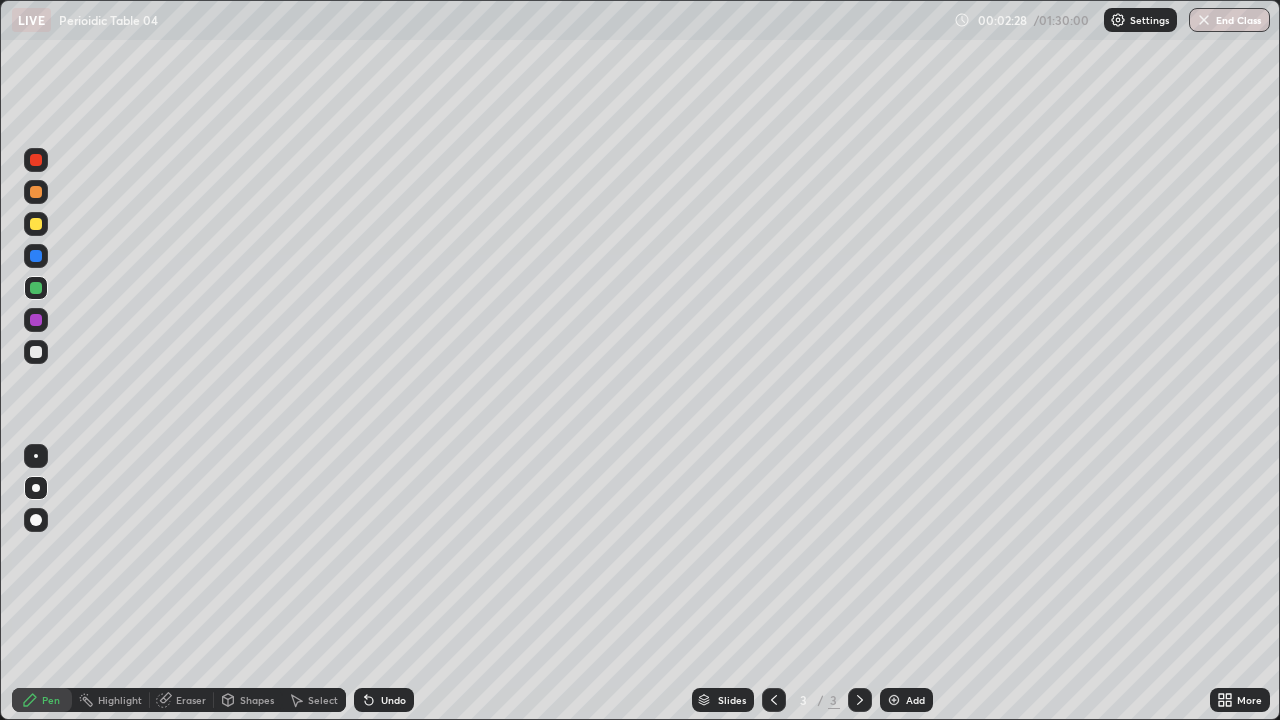 click at bounding box center [36, 288] 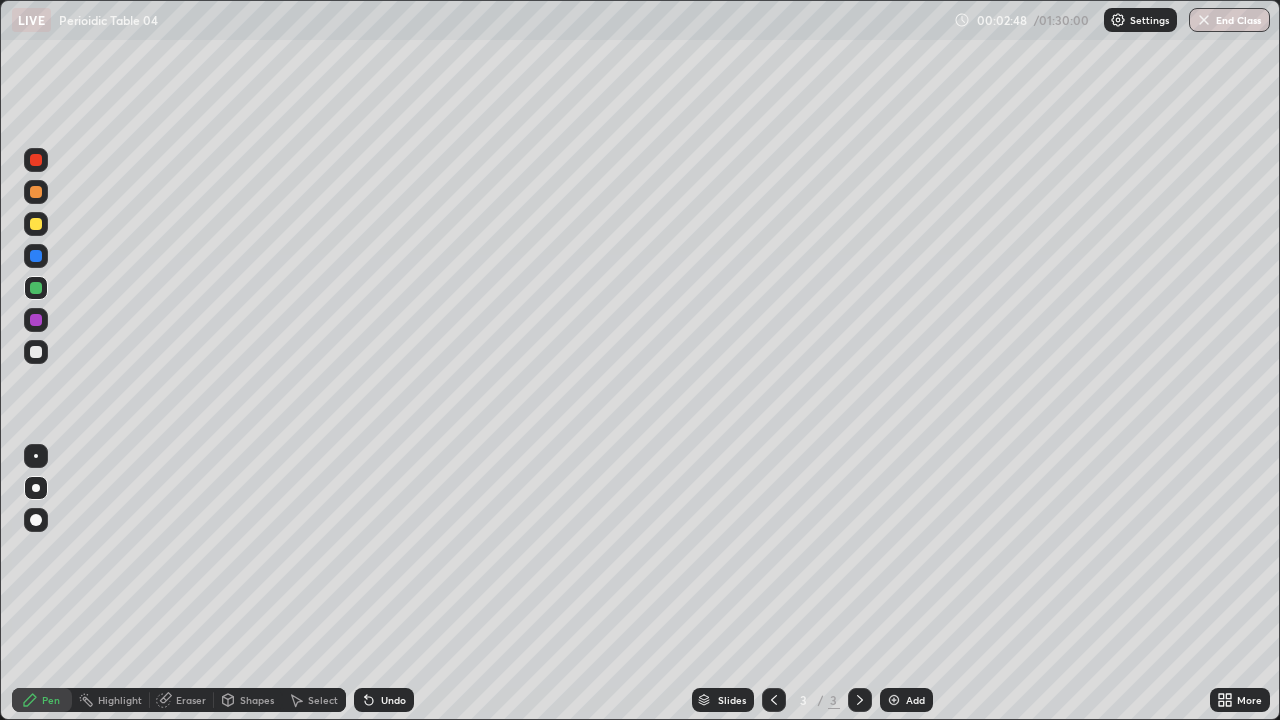 click 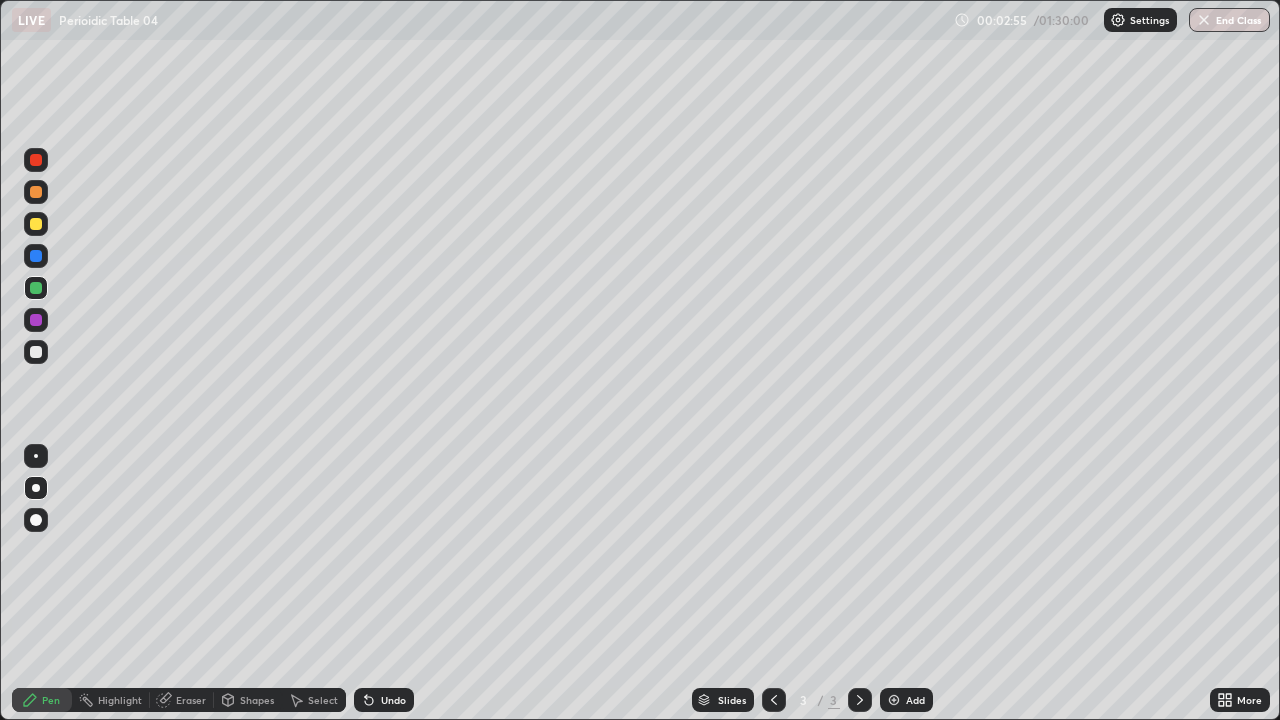 click at bounding box center [36, 352] 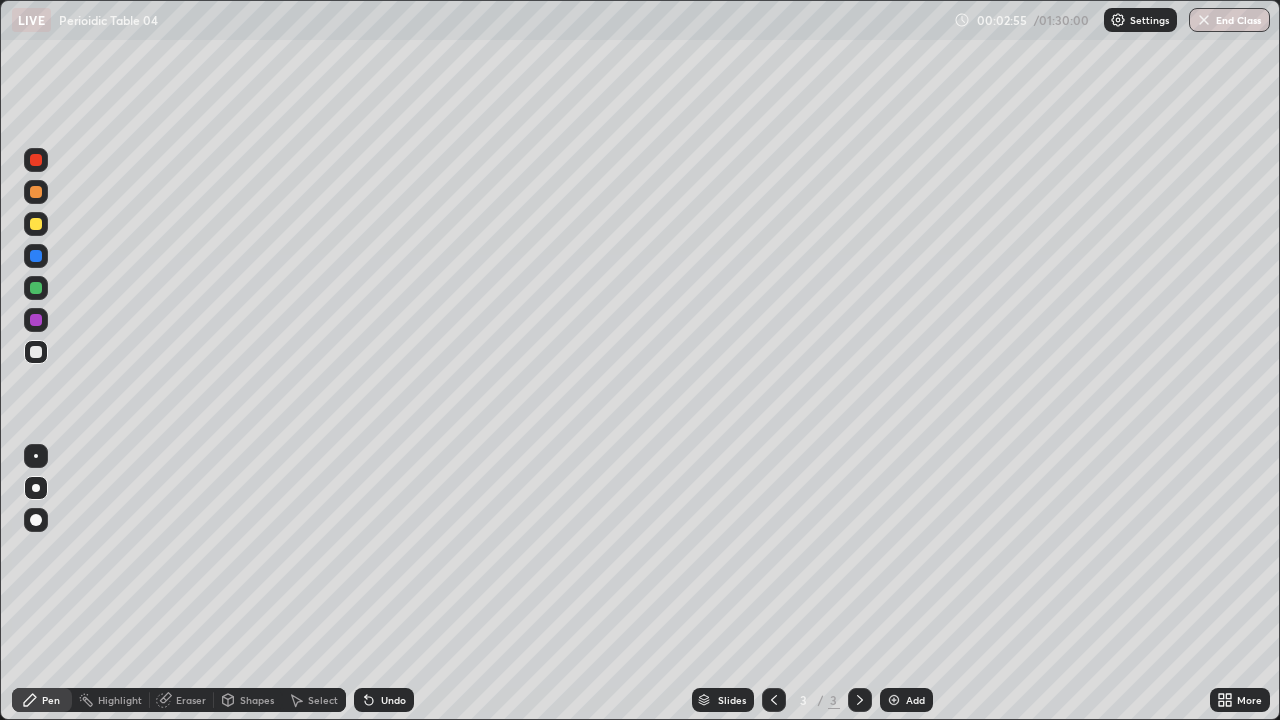 click at bounding box center (36, 224) 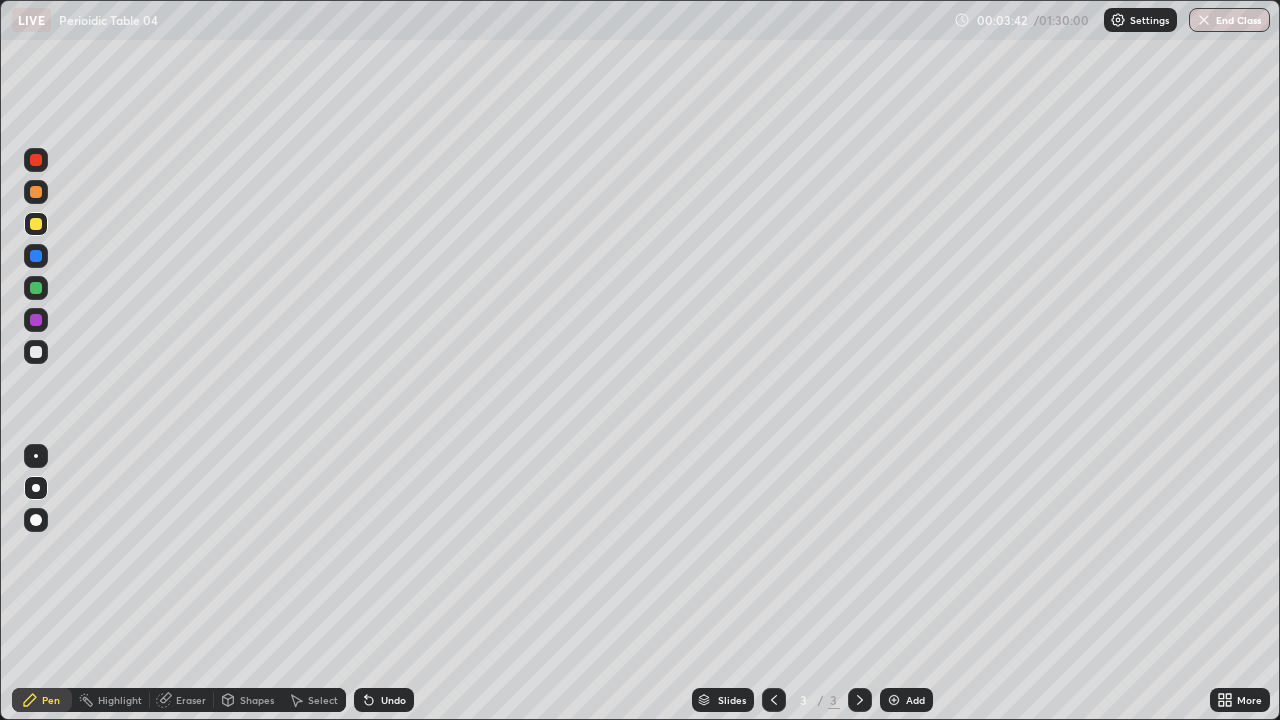 click on "Undo" at bounding box center (384, 700) 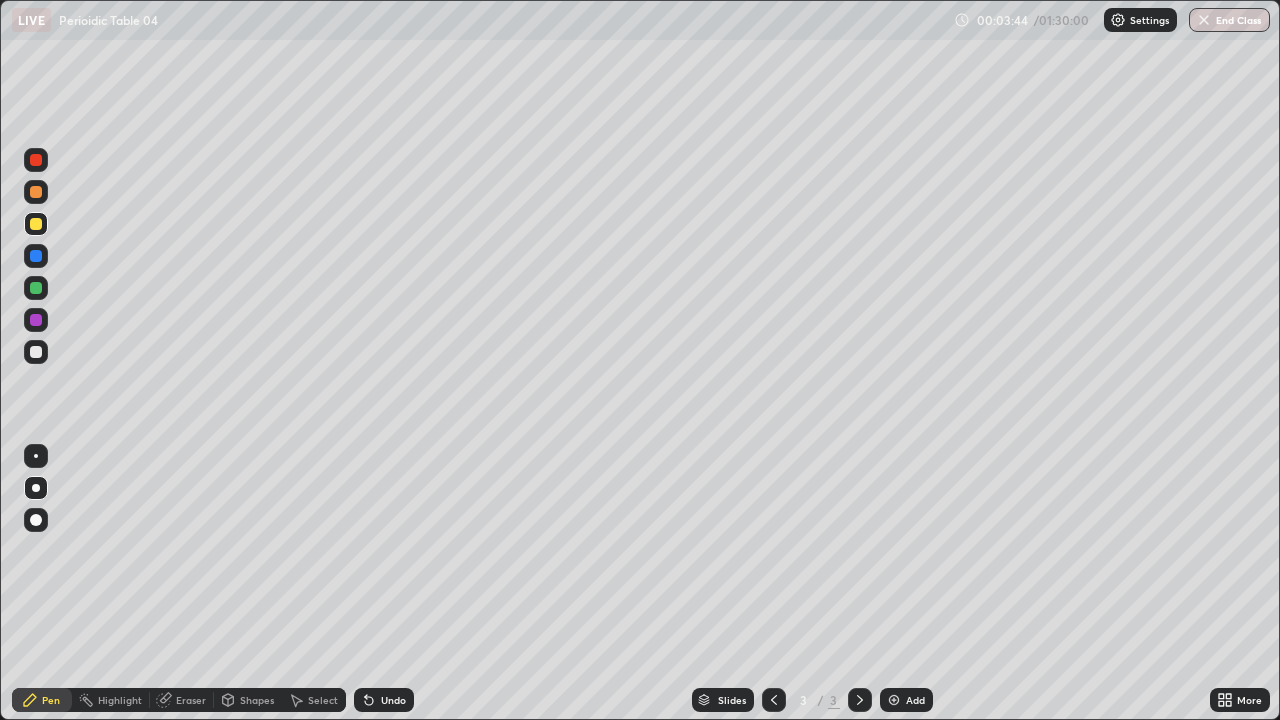 click 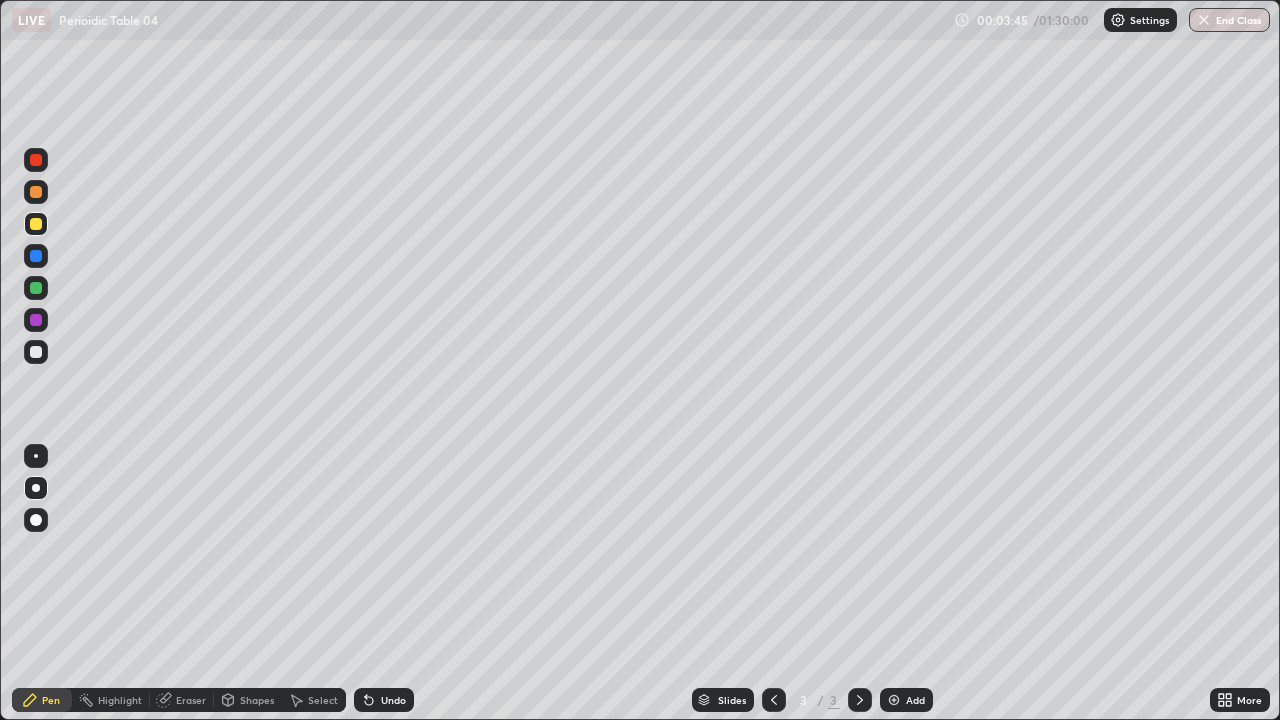 click 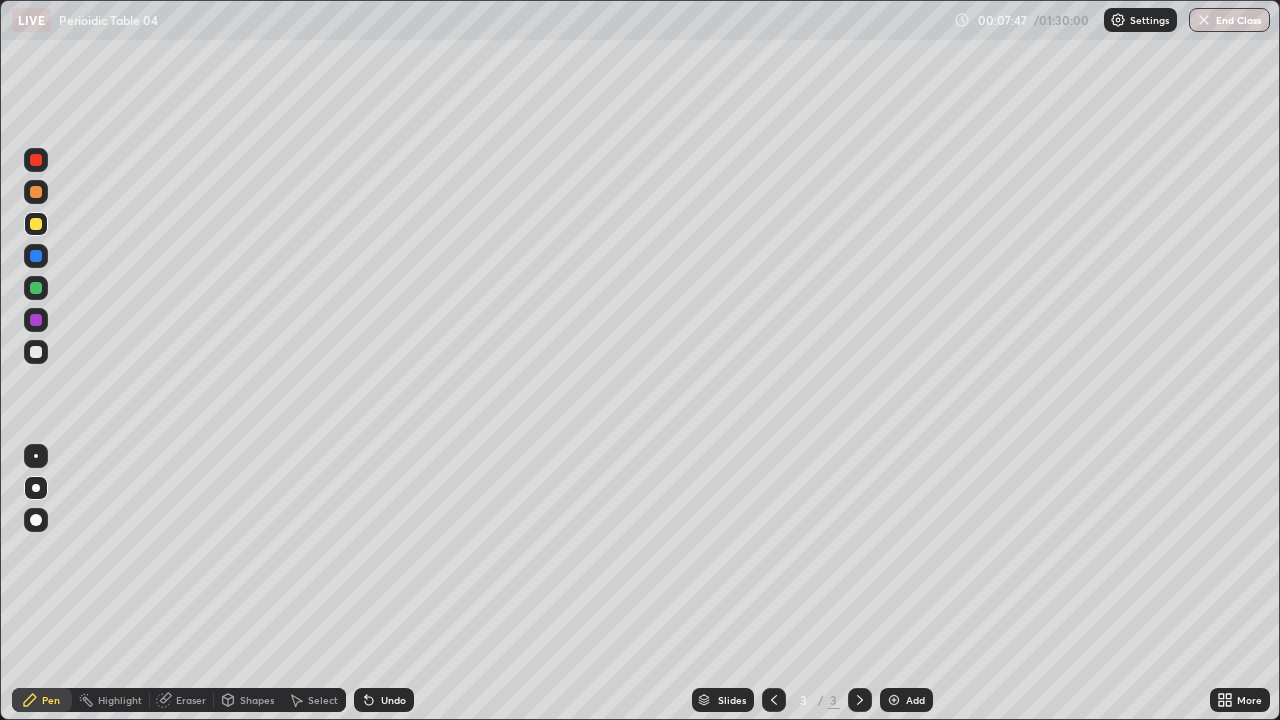 click on "Eraser" at bounding box center (191, 700) 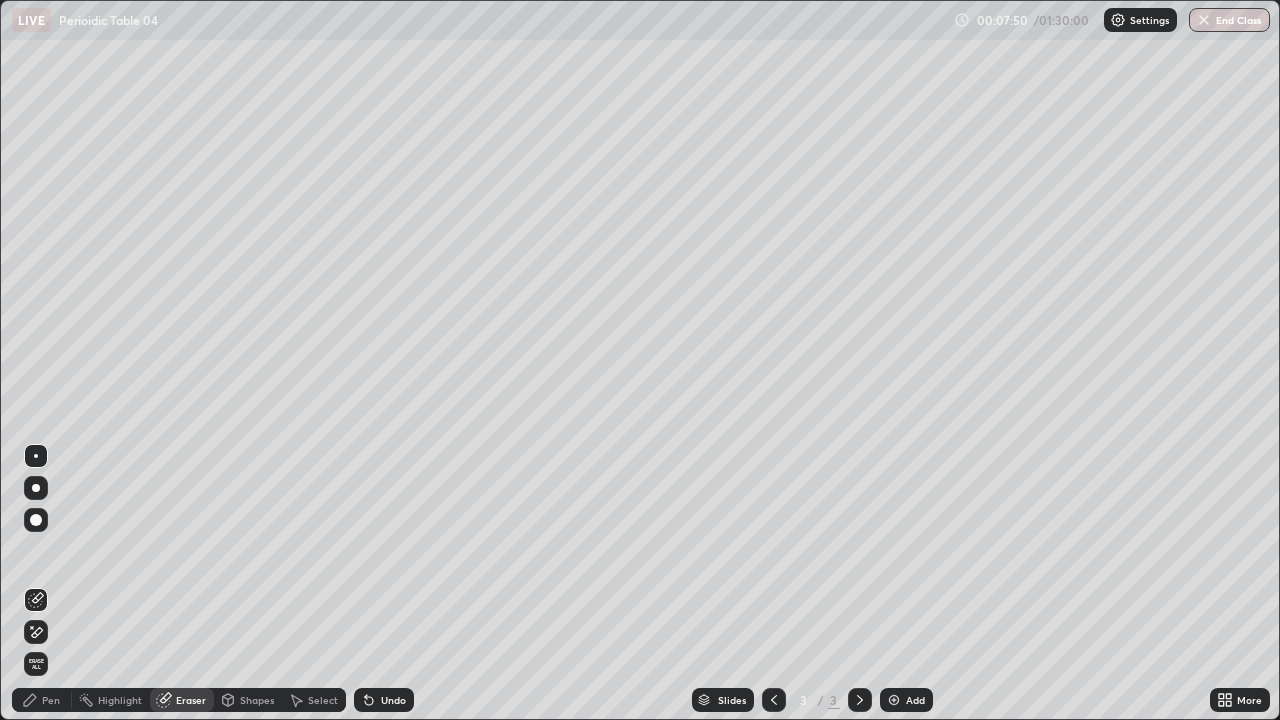 click 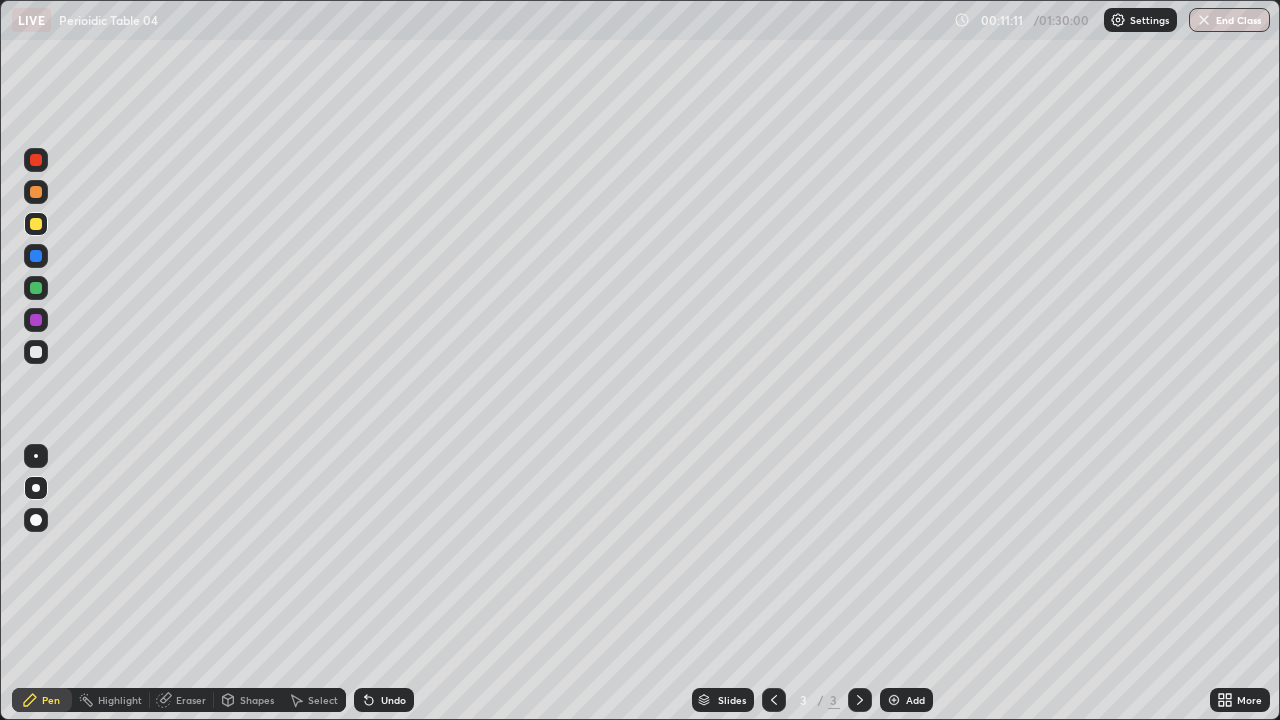 click at bounding box center (894, 700) 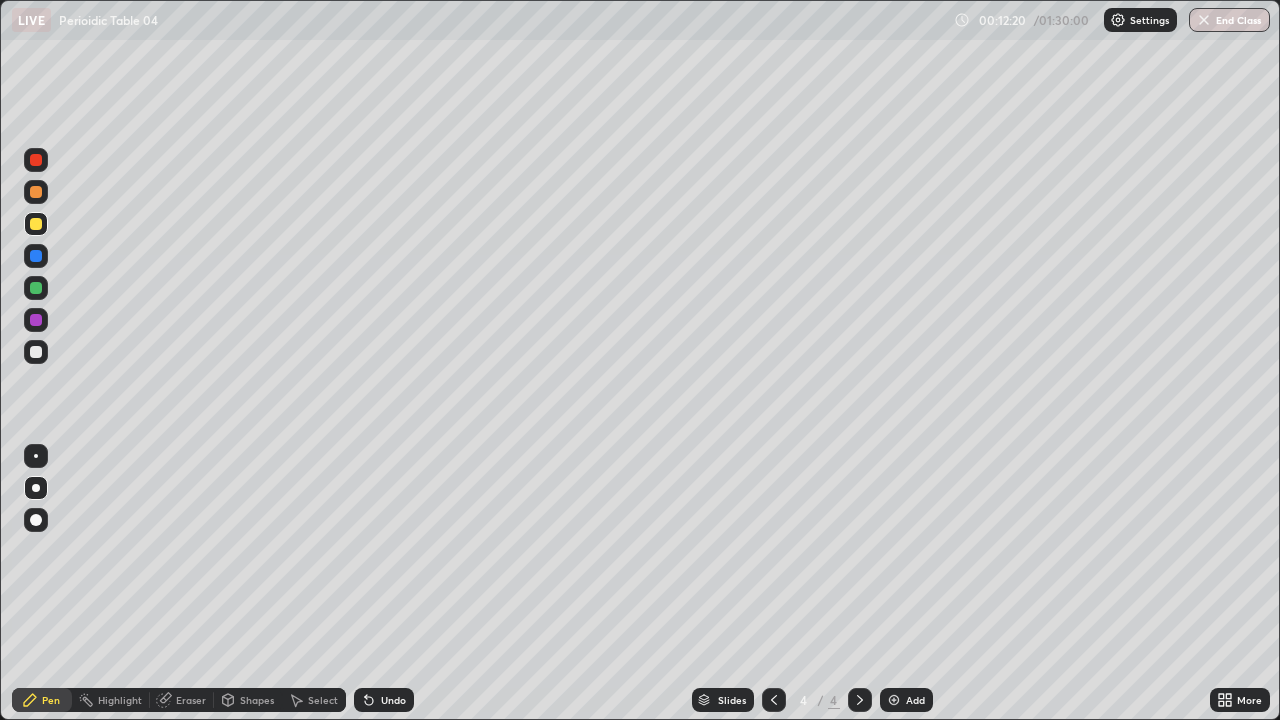 click on "Undo" at bounding box center [393, 700] 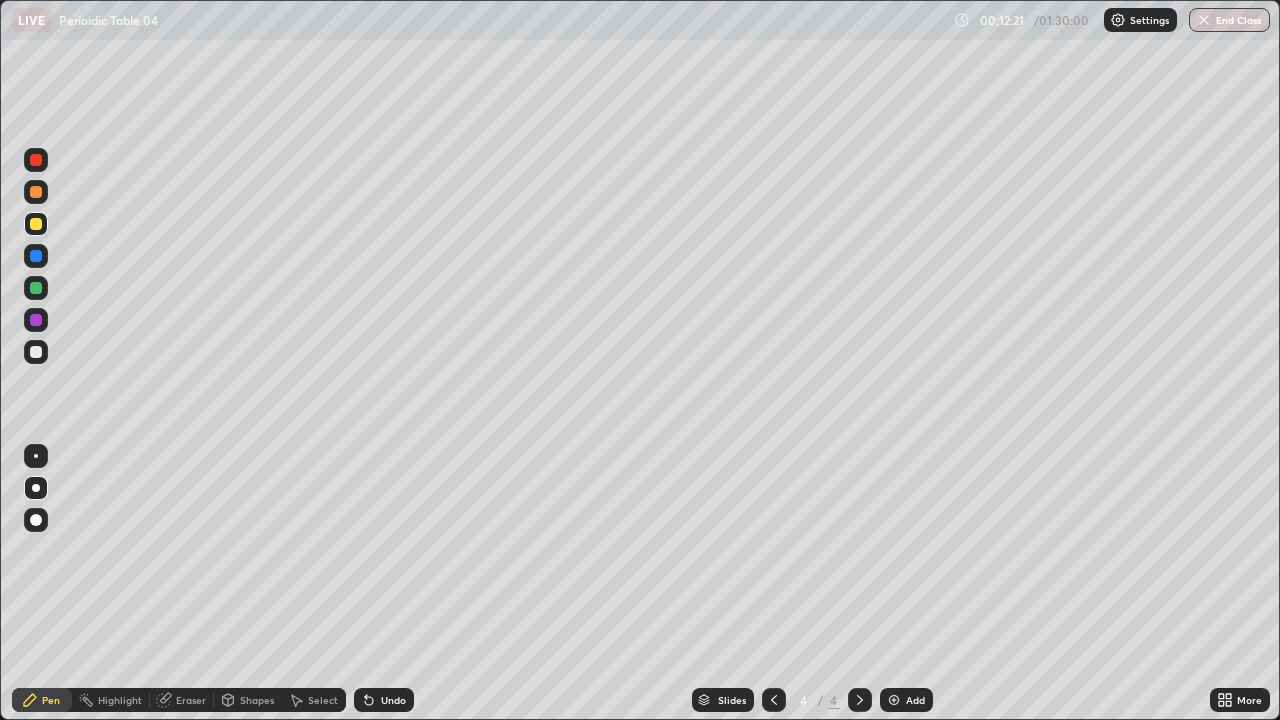 click on "Undo" at bounding box center (393, 700) 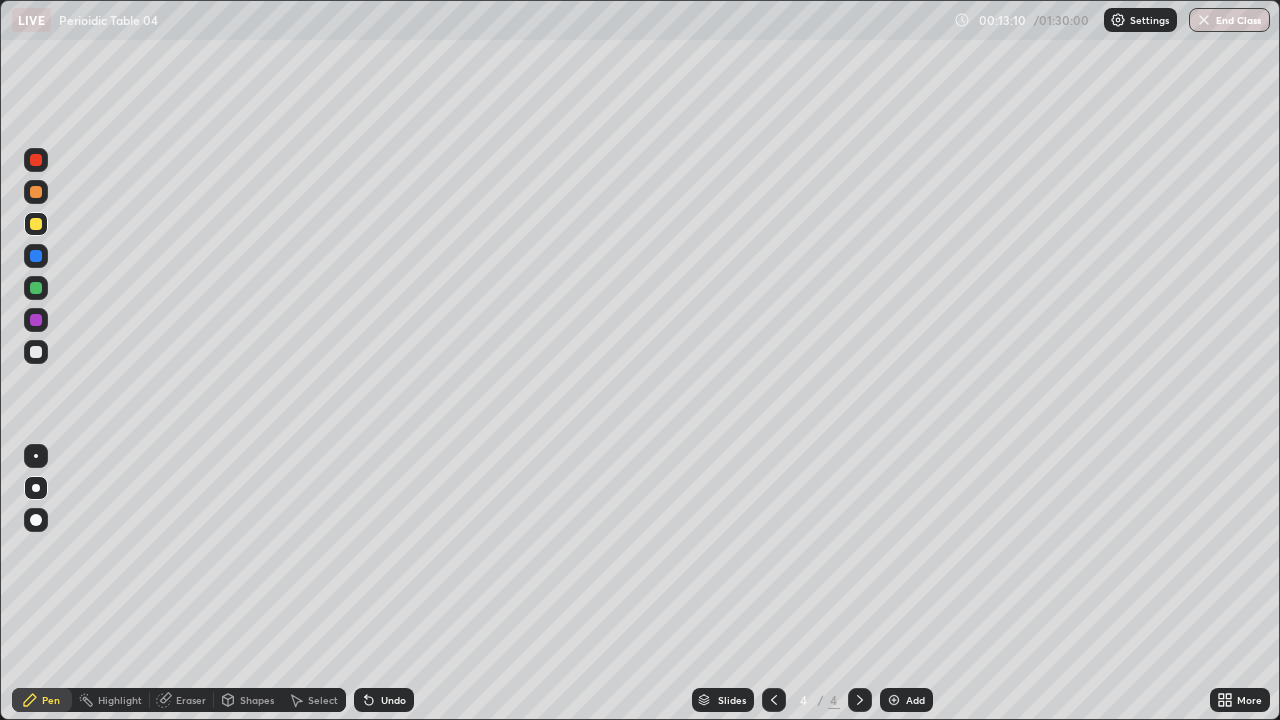 click at bounding box center (36, 320) 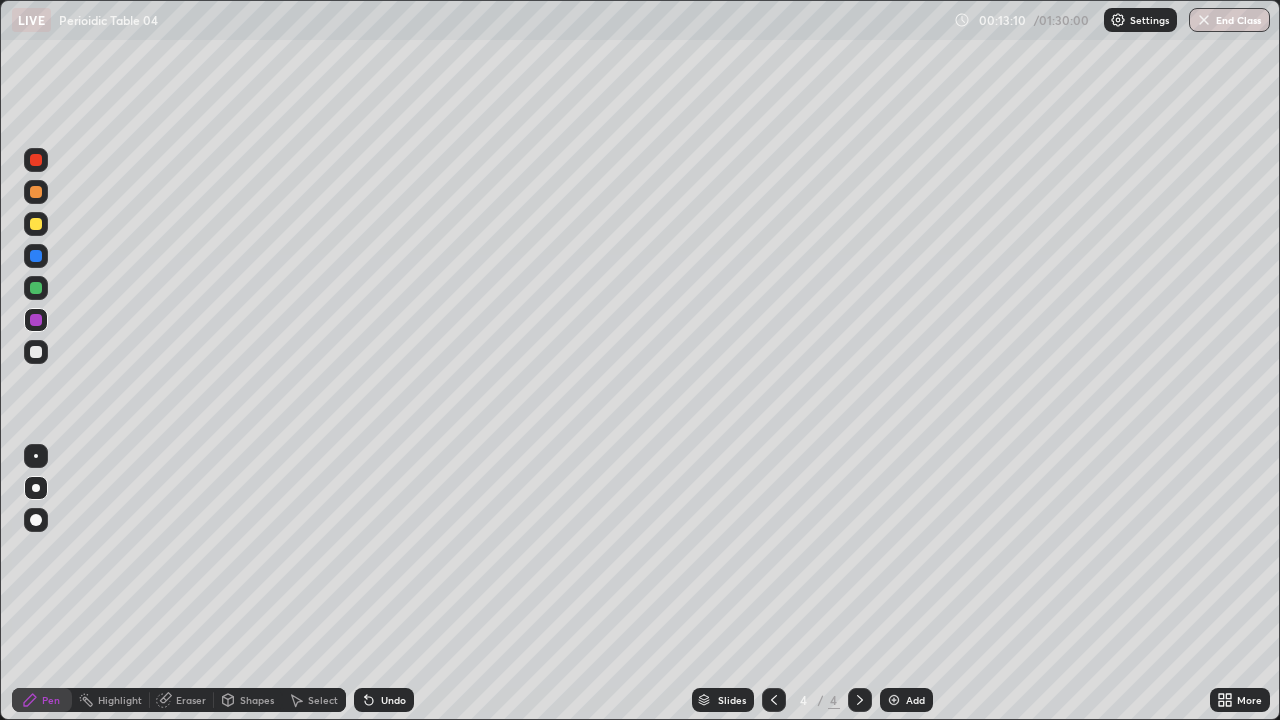 click at bounding box center [36, 256] 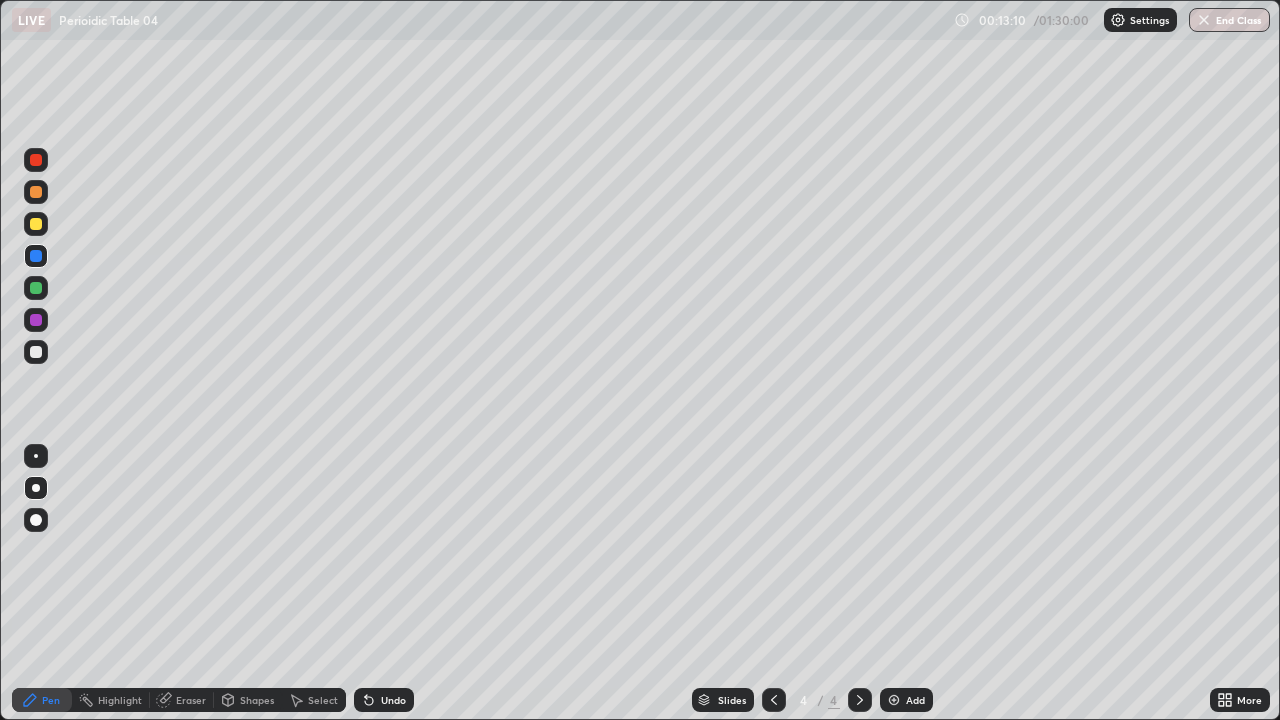 click at bounding box center [36, 288] 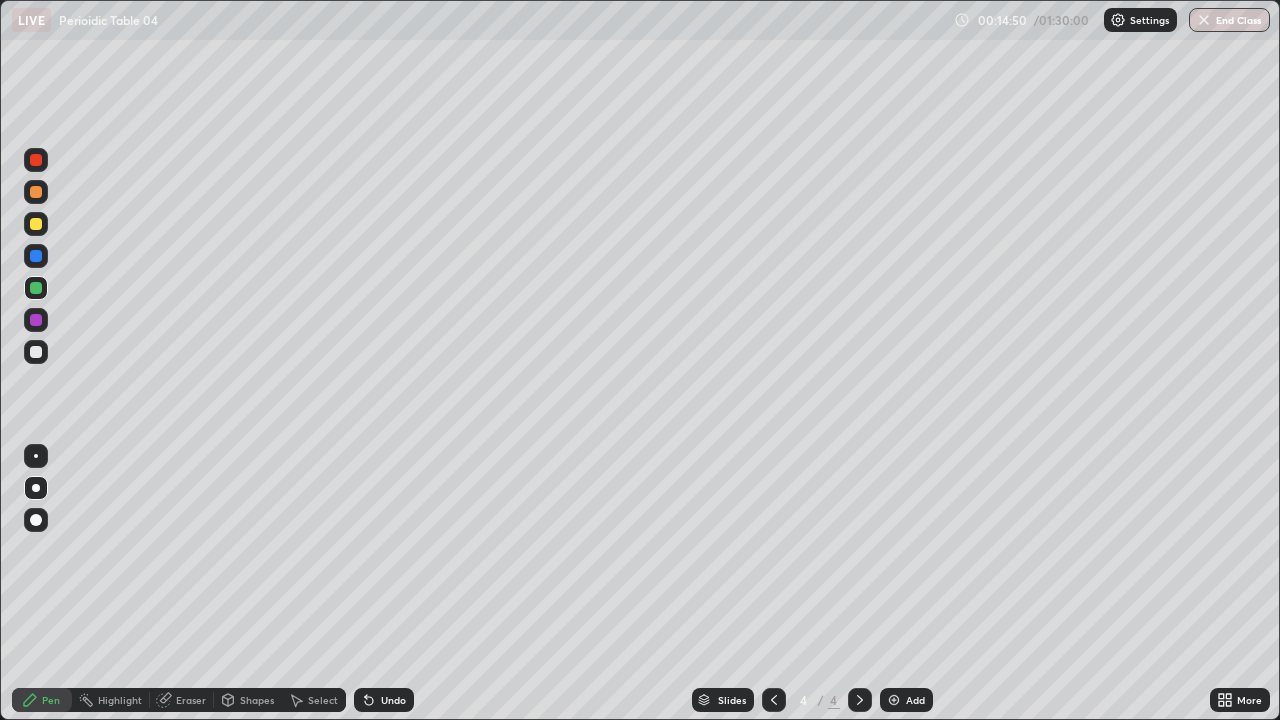 click 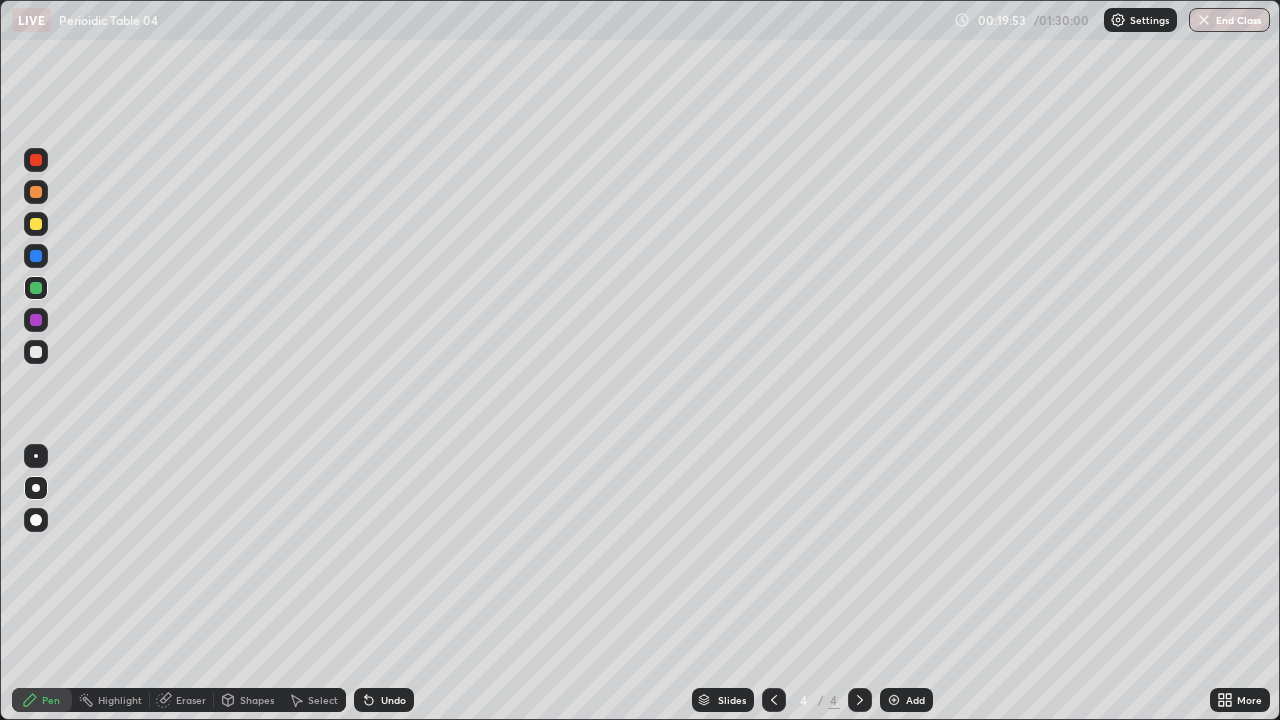 click at bounding box center (894, 700) 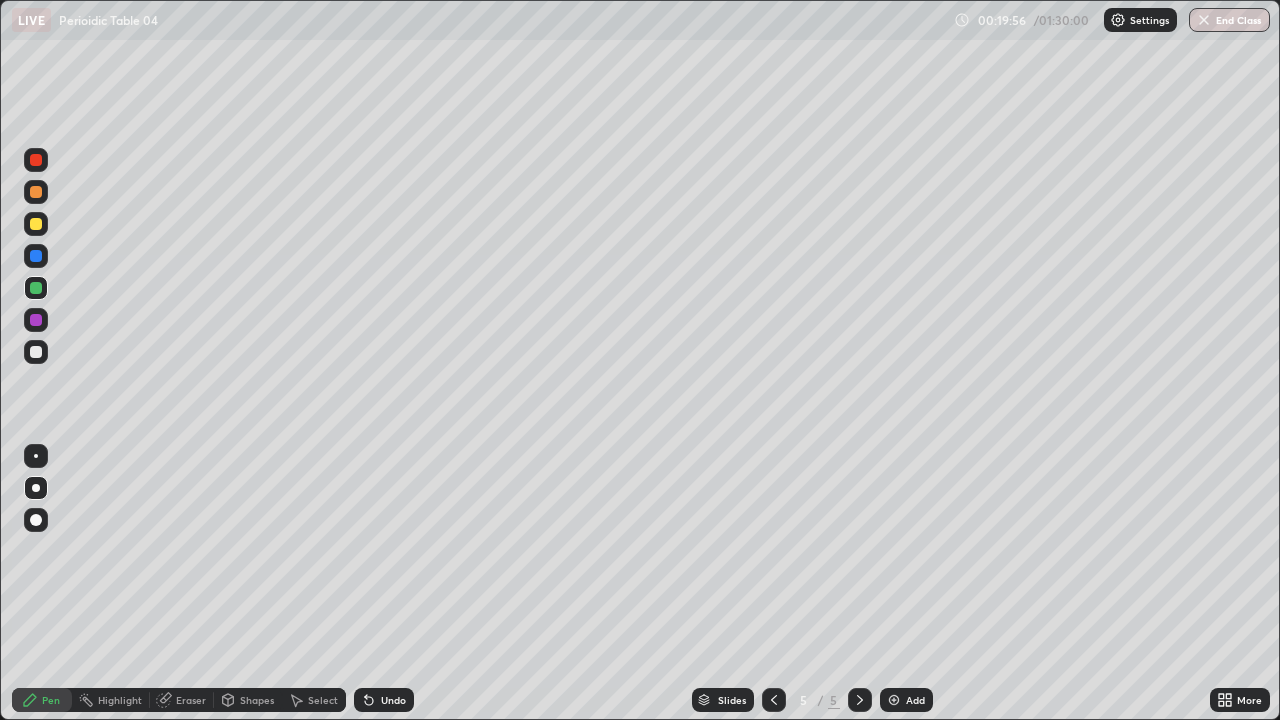 click at bounding box center (36, 288) 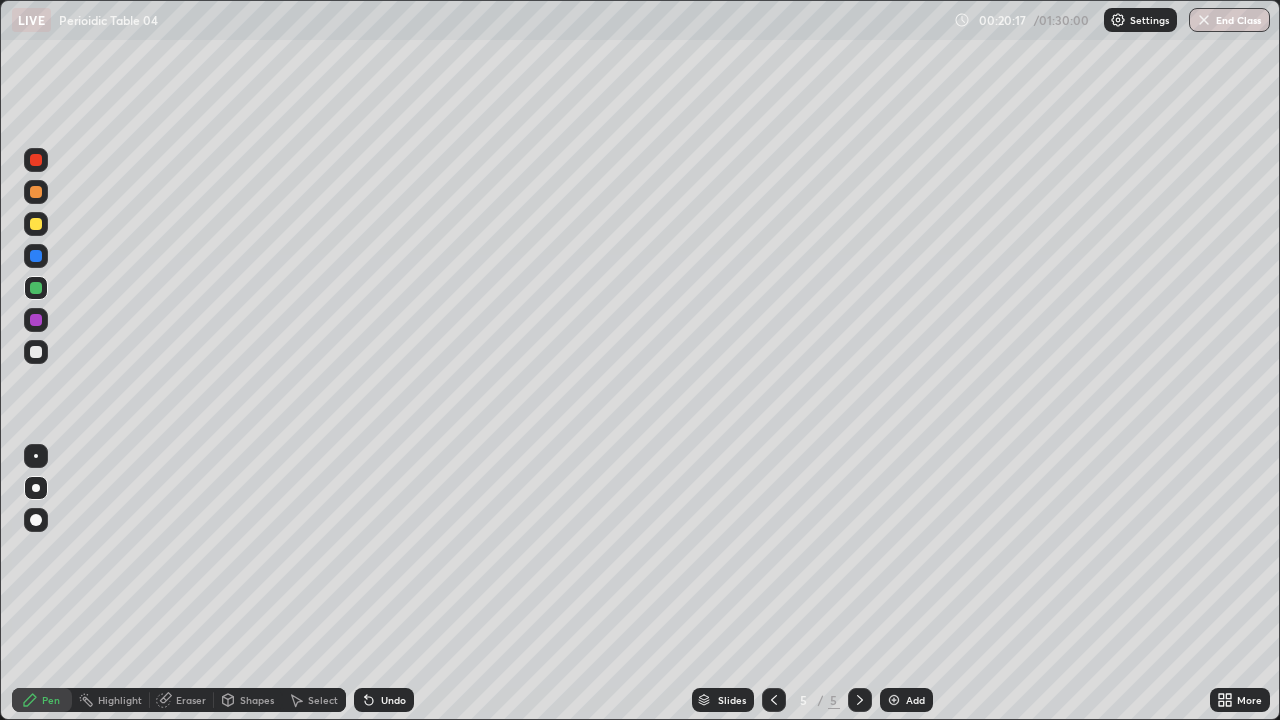 click at bounding box center (36, 352) 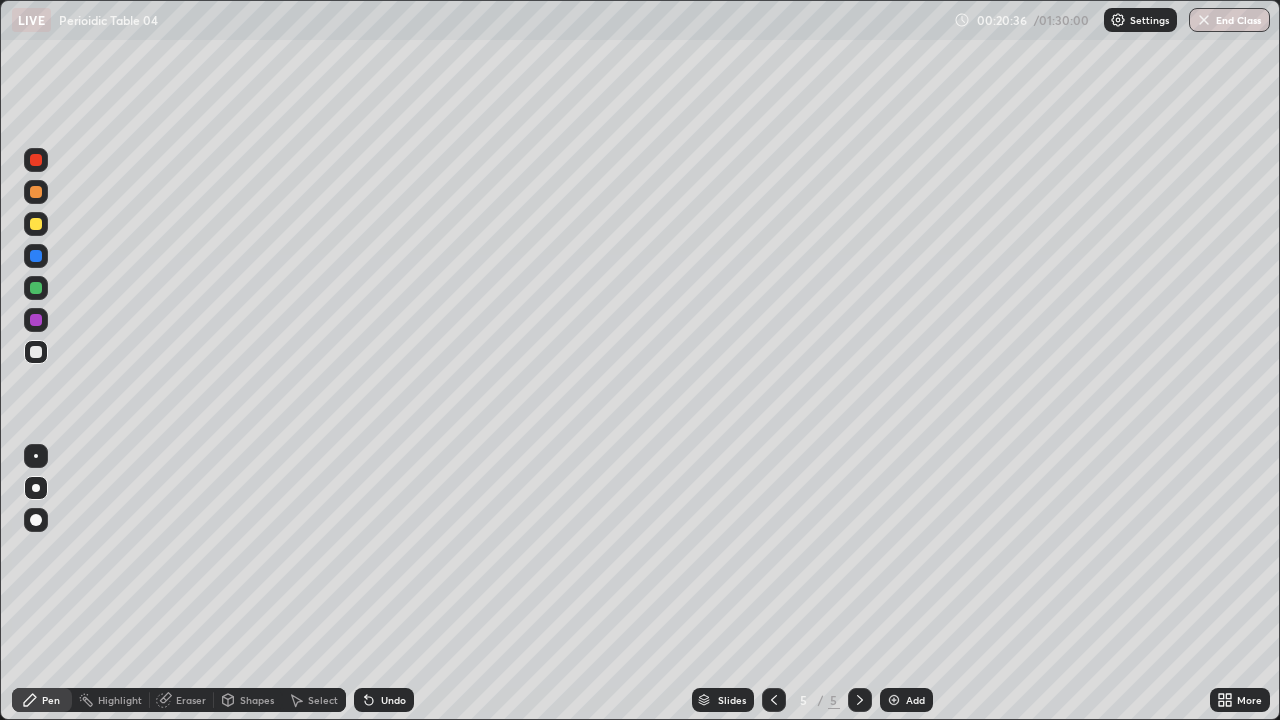 click at bounding box center [36, 224] 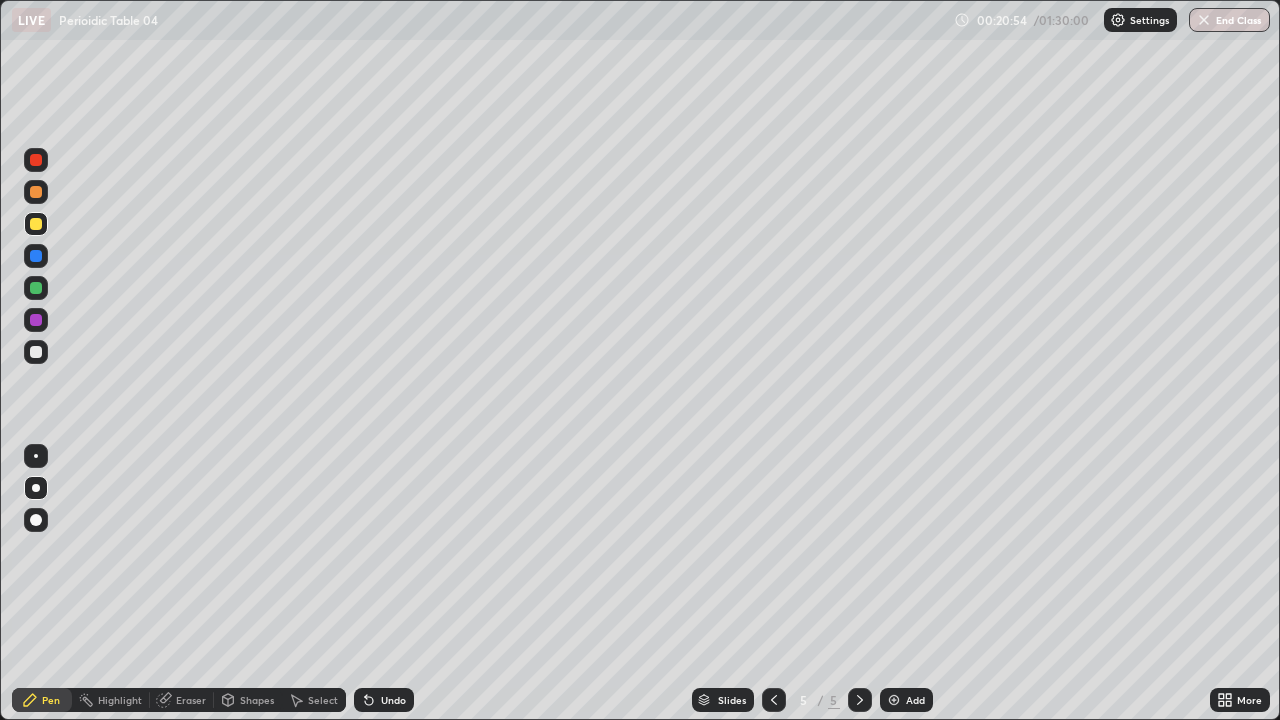 click at bounding box center (36, 192) 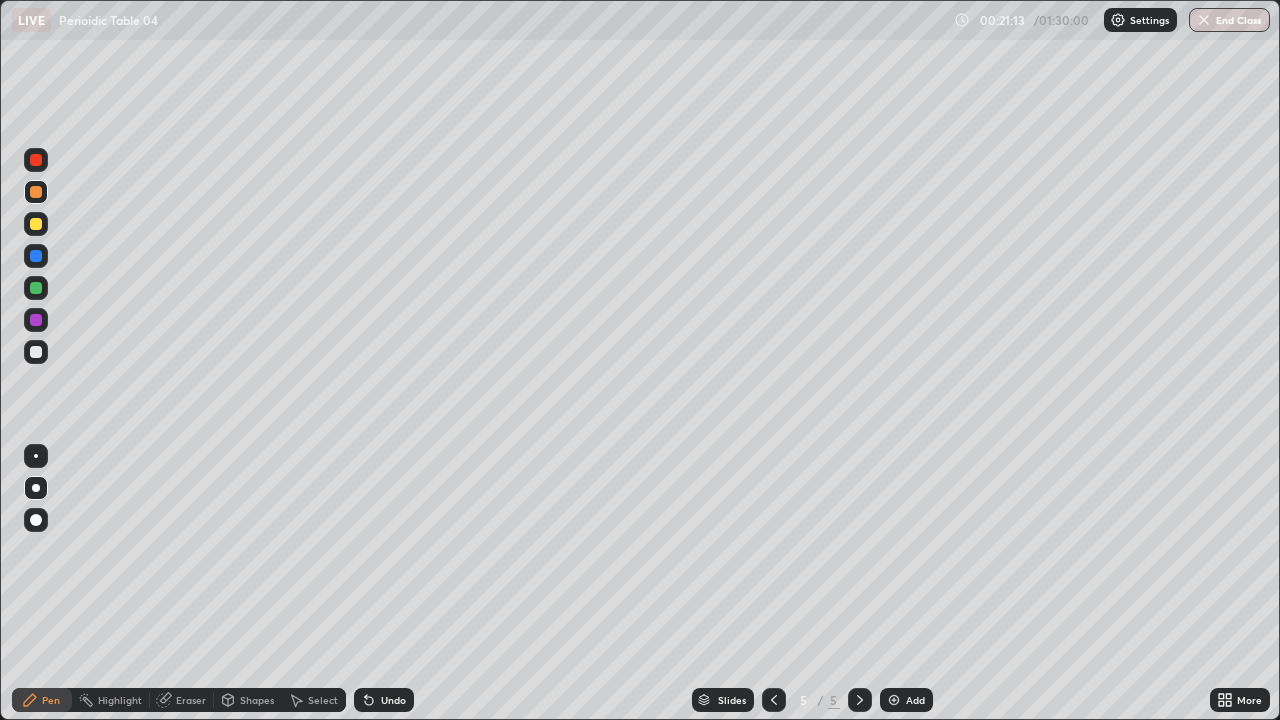 click 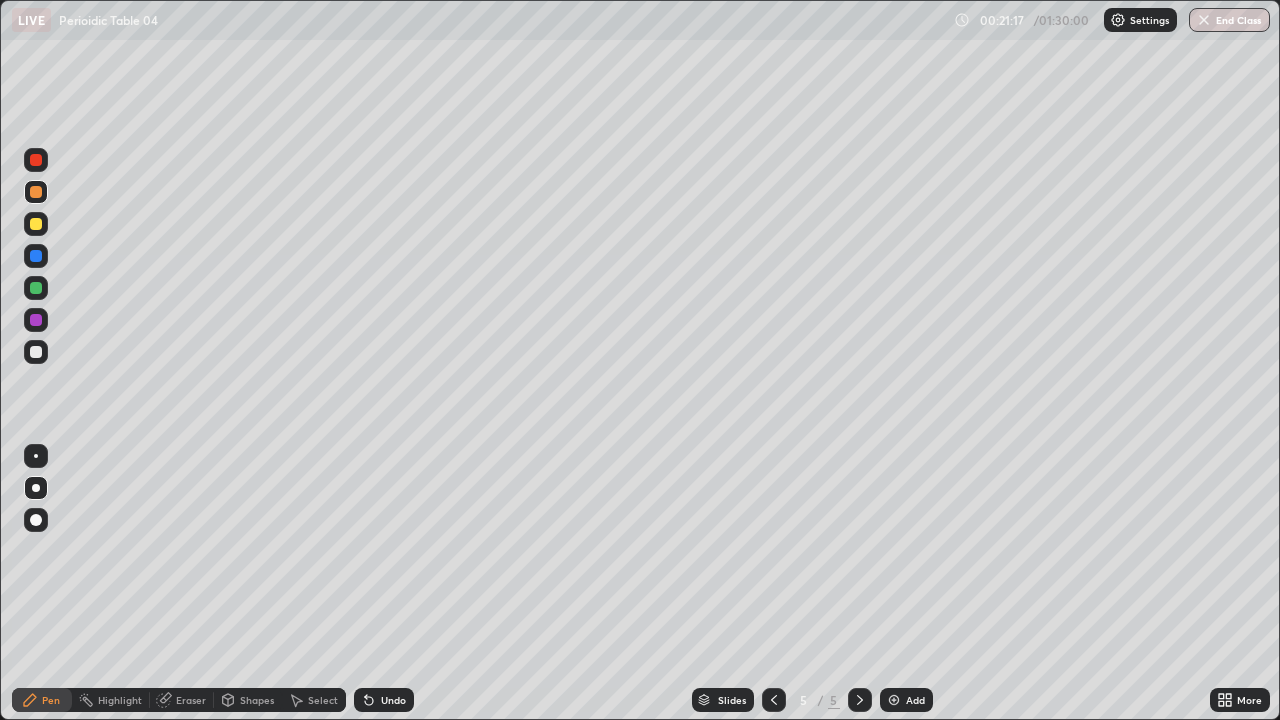 click at bounding box center [36, 352] 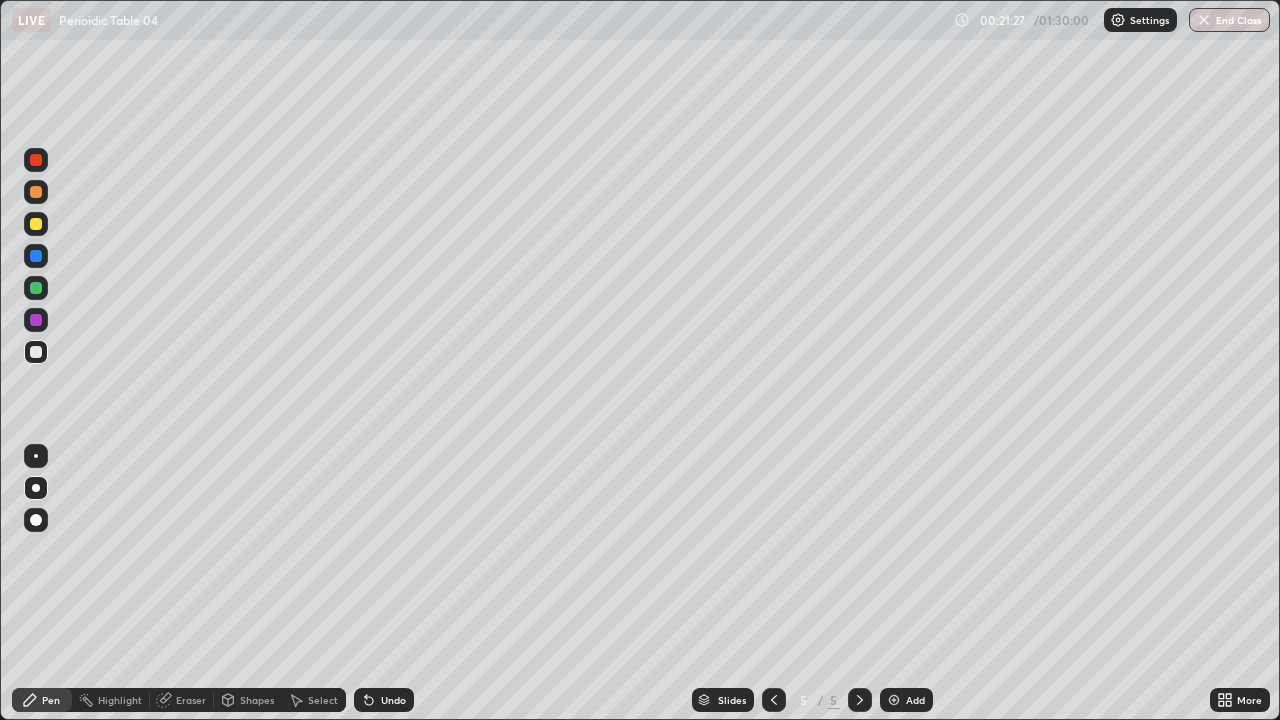 click on "Undo" at bounding box center (384, 700) 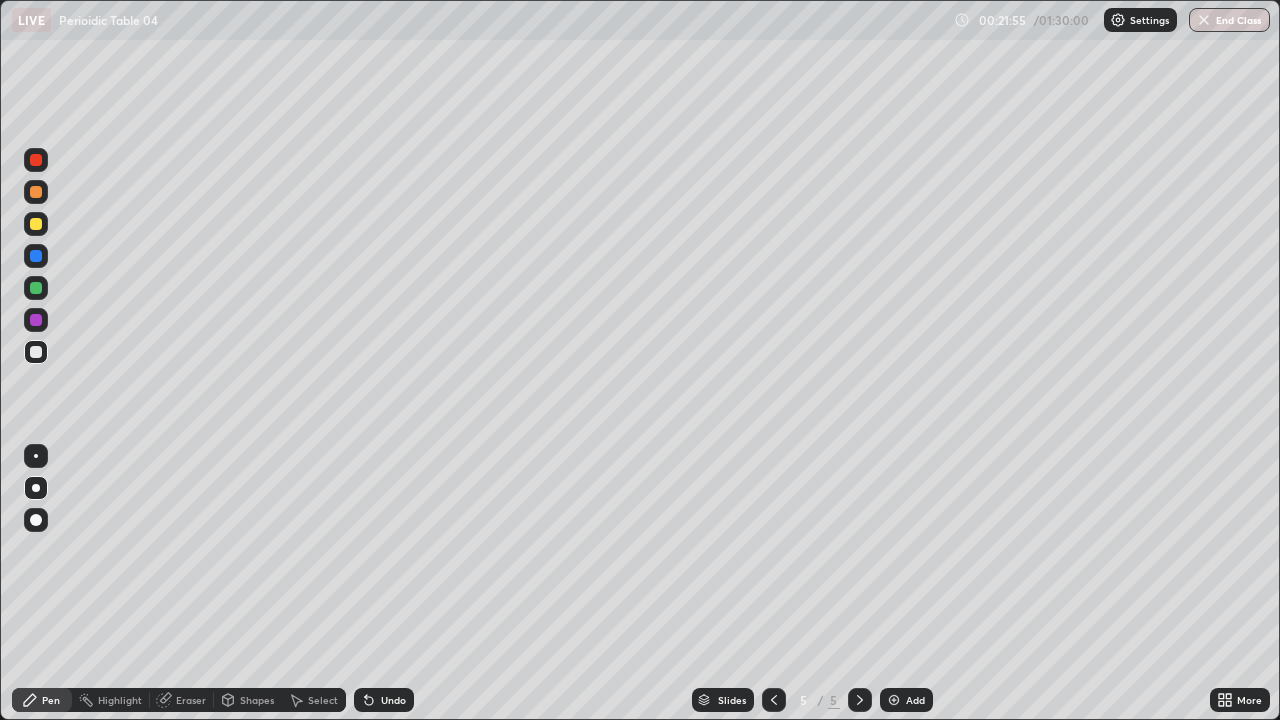 click at bounding box center [36, 320] 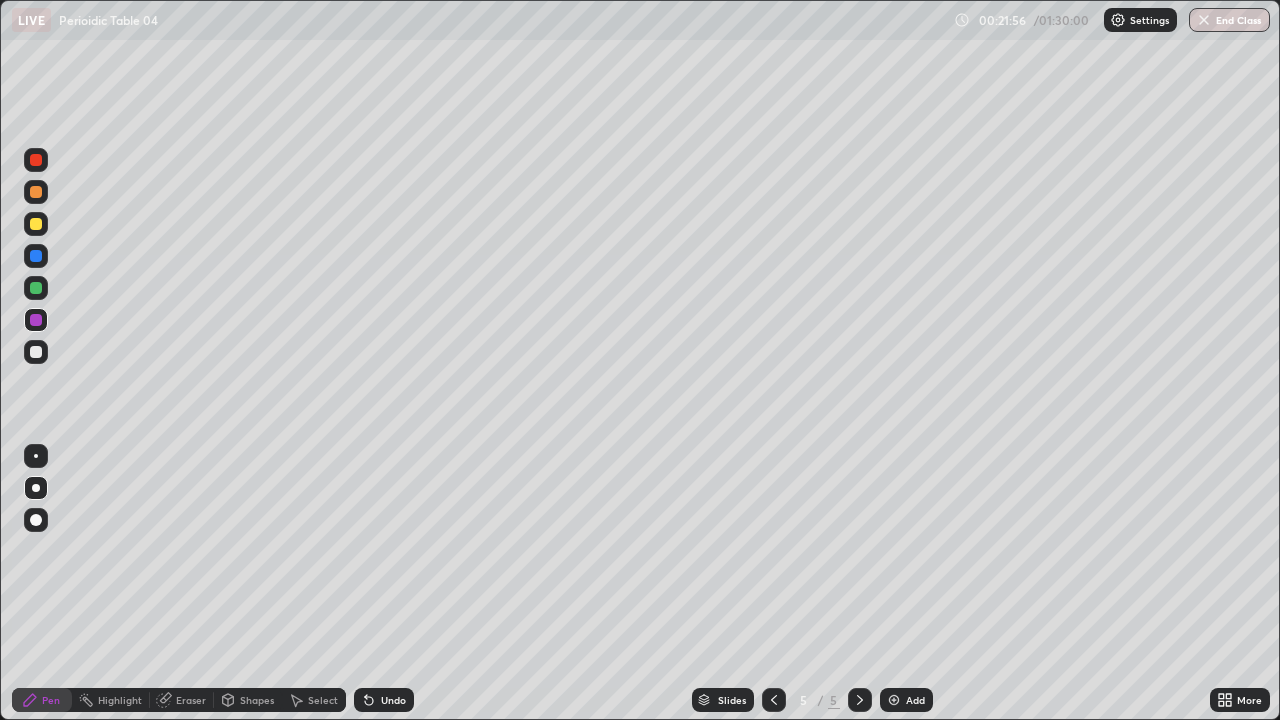 click at bounding box center (36, 224) 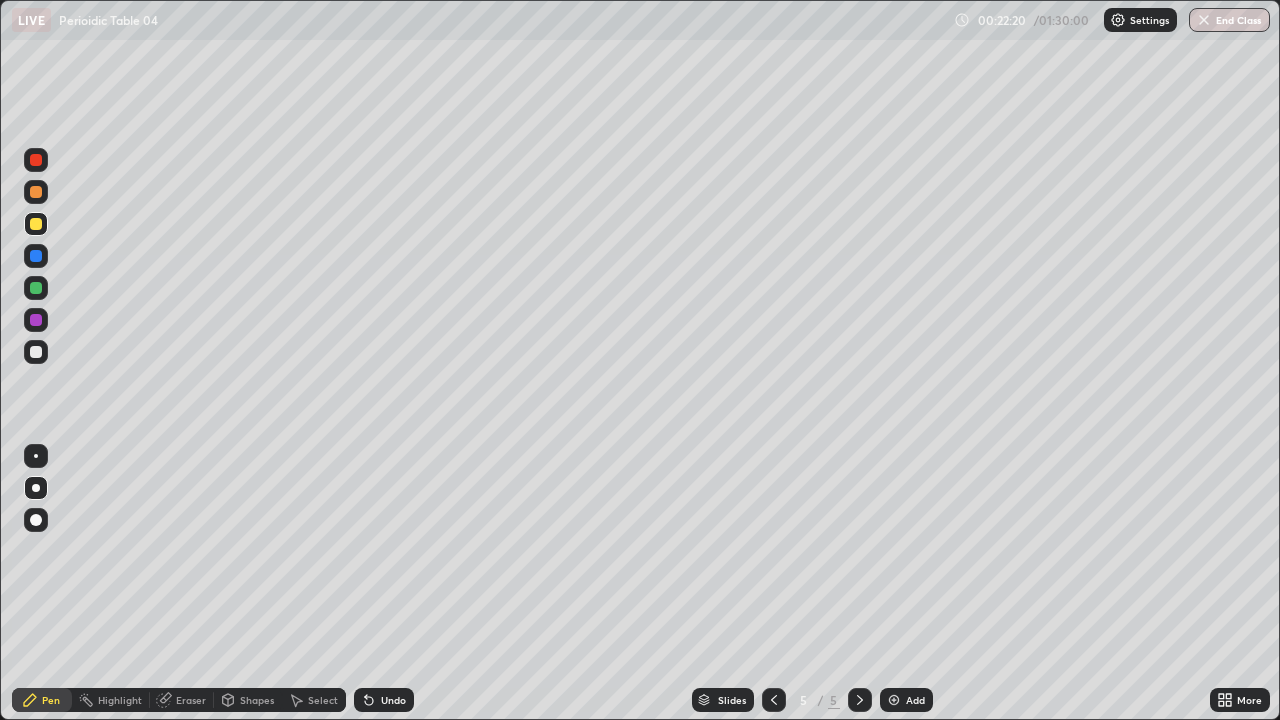 click at bounding box center (36, 320) 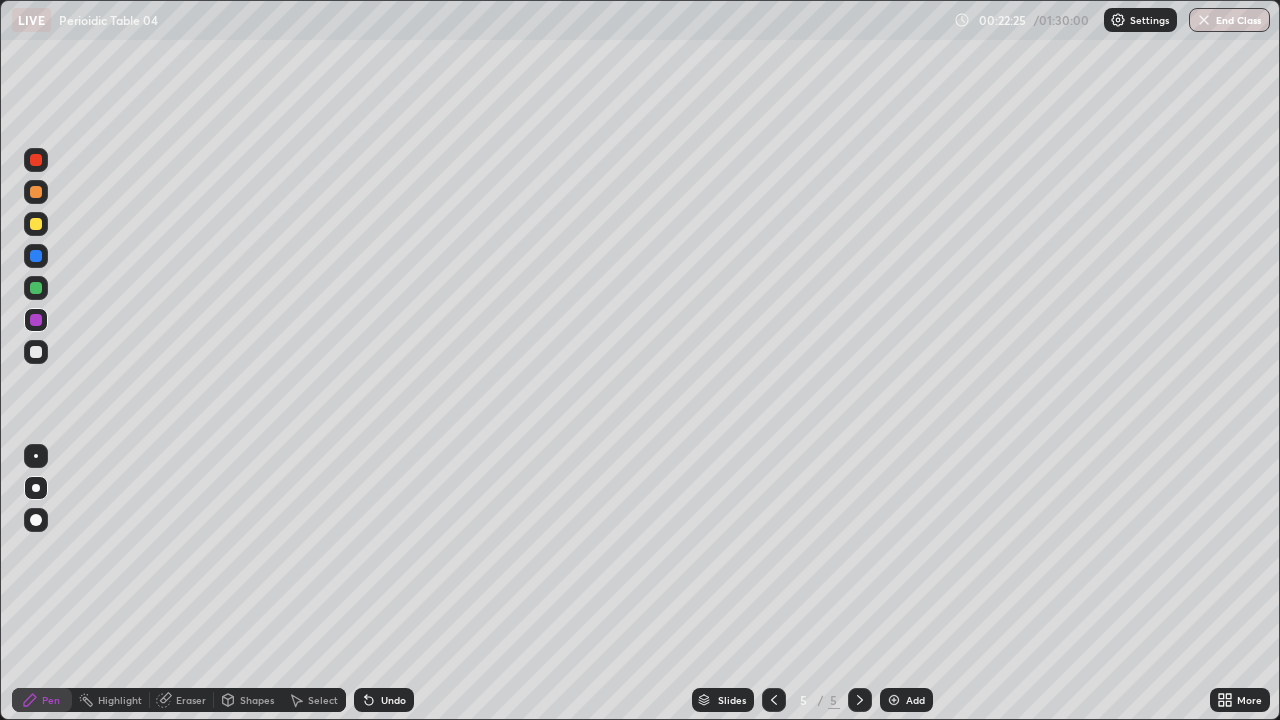 click on "Undo" at bounding box center (393, 700) 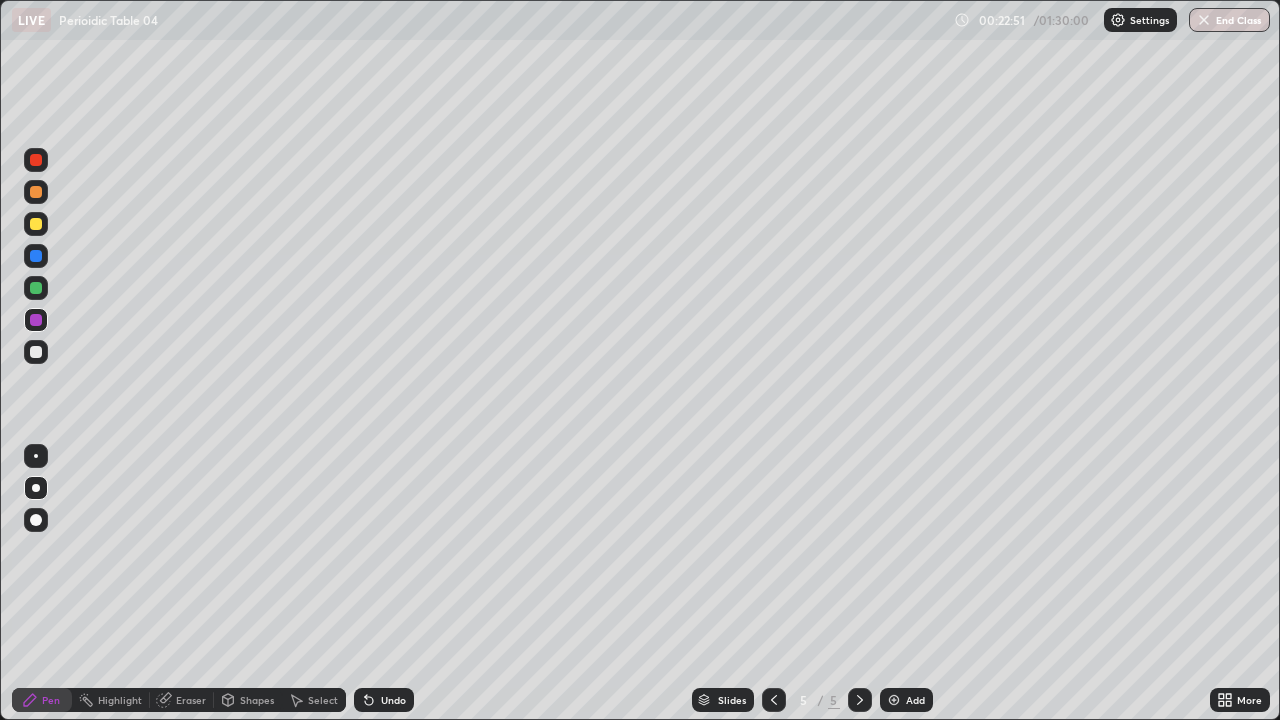 click on "Undo" at bounding box center [393, 700] 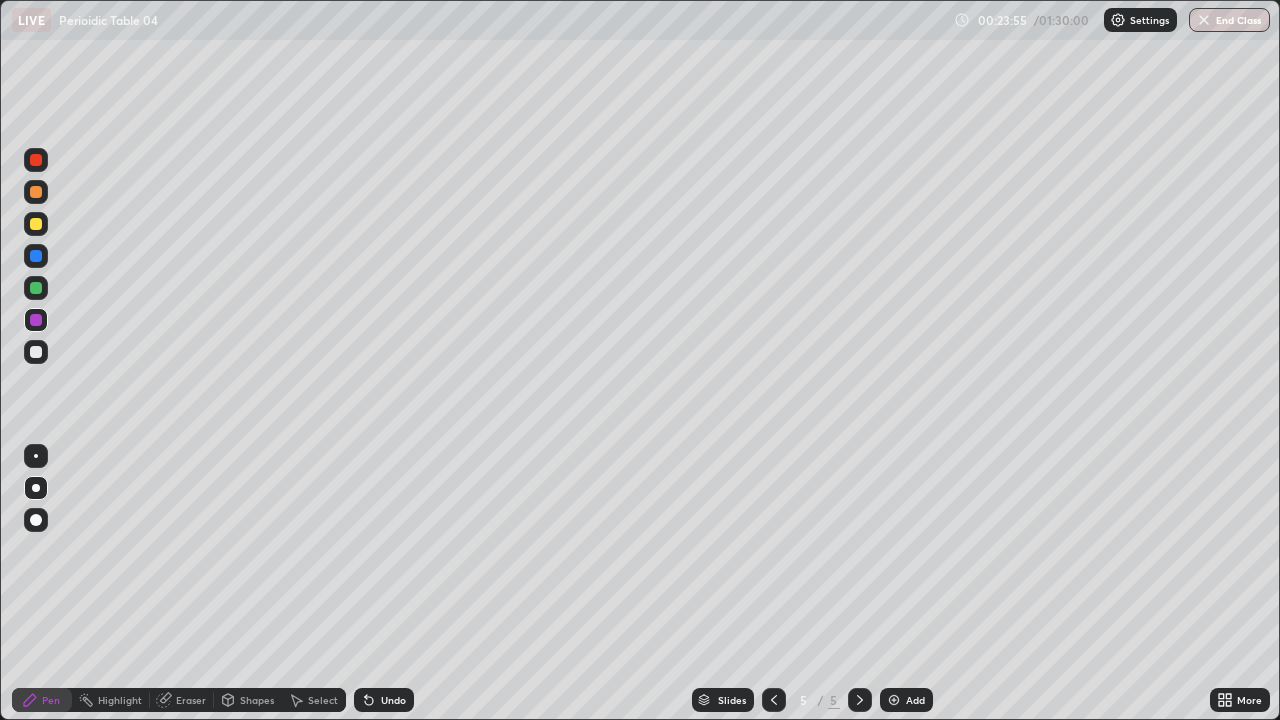 click at bounding box center [36, 352] 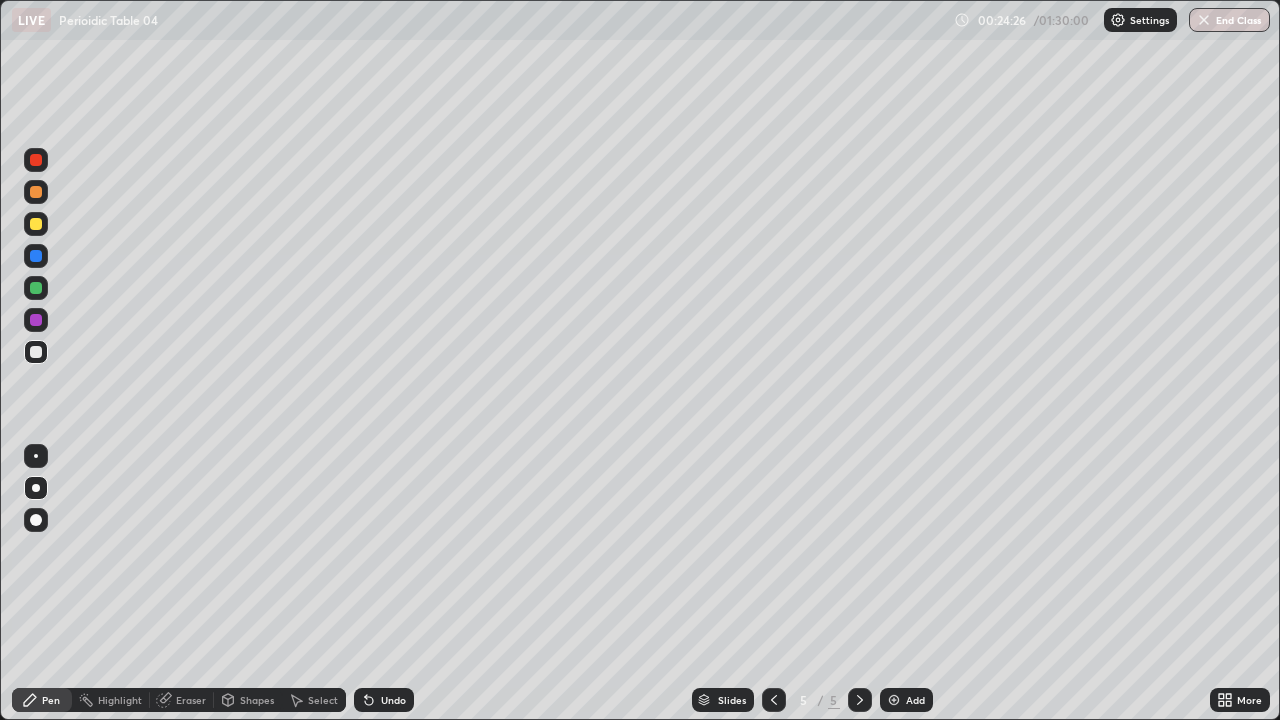 click at bounding box center [36, 288] 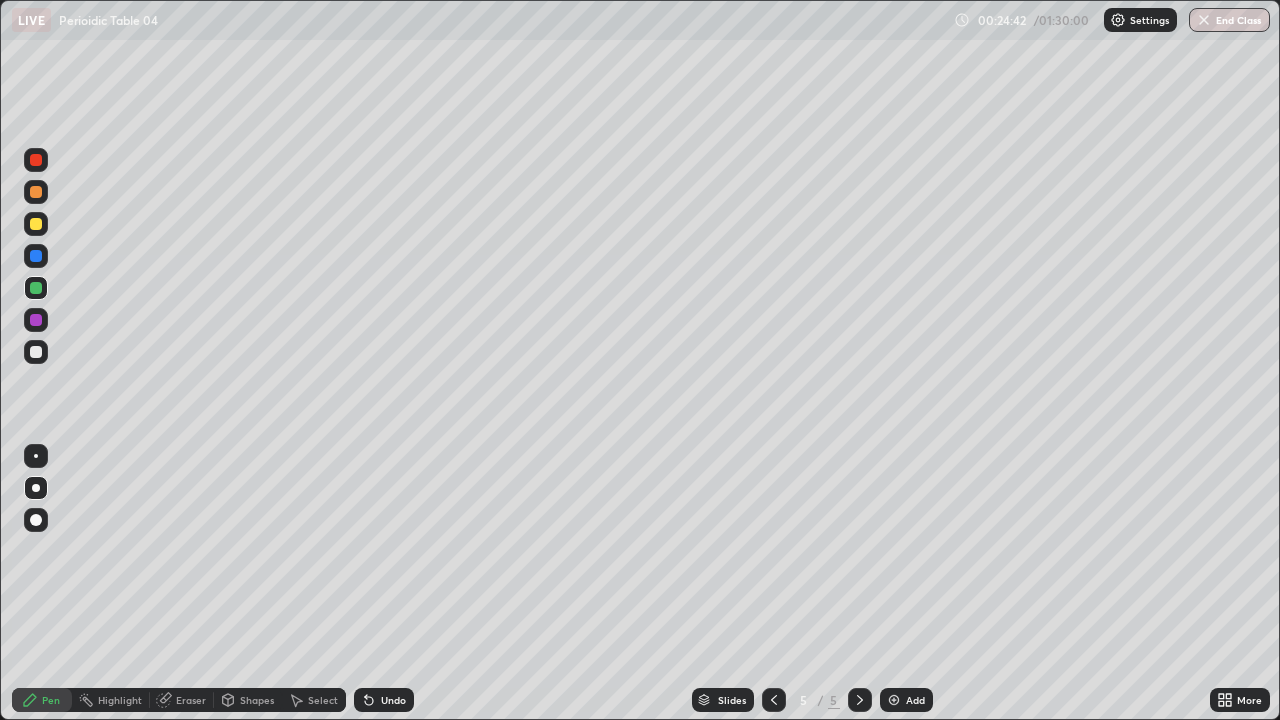 click at bounding box center [36, 224] 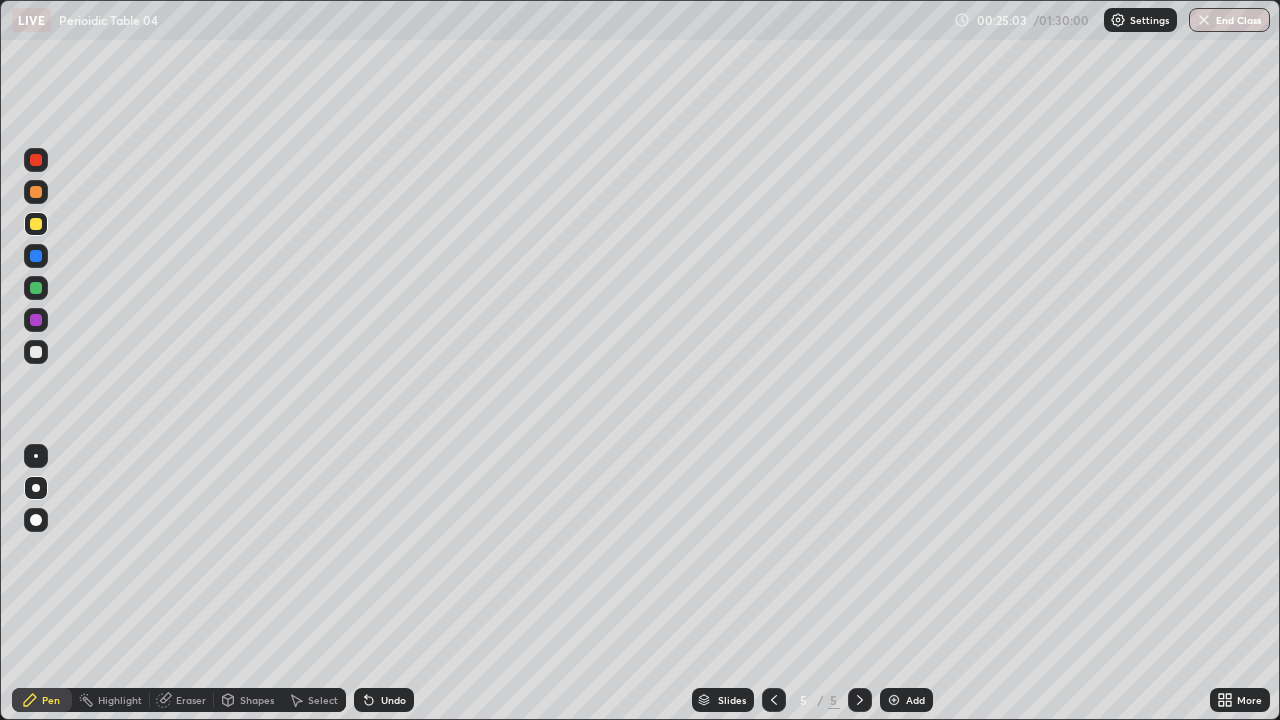 click at bounding box center (860, 700) 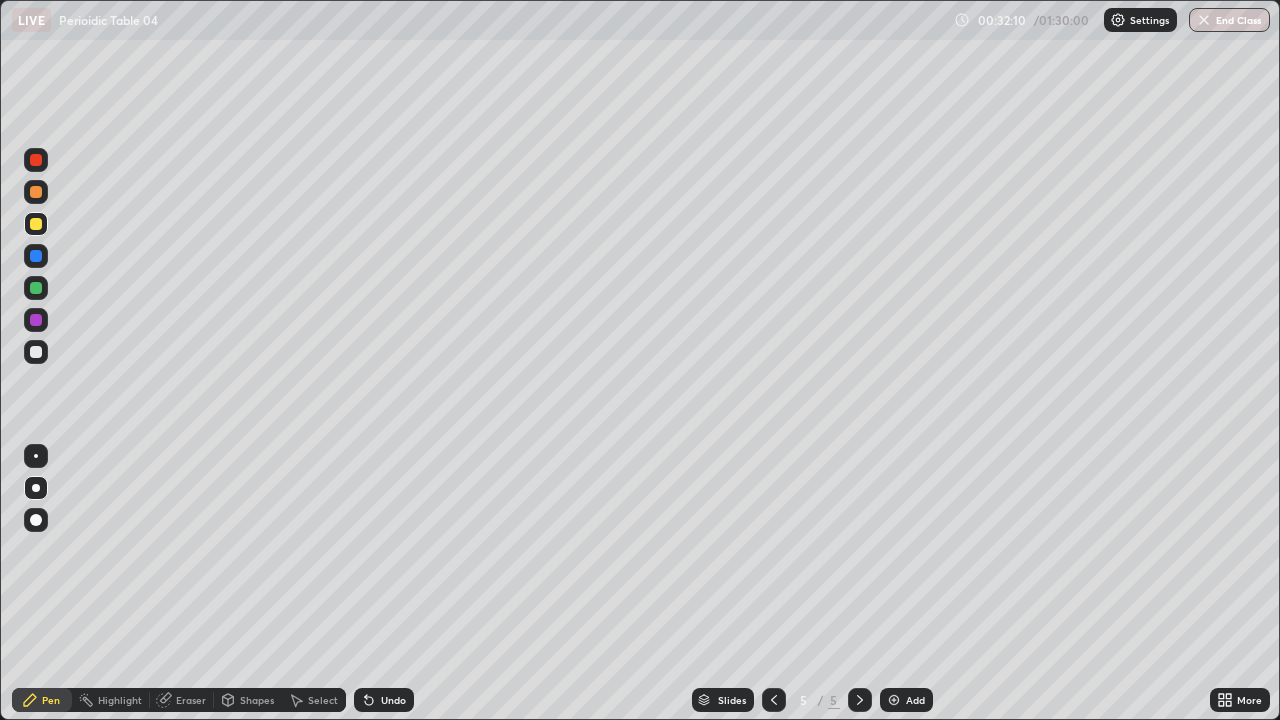 click at bounding box center [36, 352] 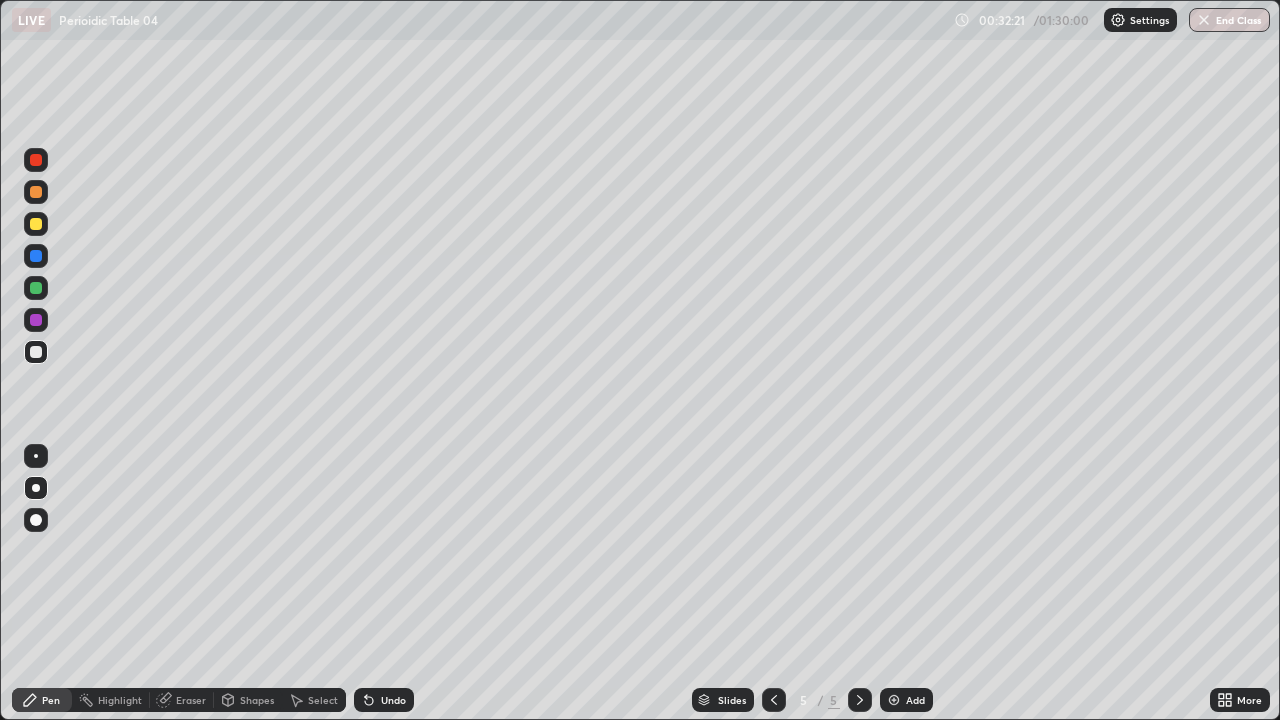 click on "Undo" at bounding box center [393, 700] 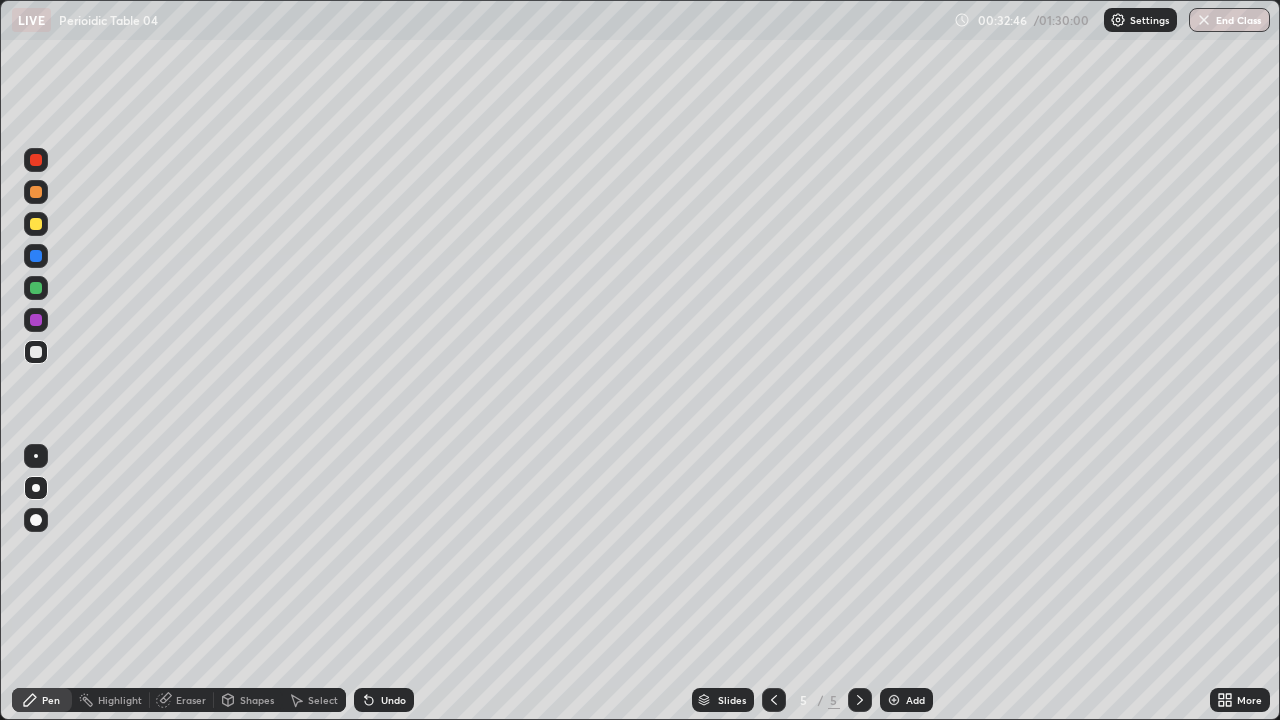 click at bounding box center [36, 288] 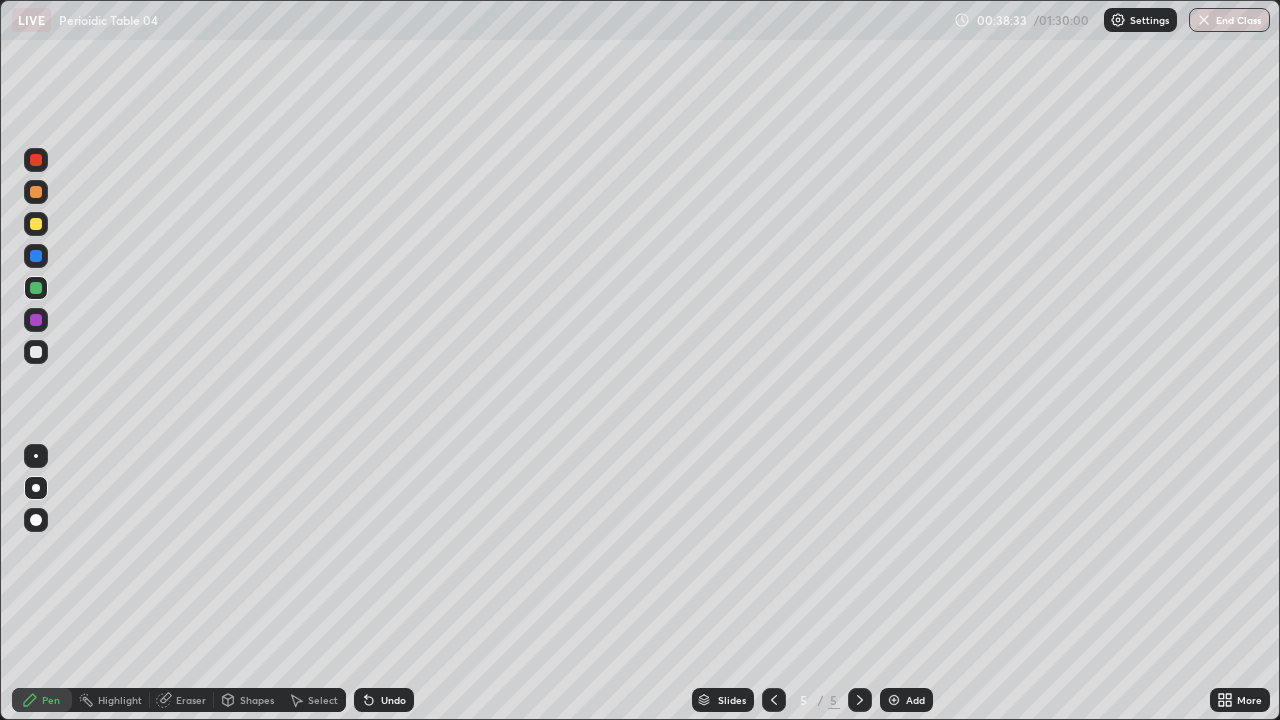 click on "Add" at bounding box center (906, 700) 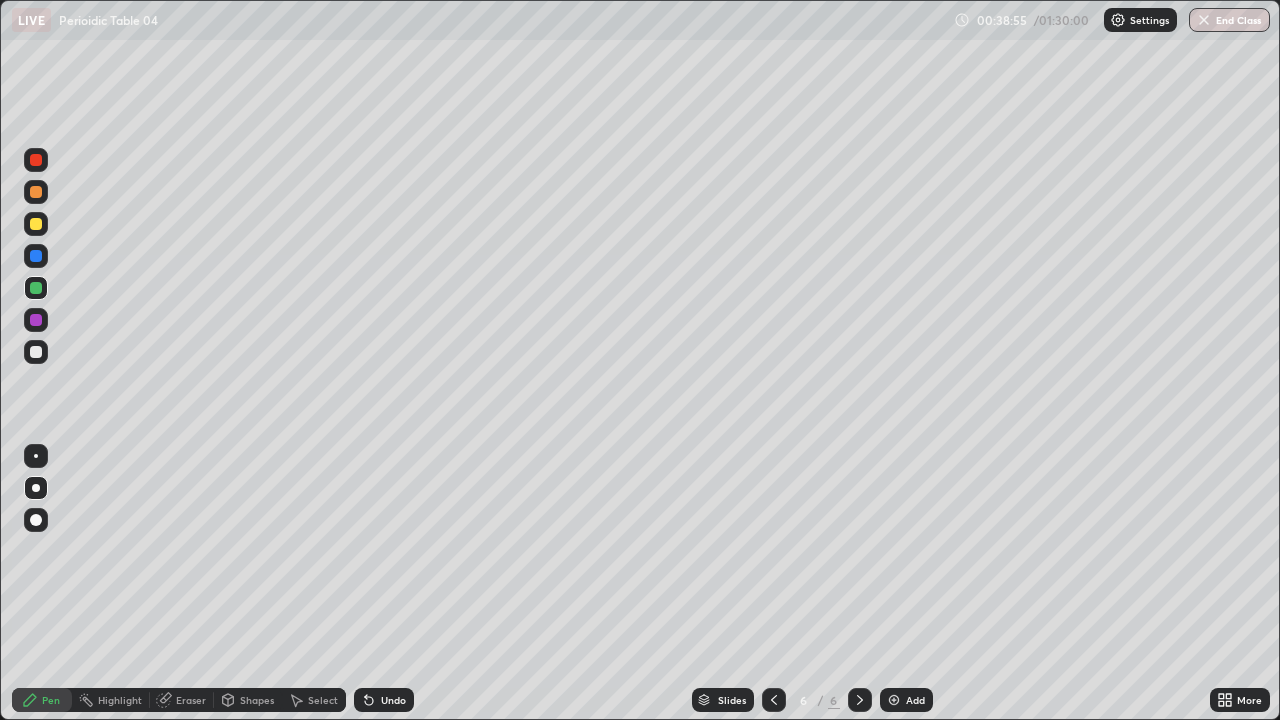 click at bounding box center (36, 224) 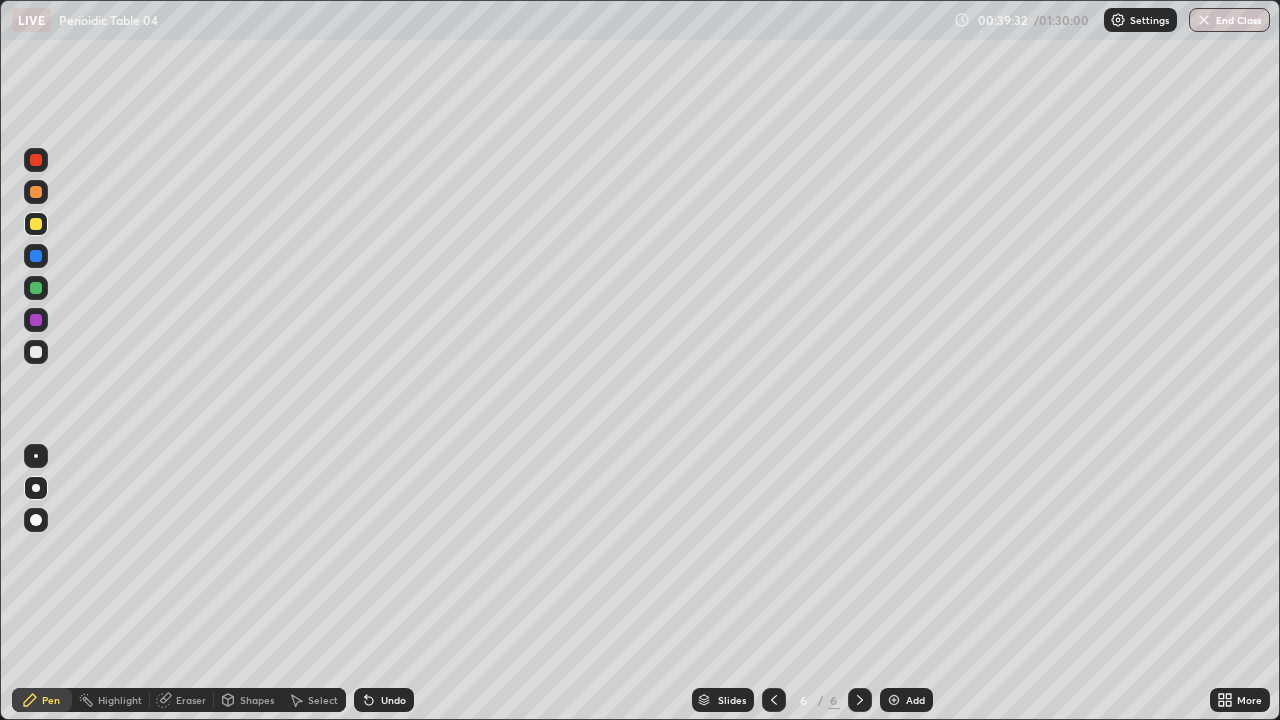 click on "Eraser" at bounding box center (182, 700) 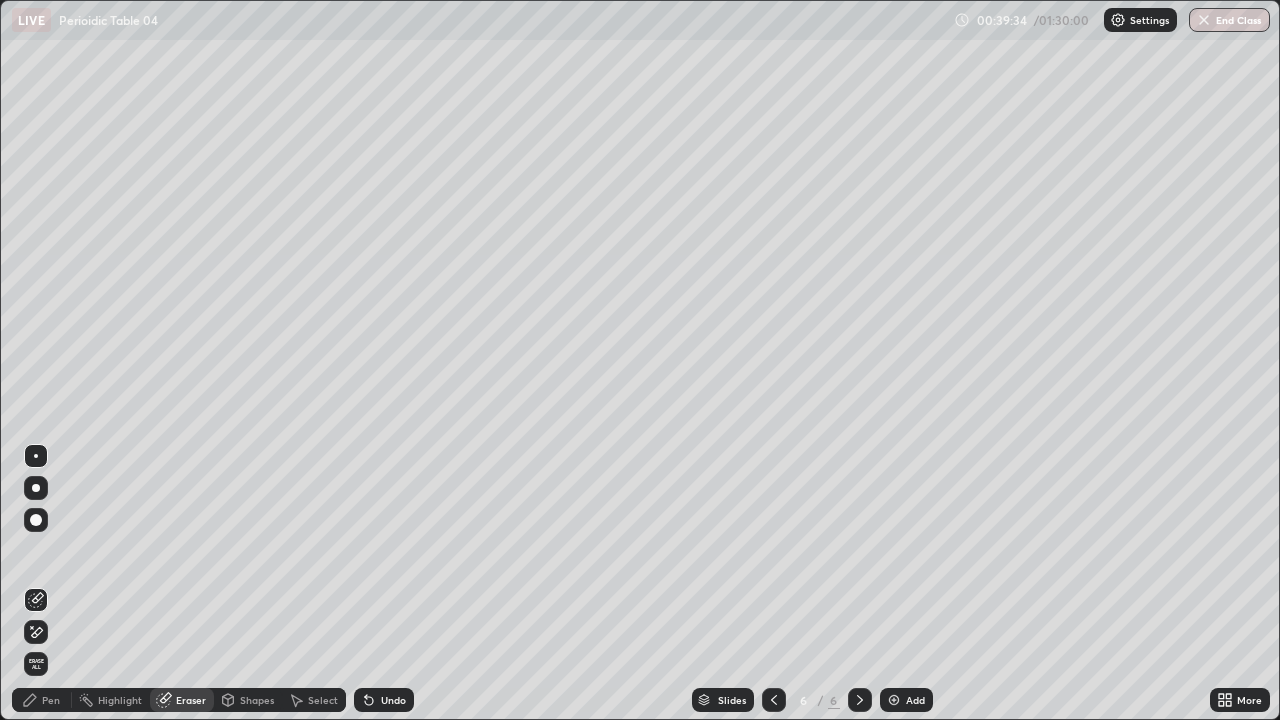 click on "Pen" at bounding box center (51, 700) 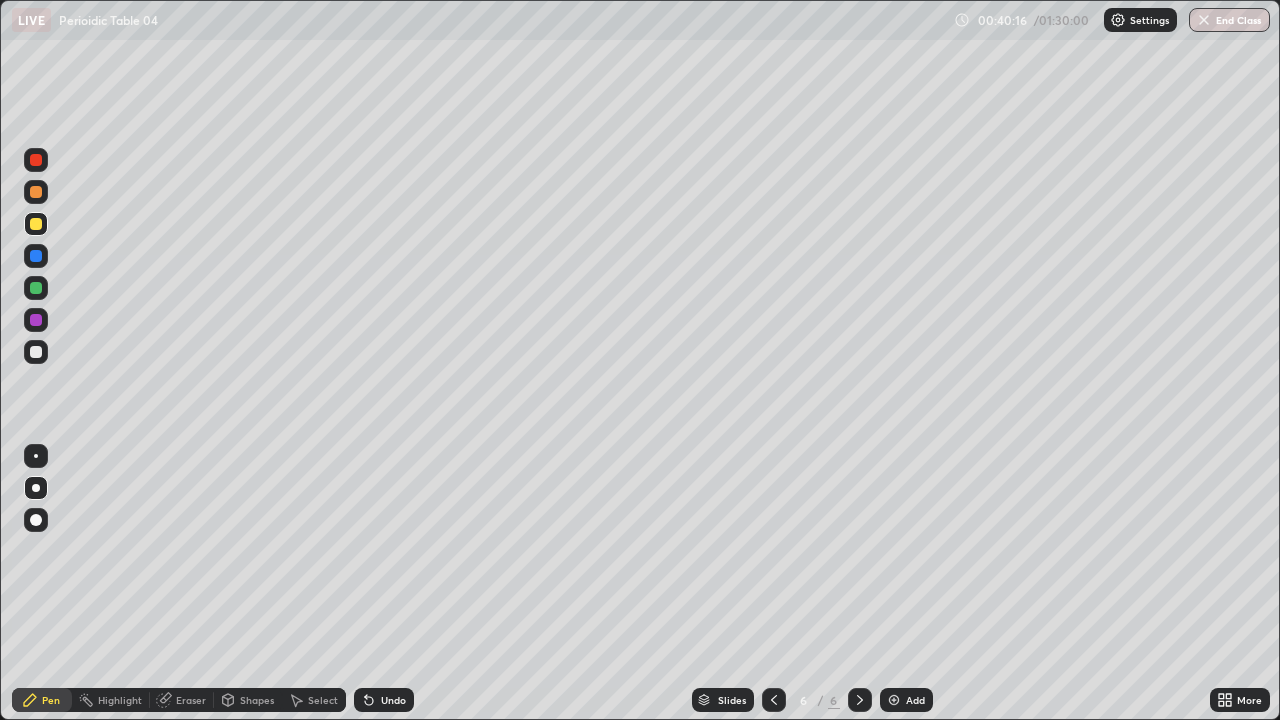 click 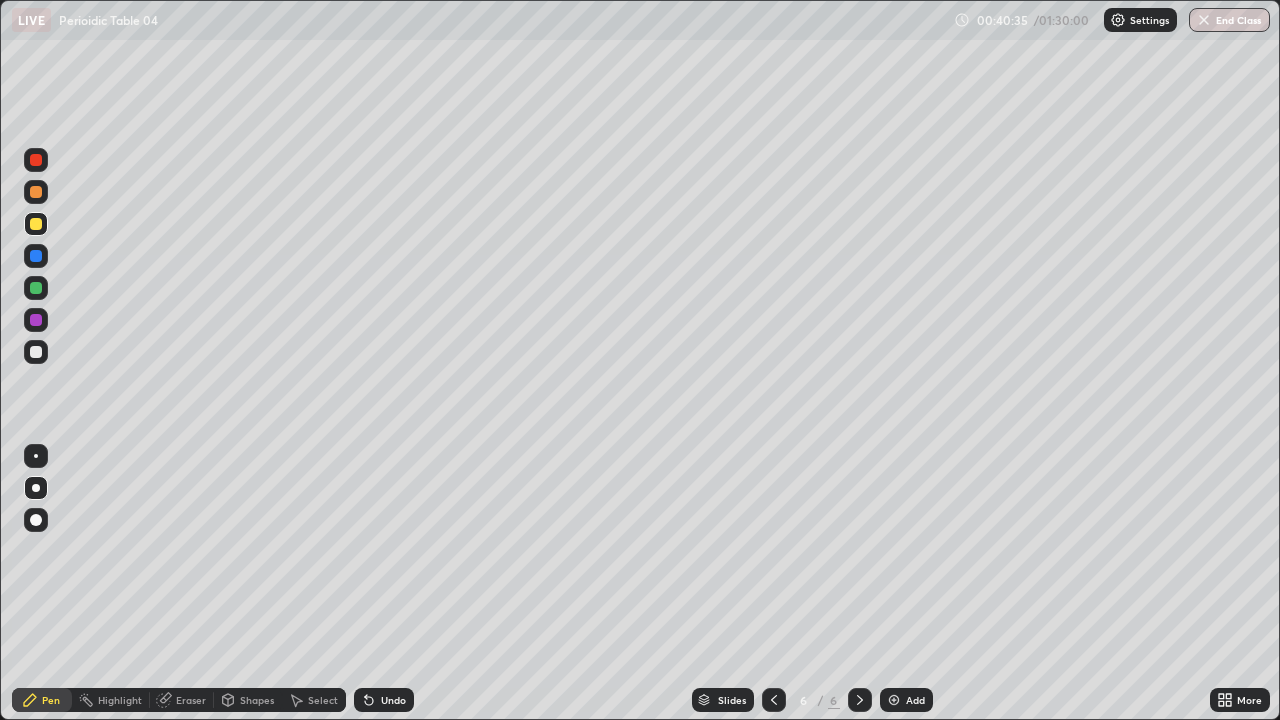 click at bounding box center [36, 352] 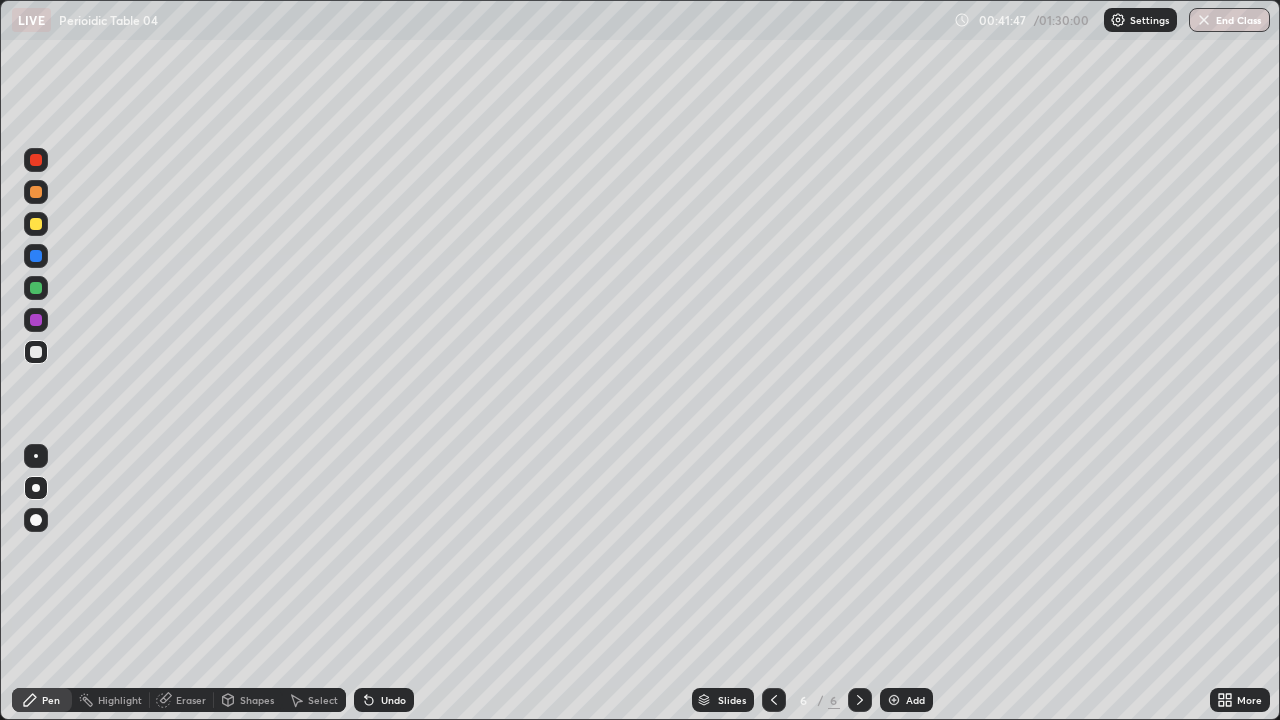 click 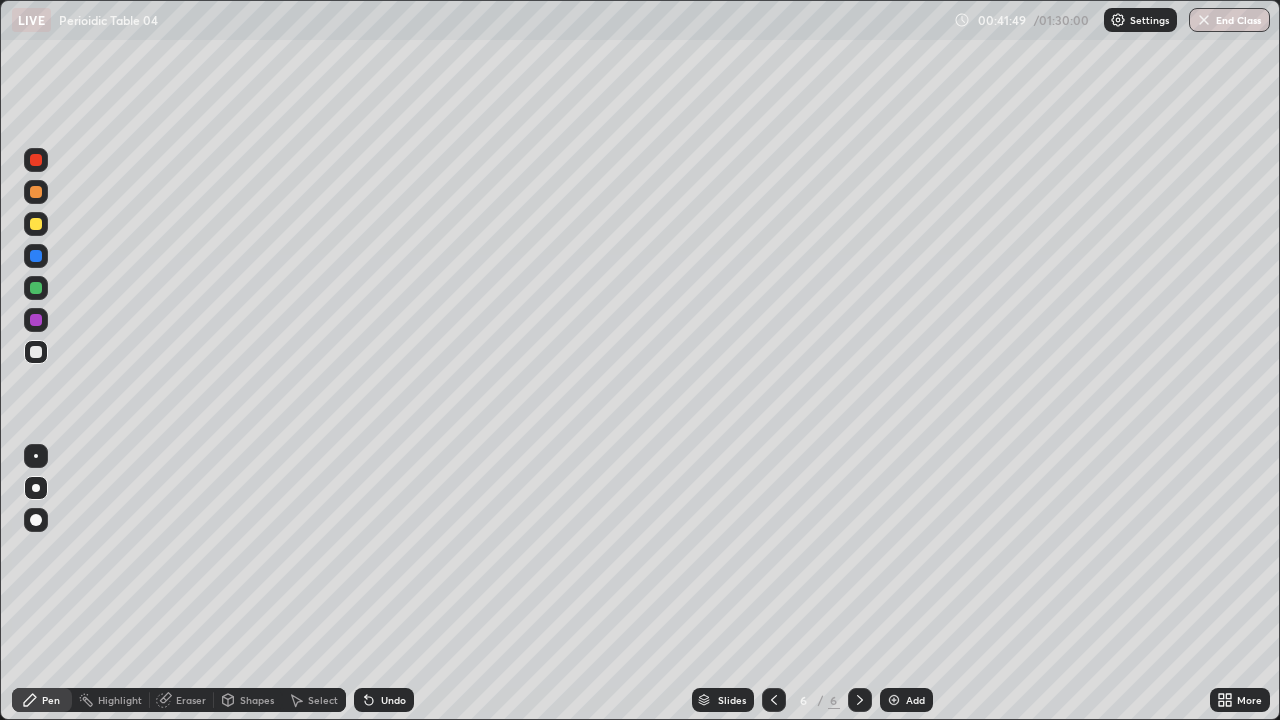 click on "Undo" at bounding box center [384, 700] 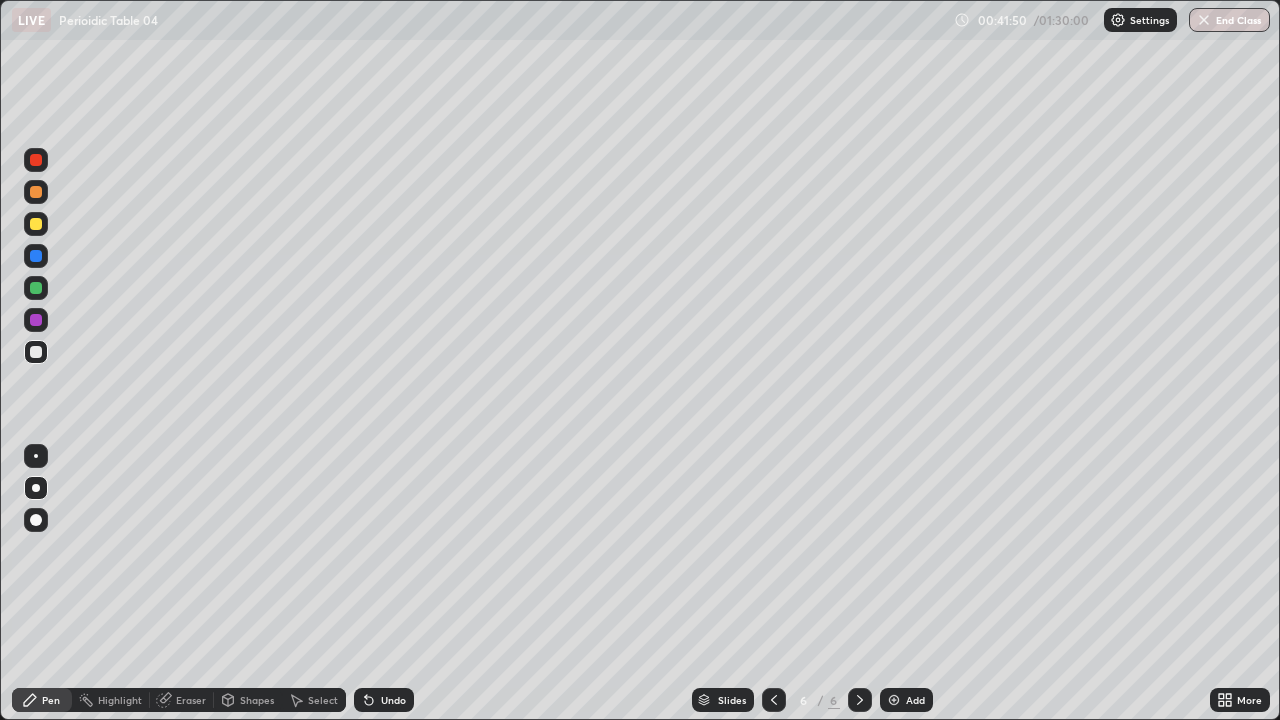 click at bounding box center (36, 288) 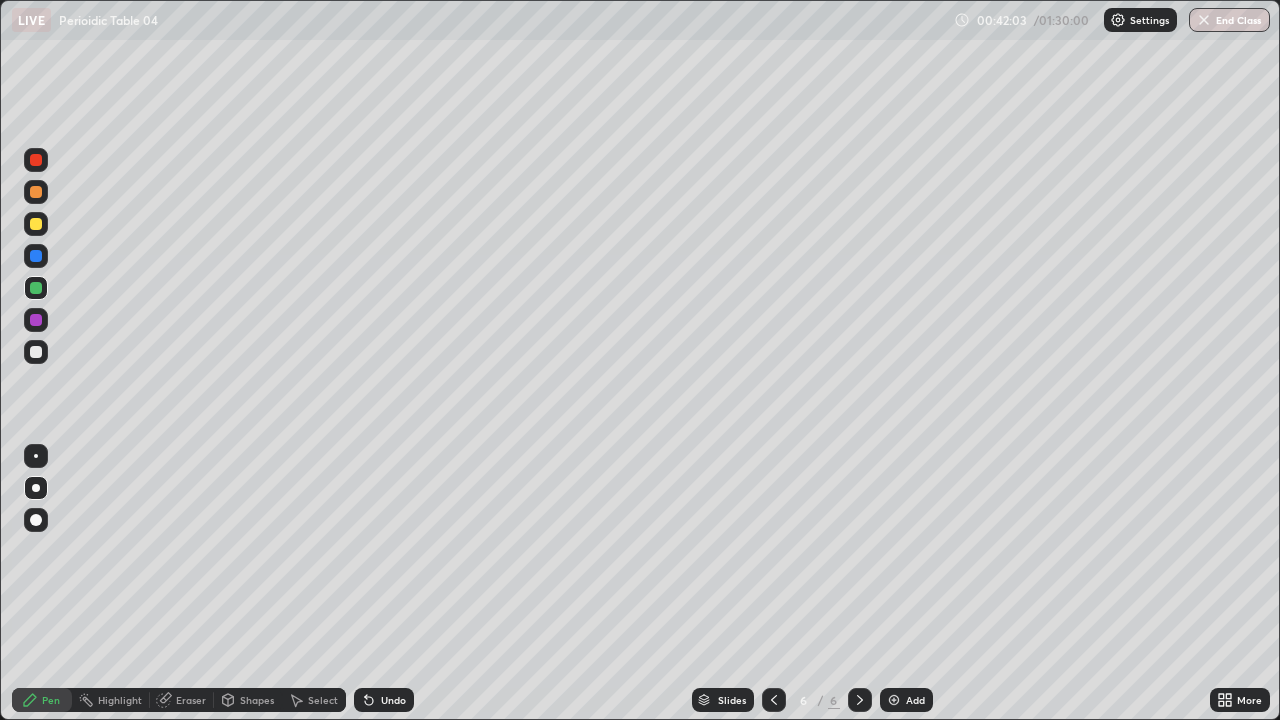 click on "Undo" at bounding box center [393, 700] 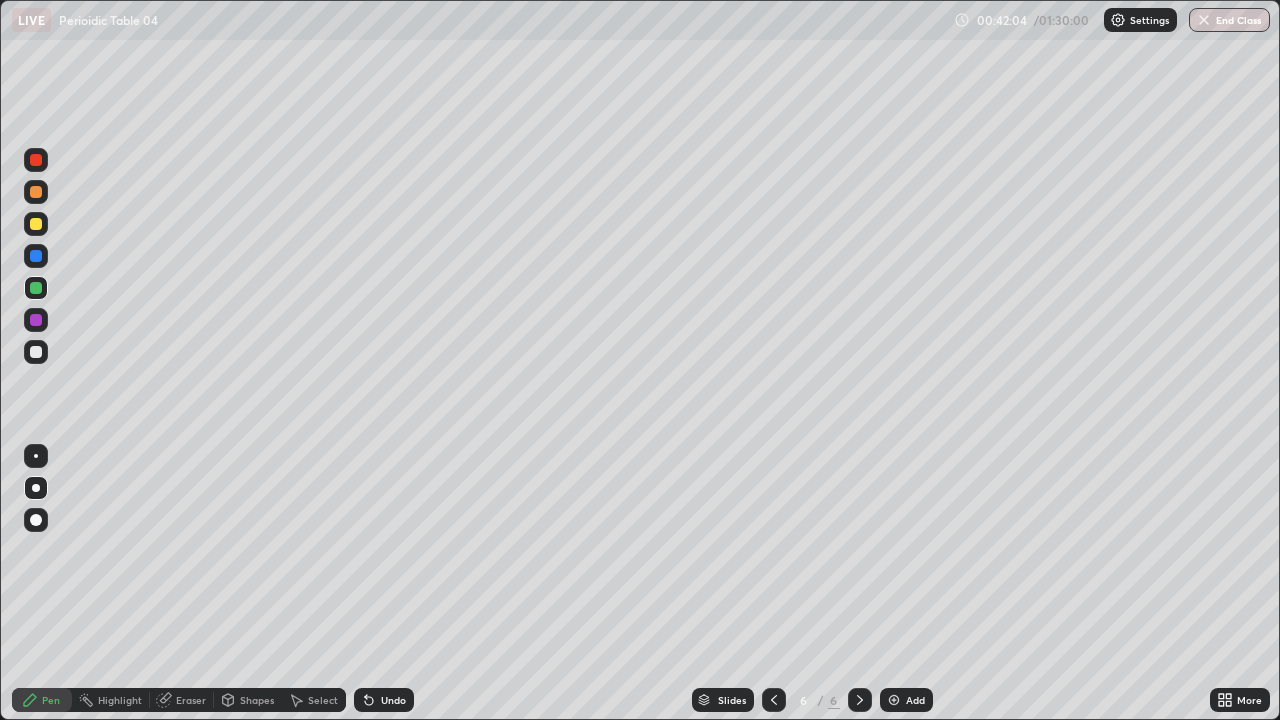 click on "Undo" at bounding box center [393, 700] 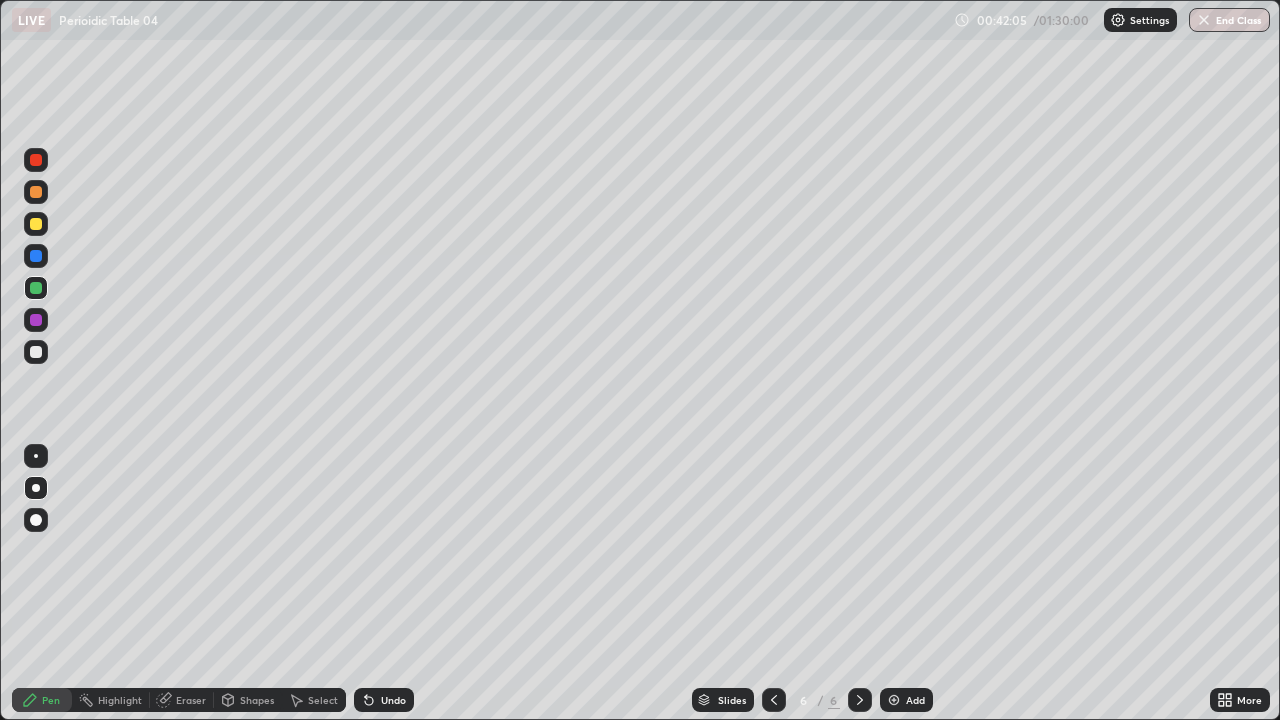 click on "Undo" at bounding box center [384, 700] 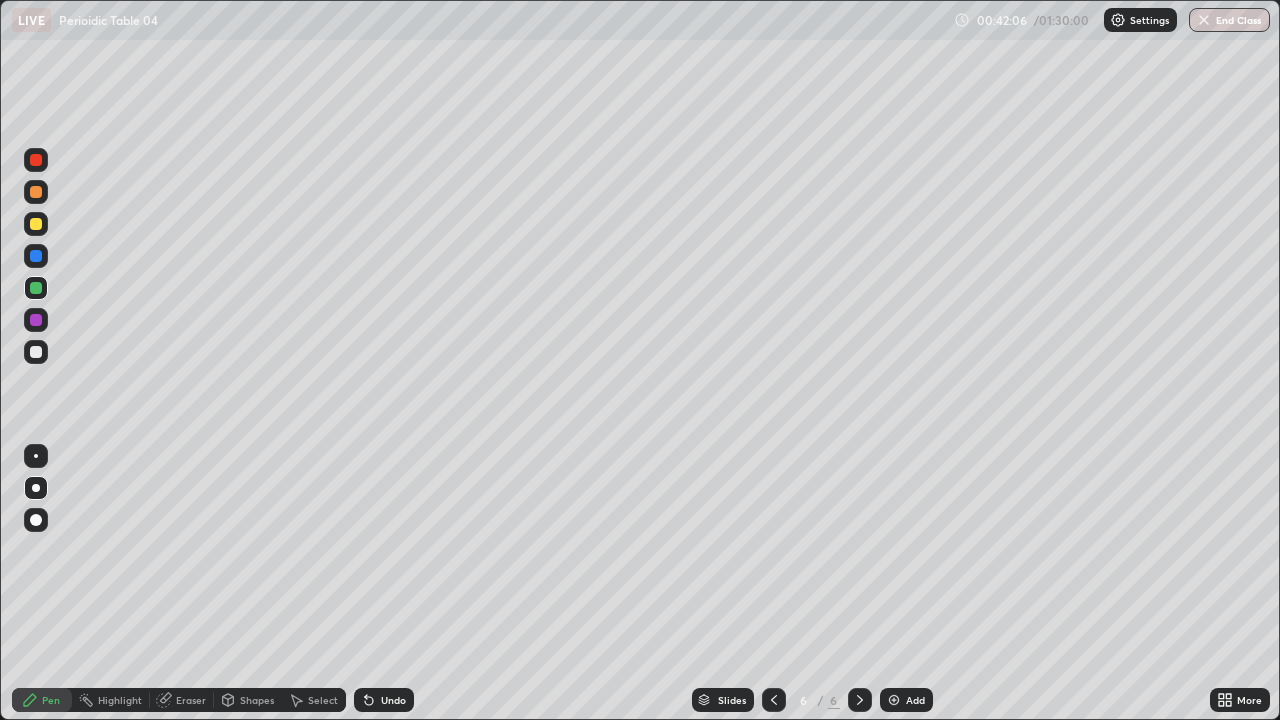 click on "Undo" at bounding box center (384, 700) 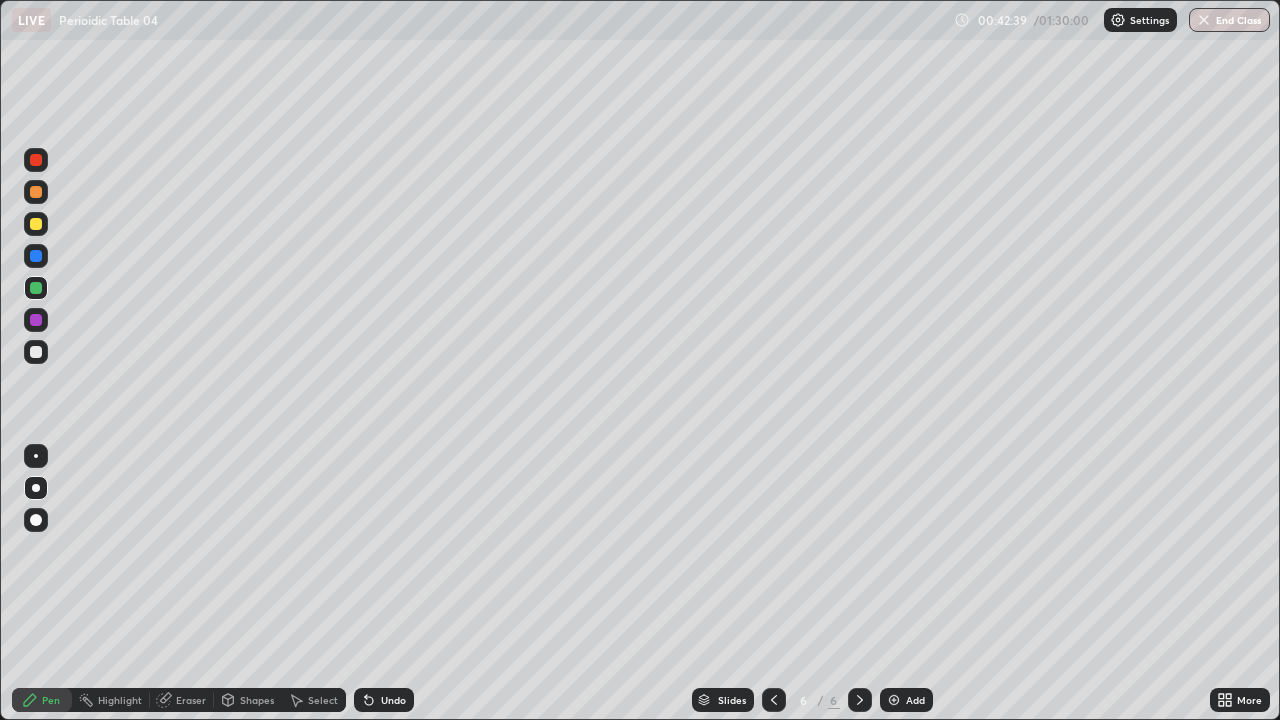 click at bounding box center [36, 352] 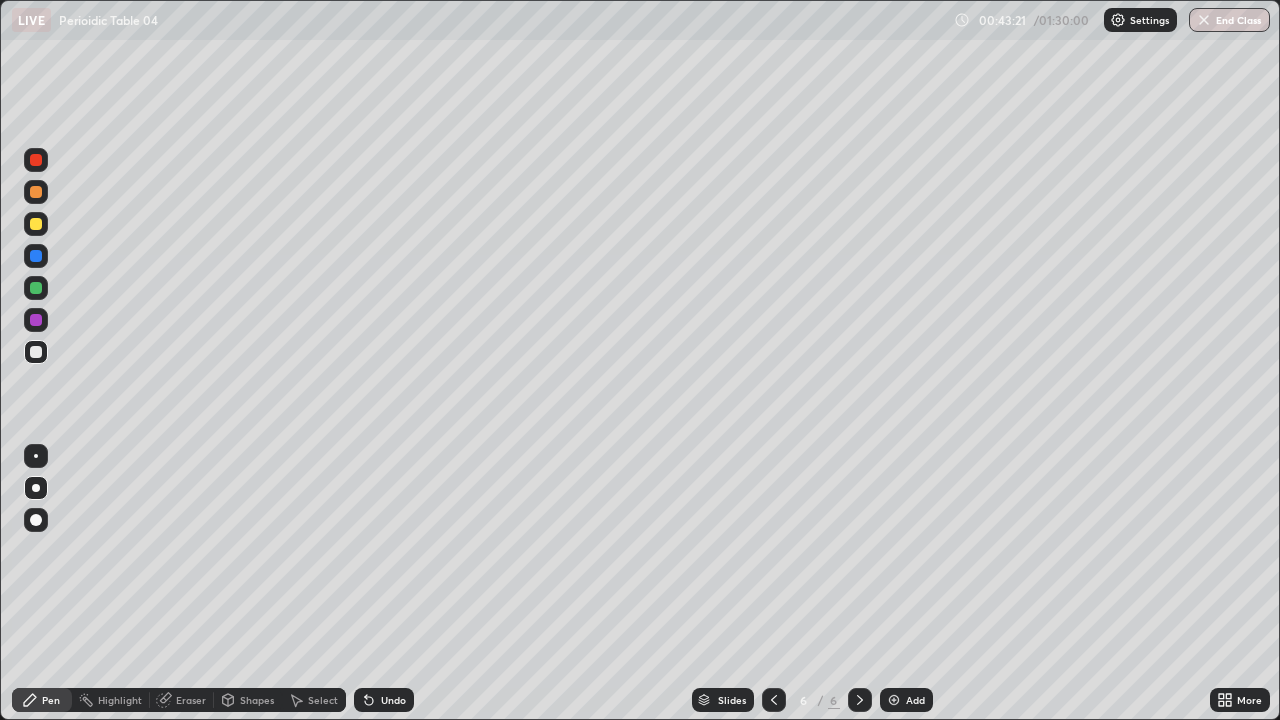 click on "Eraser" at bounding box center [182, 700] 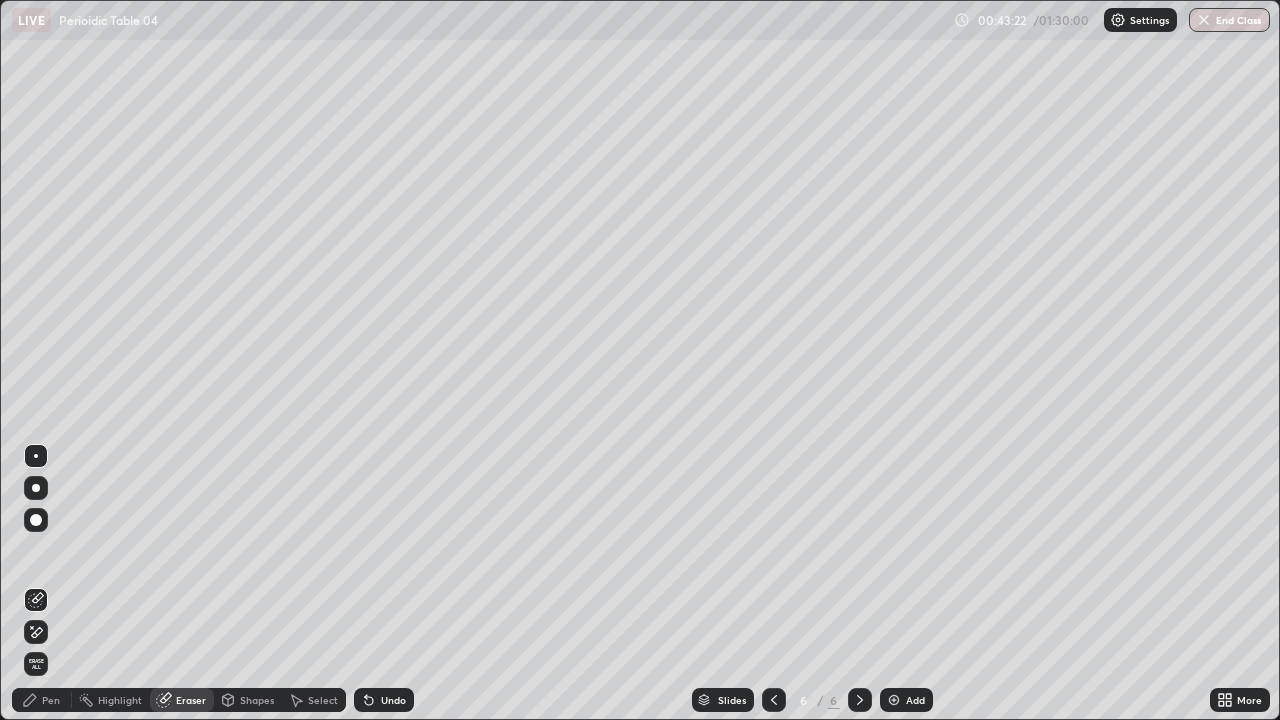 click on "Pen" at bounding box center (42, 700) 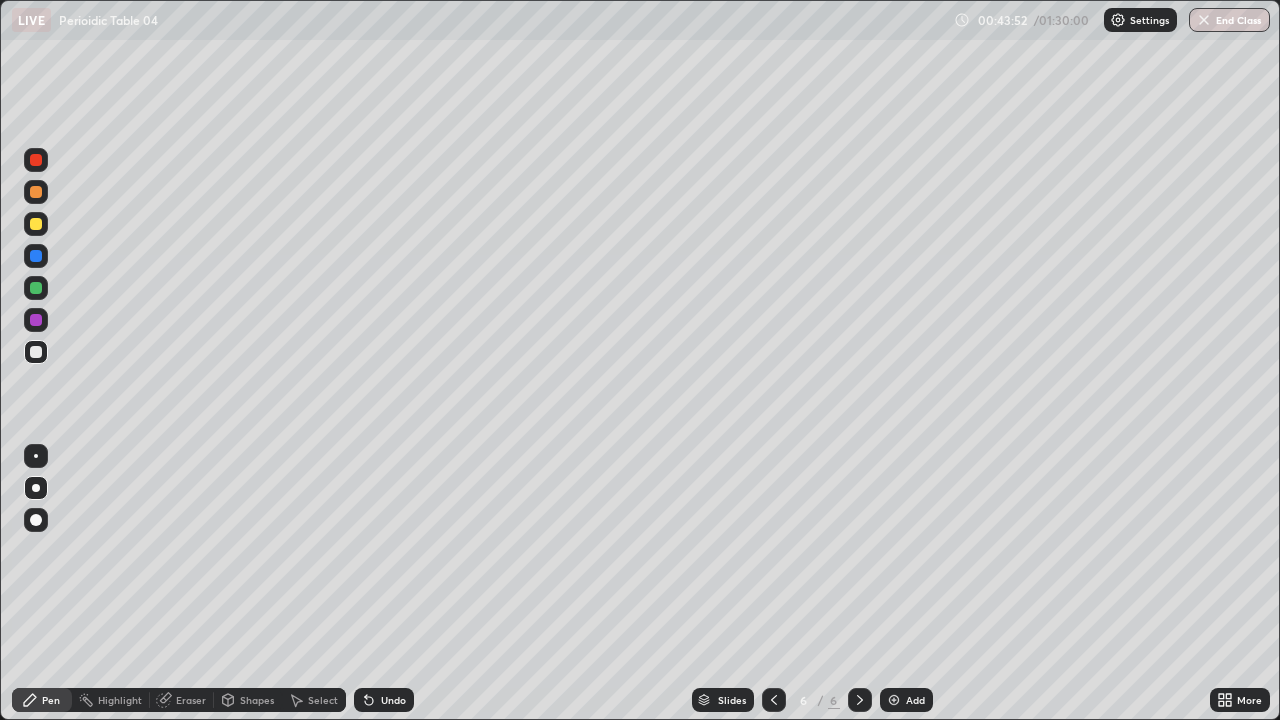 click at bounding box center [36, 288] 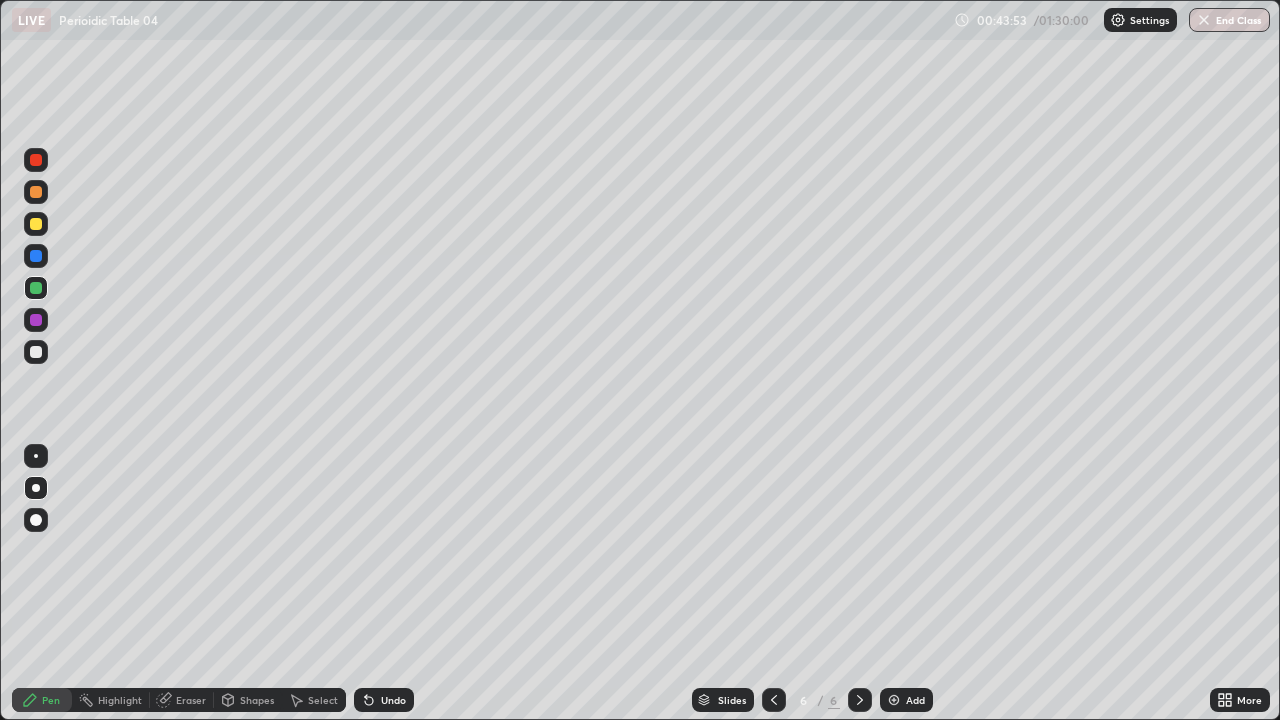 click at bounding box center (36, 224) 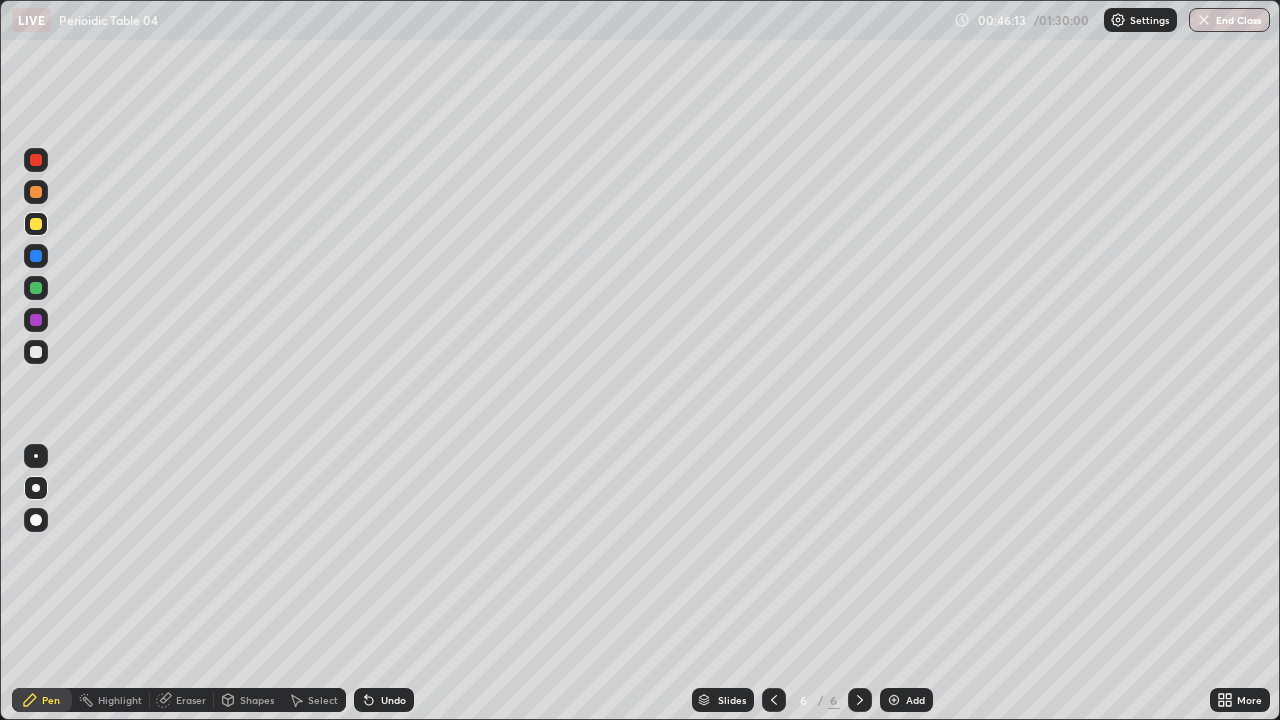 click on "Undo" at bounding box center [384, 700] 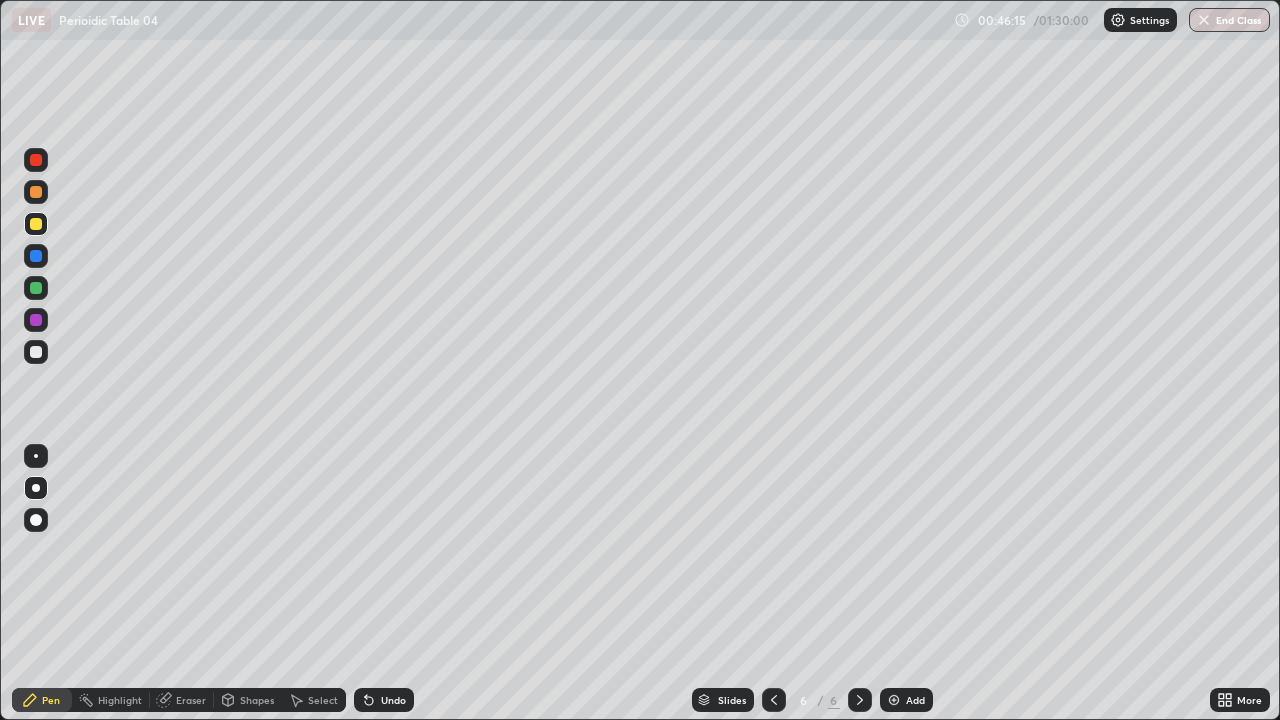 click on "Undo" at bounding box center (393, 700) 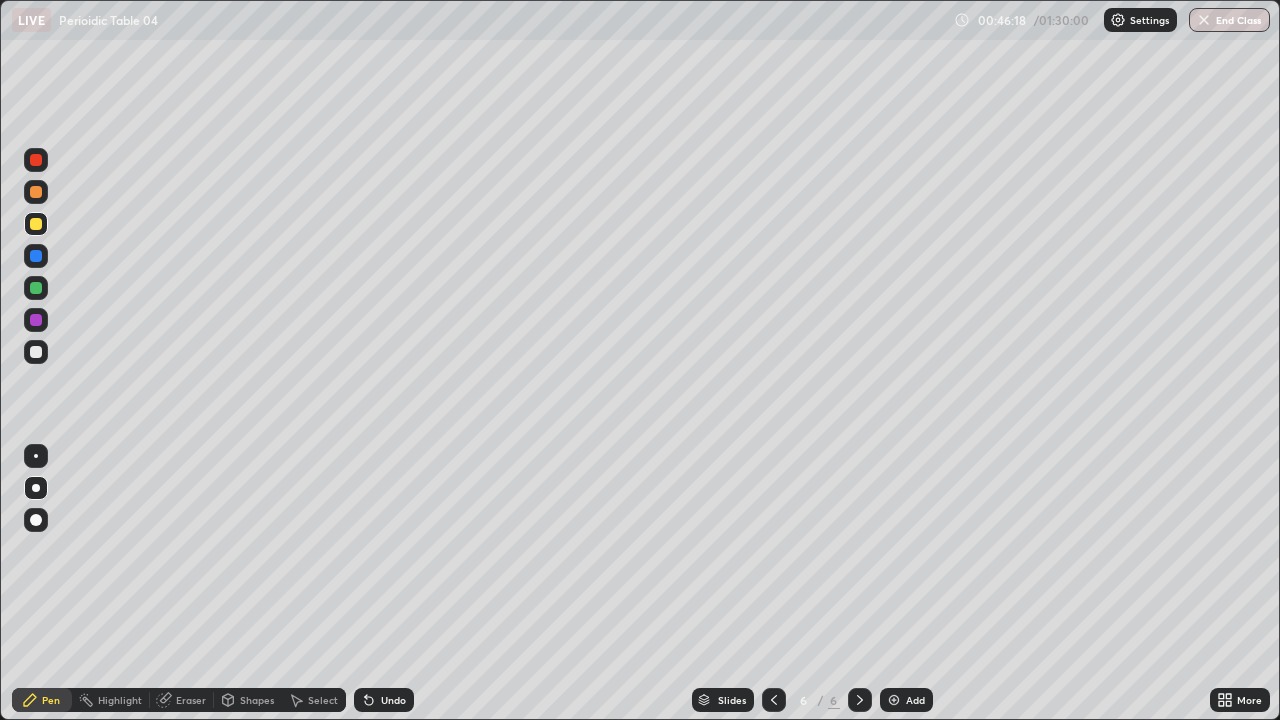 click on "Undo" at bounding box center (393, 700) 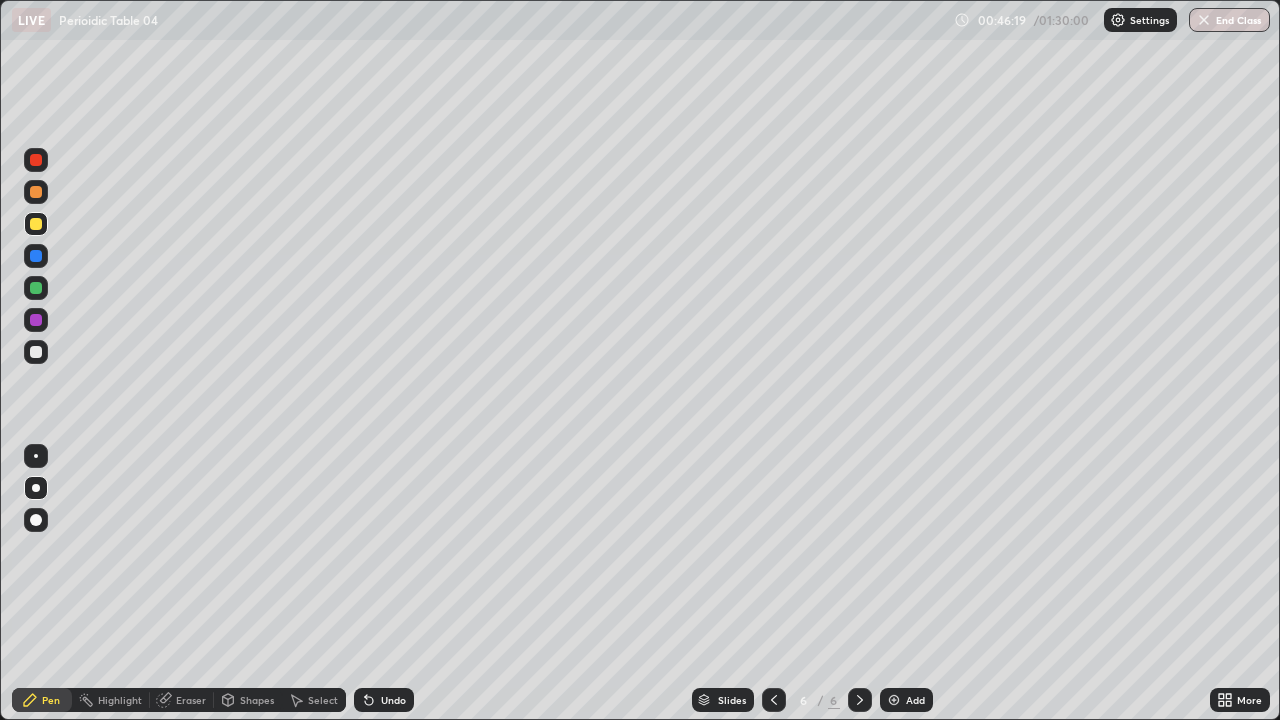click on "Undo" at bounding box center (384, 700) 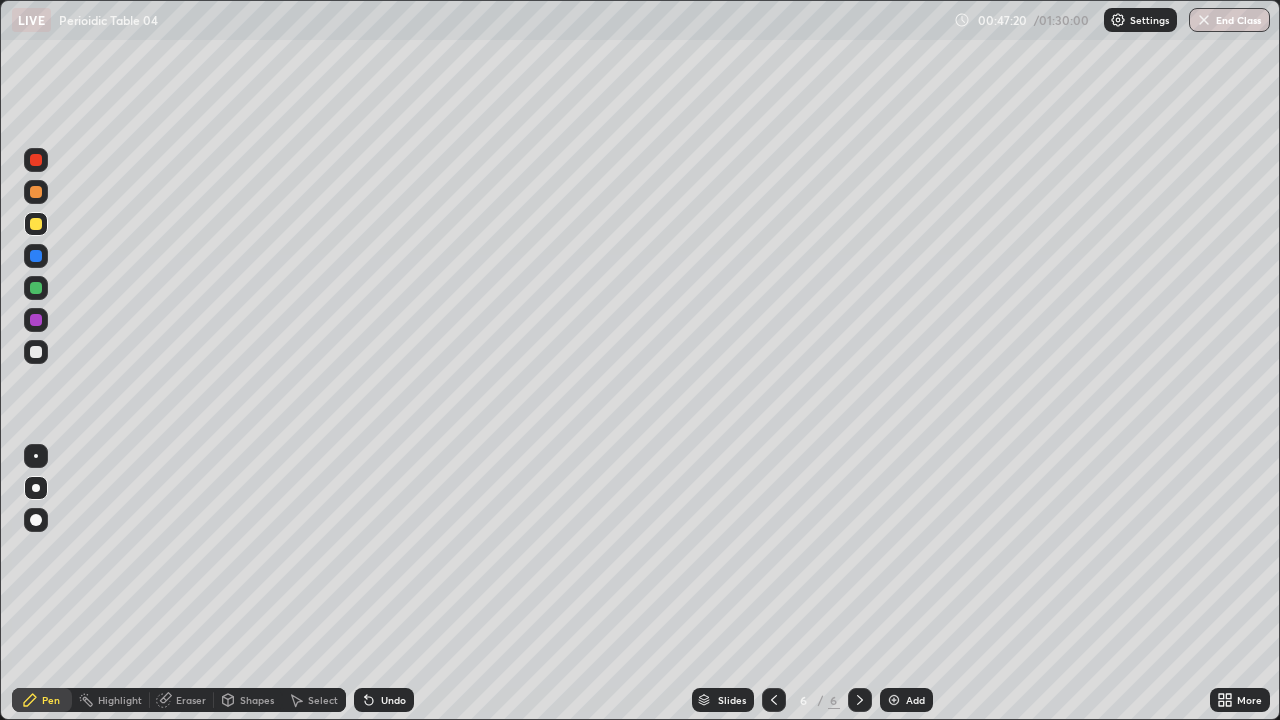 click on "Undo" at bounding box center [393, 700] 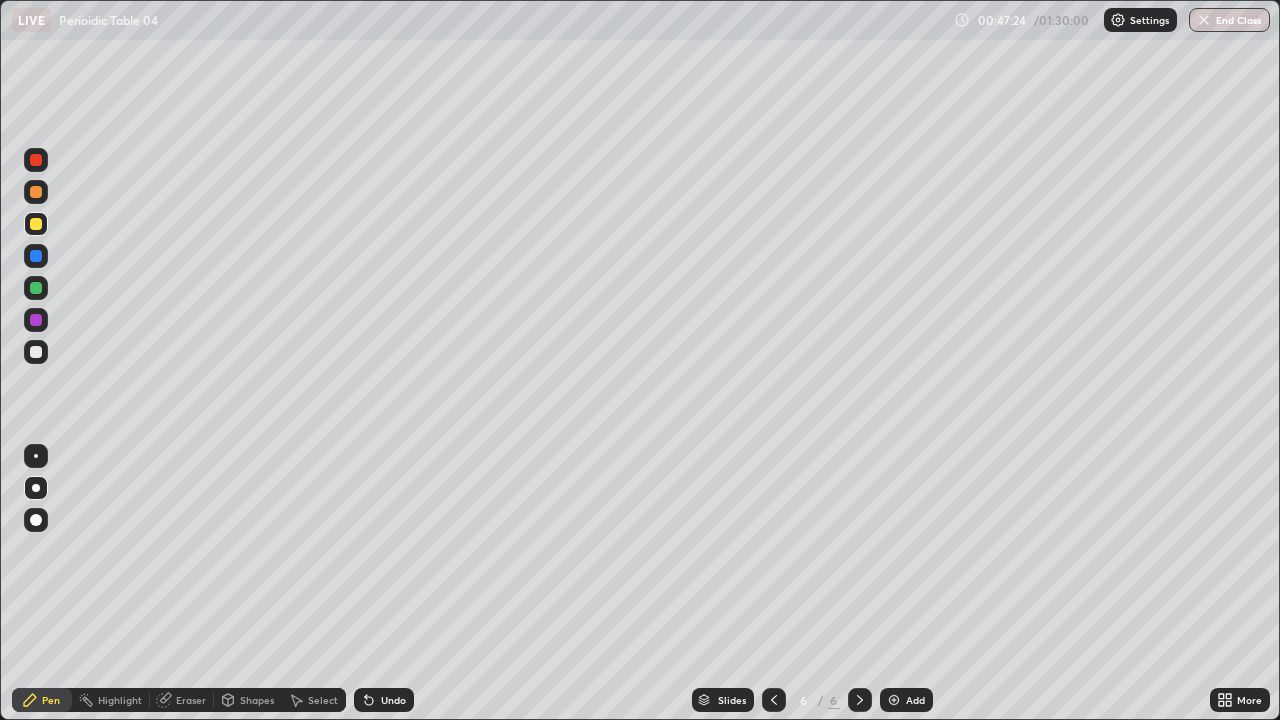 click on "Undo" at bounding box center [384, 700] 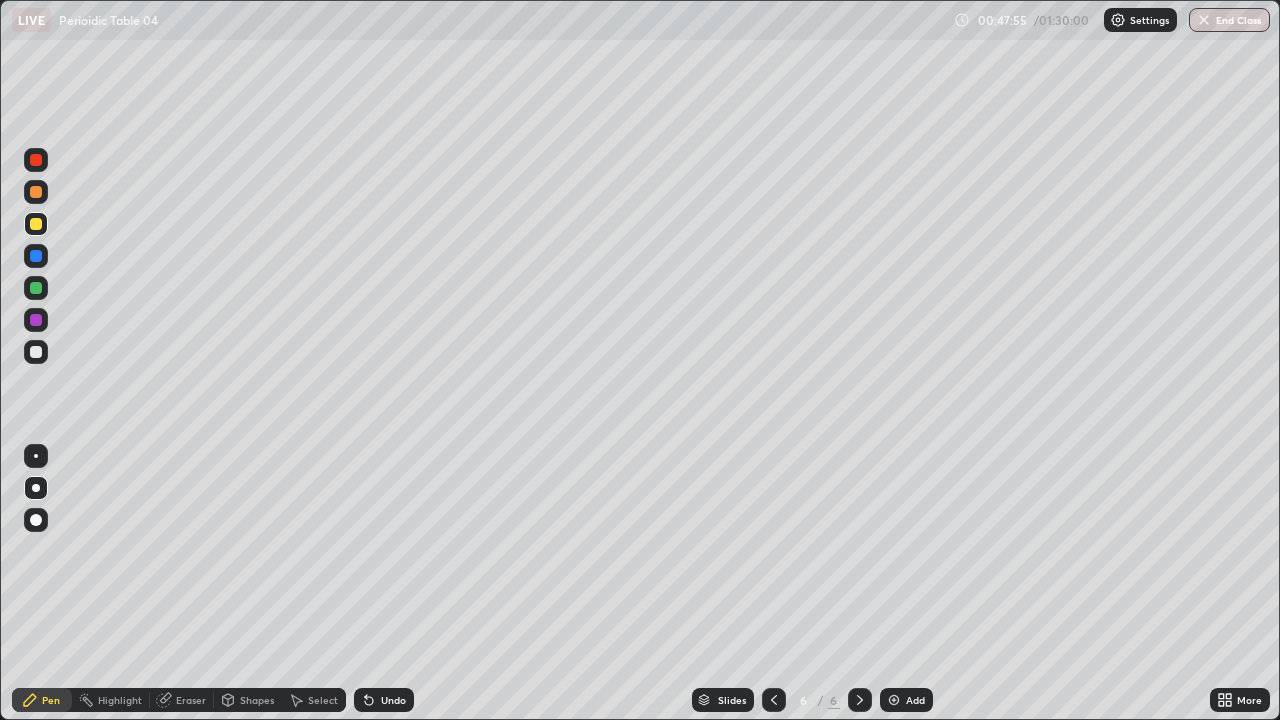 click on "Eraser" at bounding box center (191, 700) 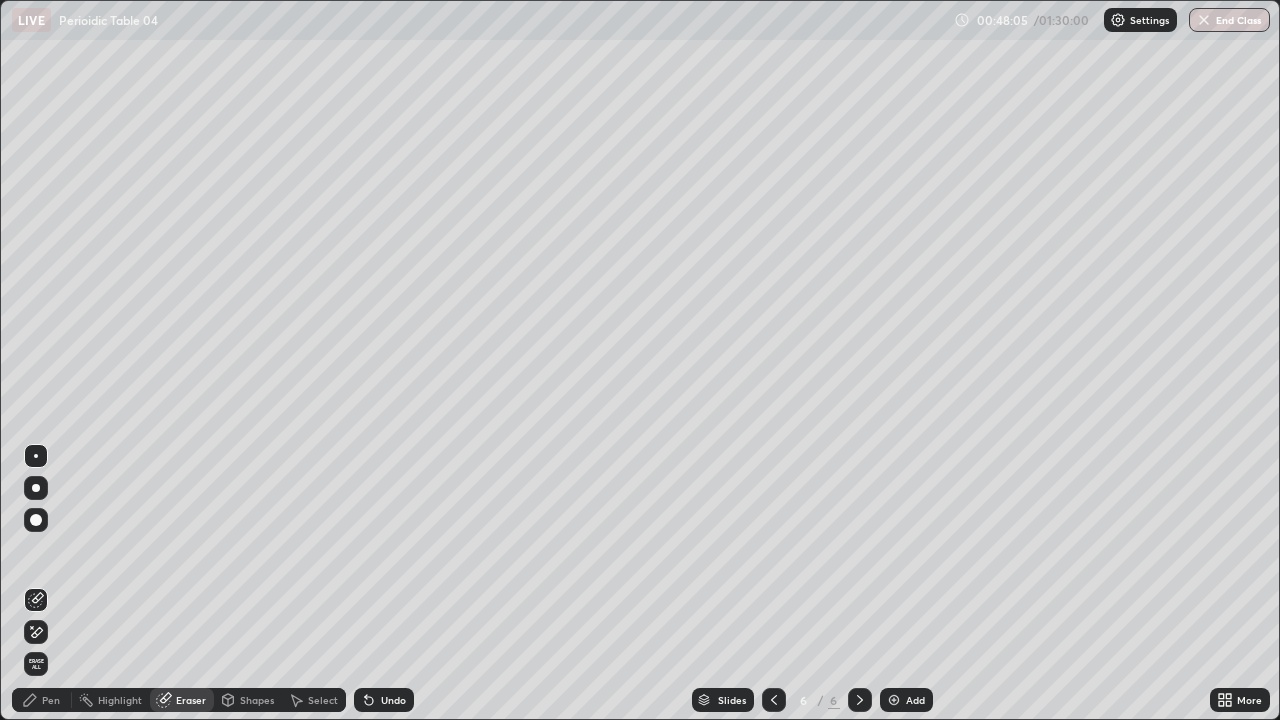 click on "Pen" at bounding box center [51, 700] 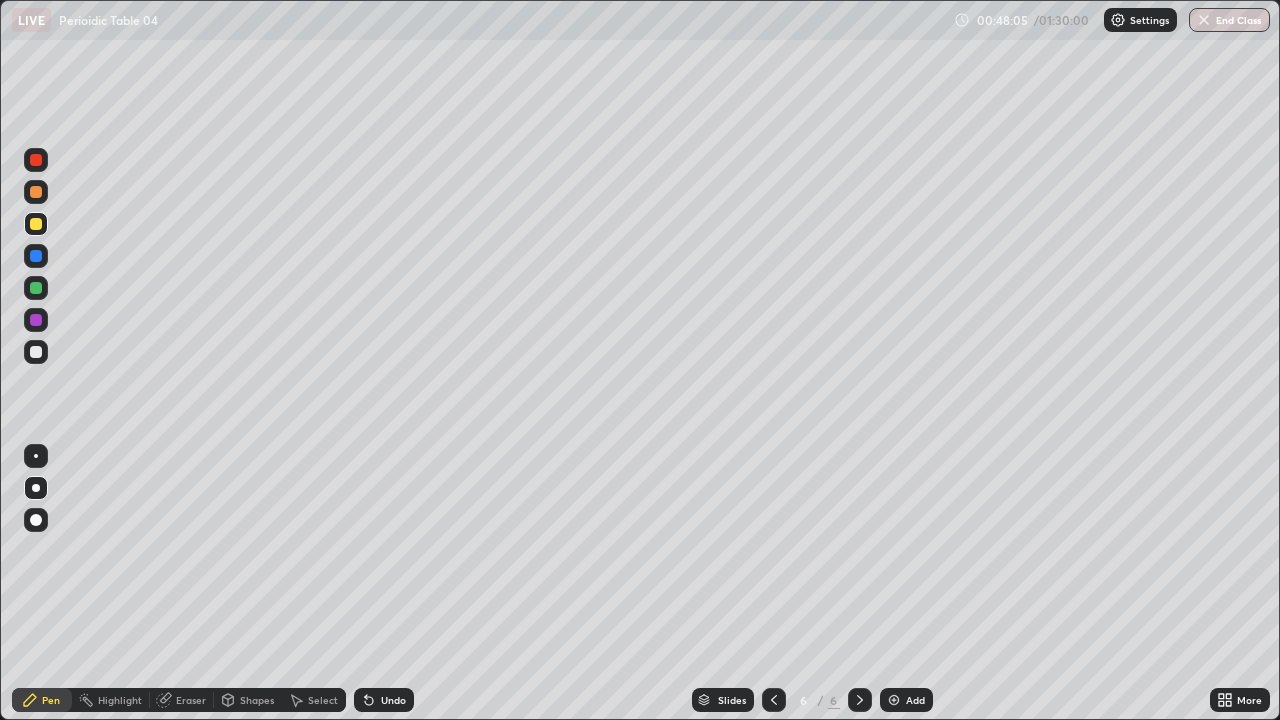 click at bounding box center (36, 352) 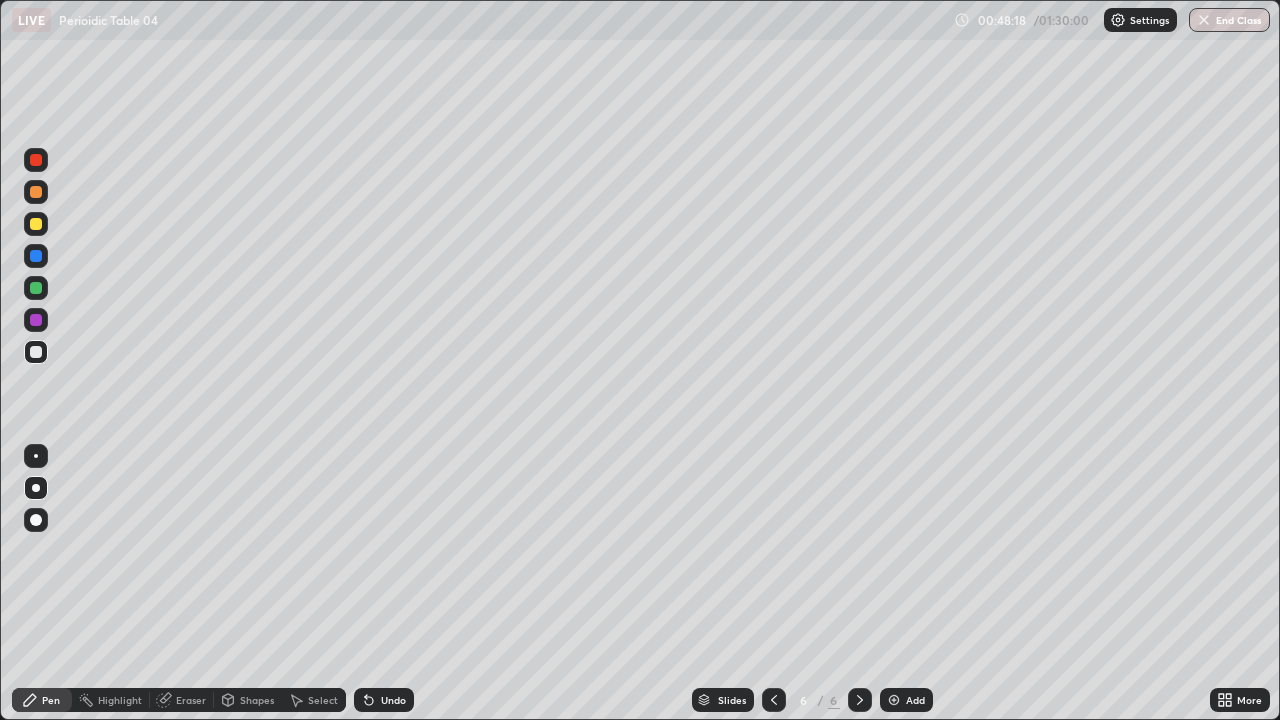 click at bounding box center (36, 320) 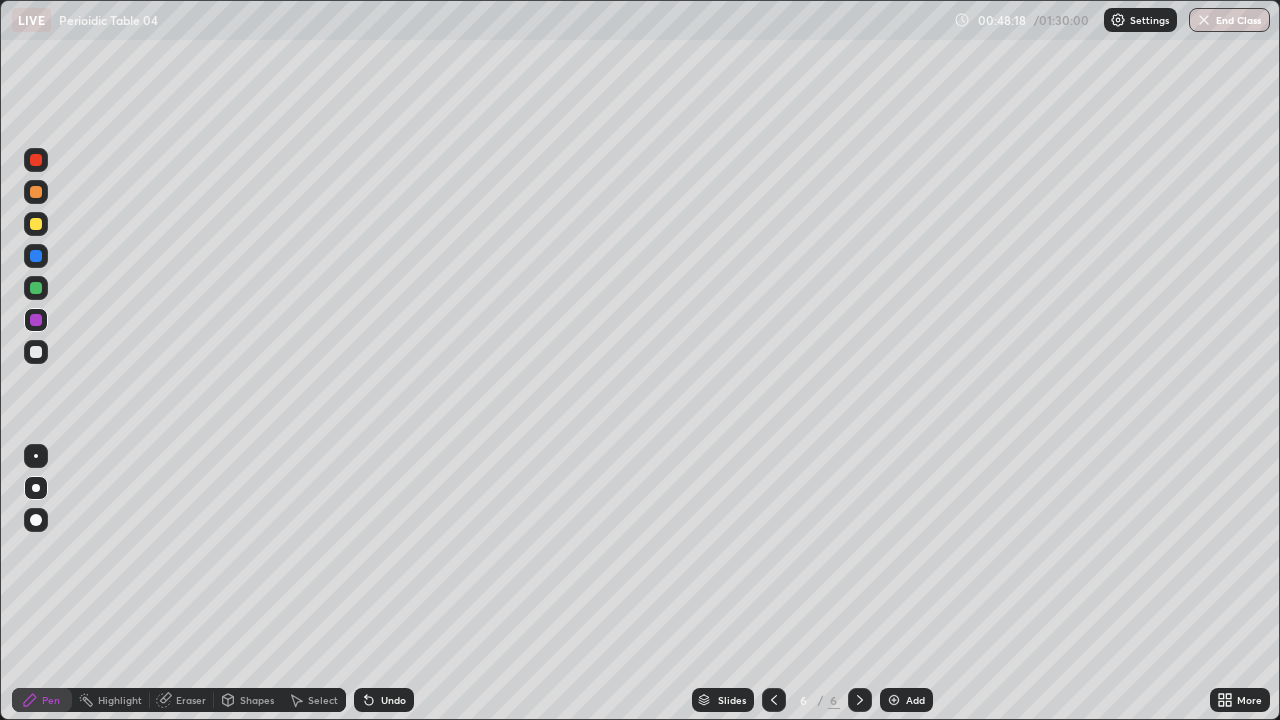 click at bounding box center [36, 320] 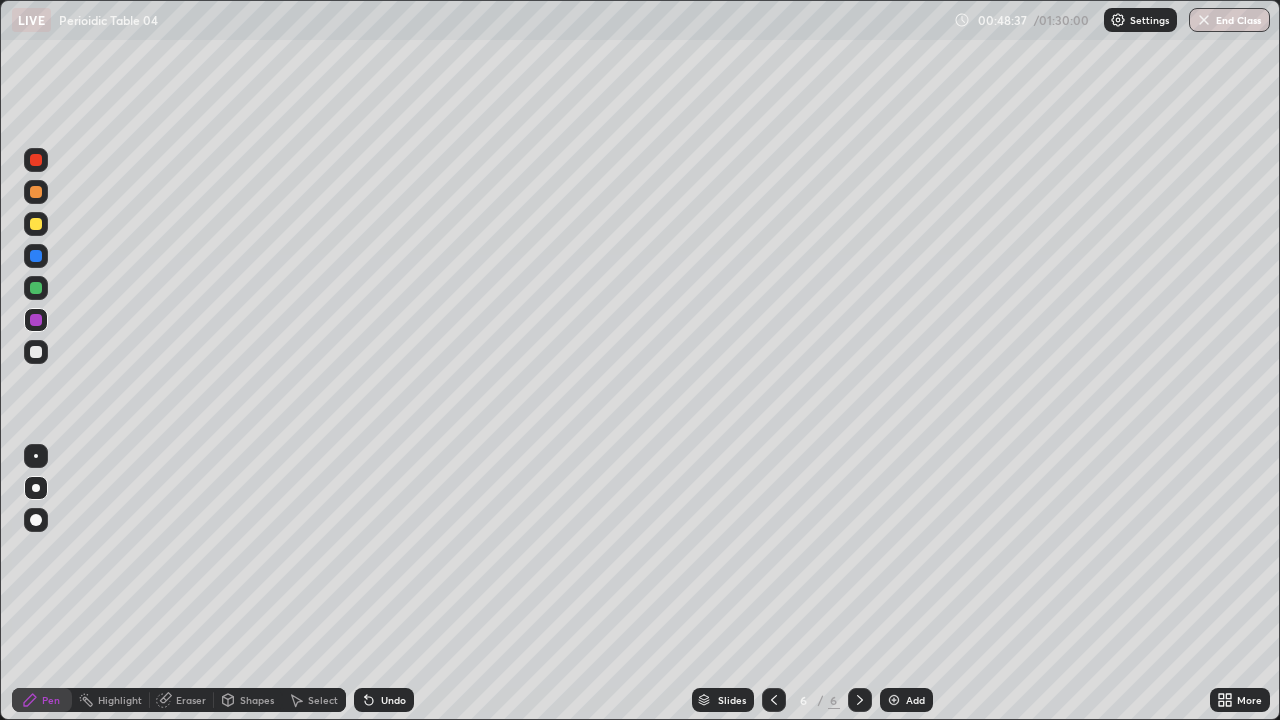 click 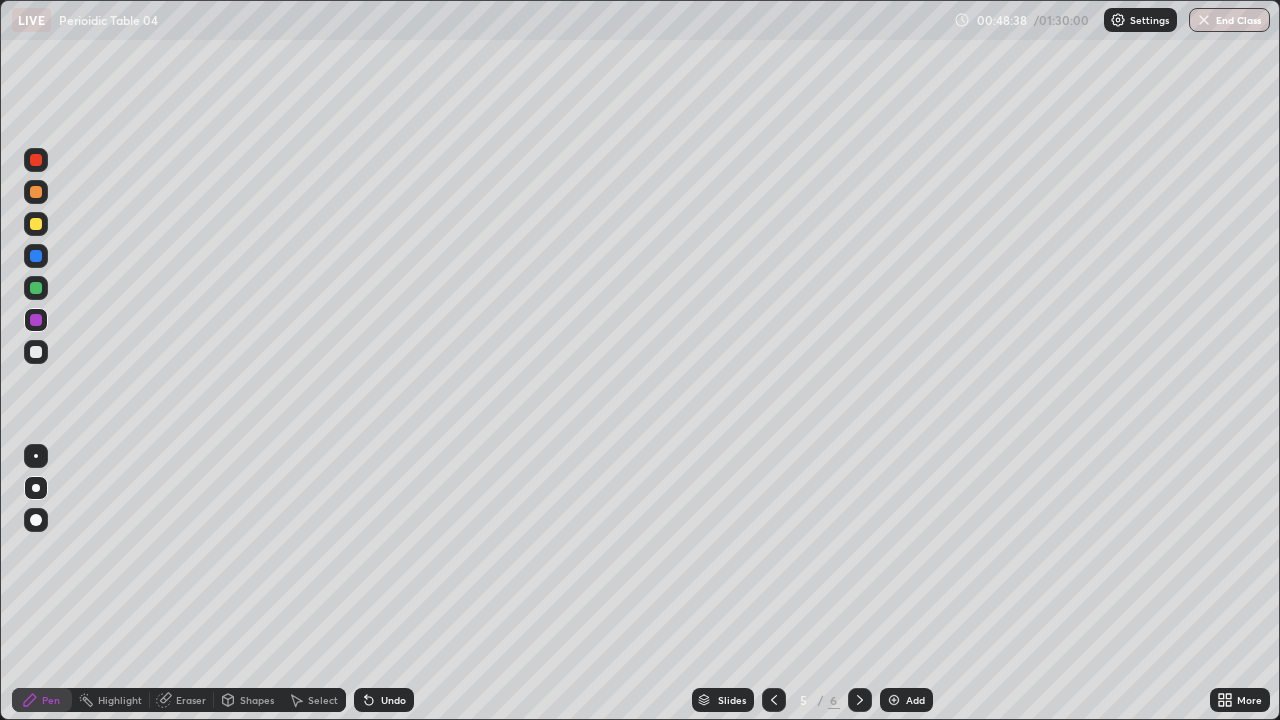 click at bounding box center (774, 700) 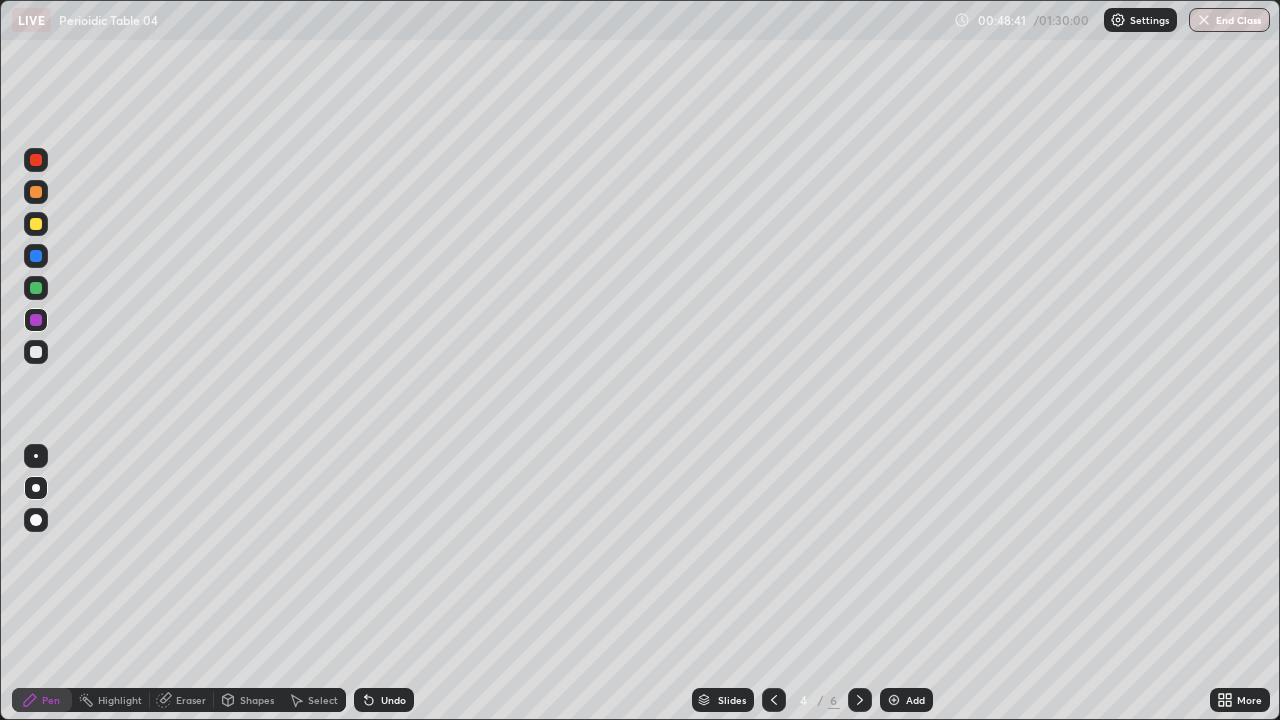 click 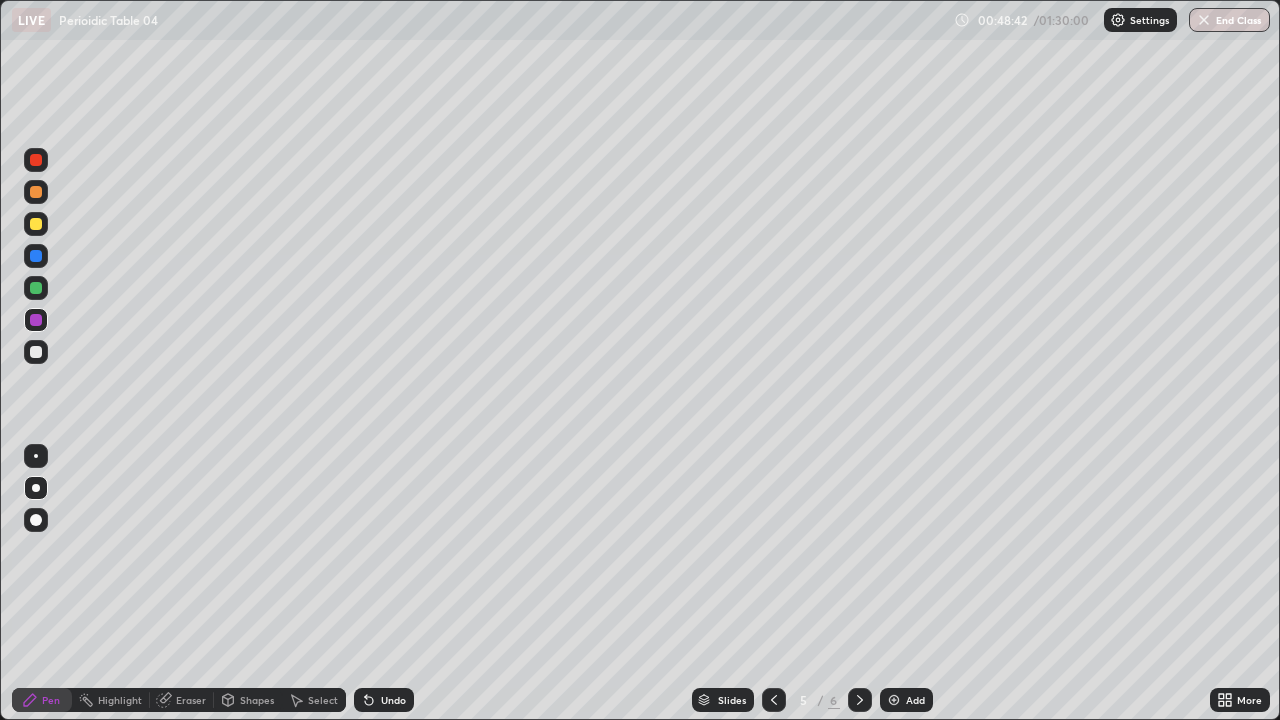 click 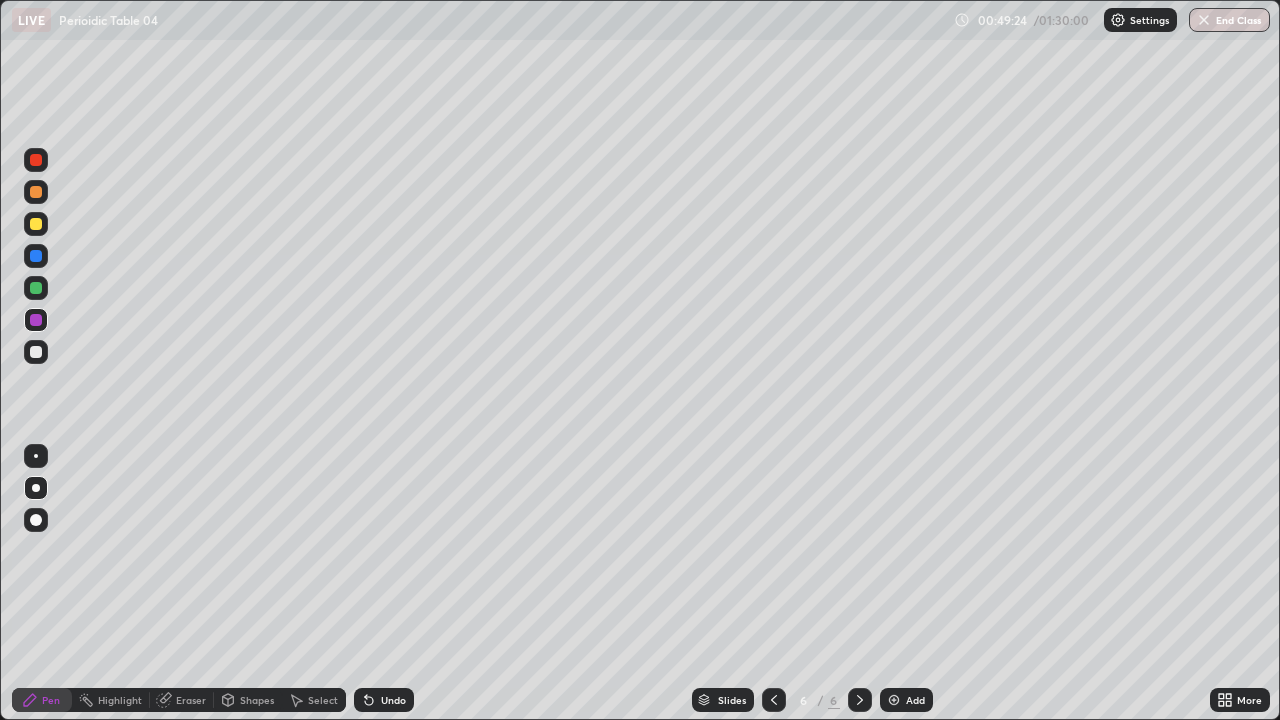 click on "Undo" at bounding box center (393, 700) 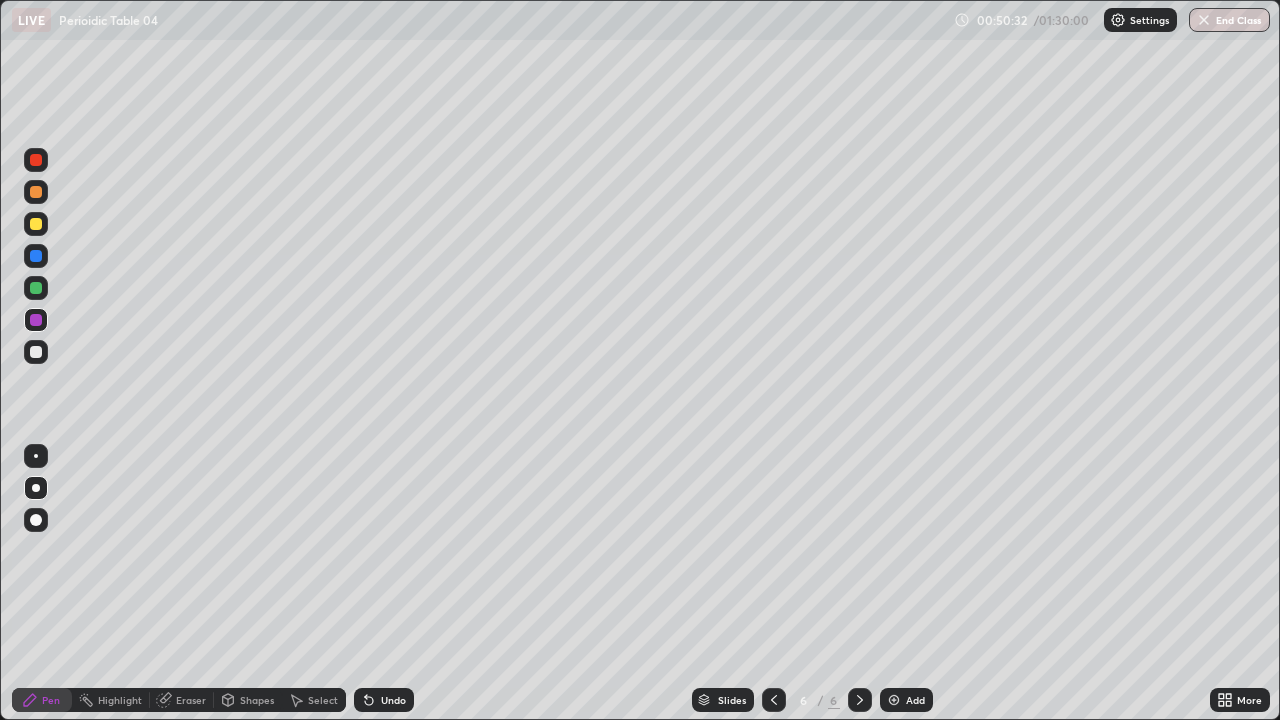 click 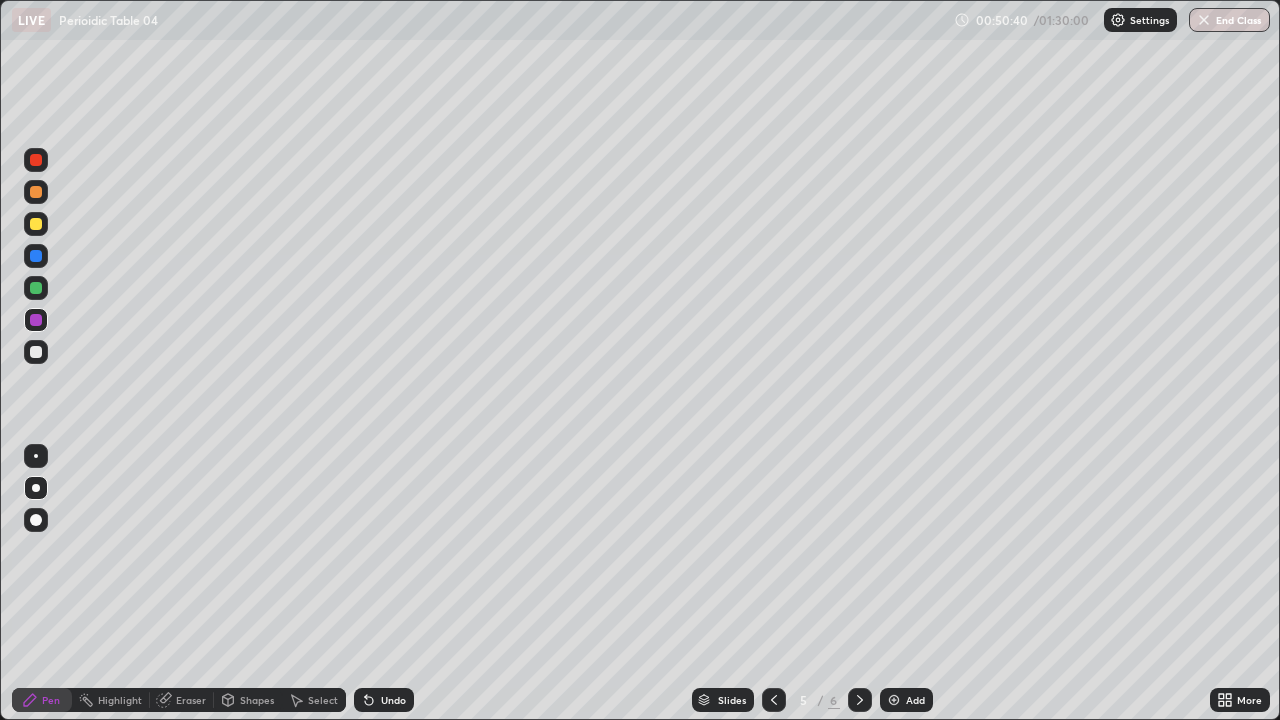 click at bounding box center (36, 352) 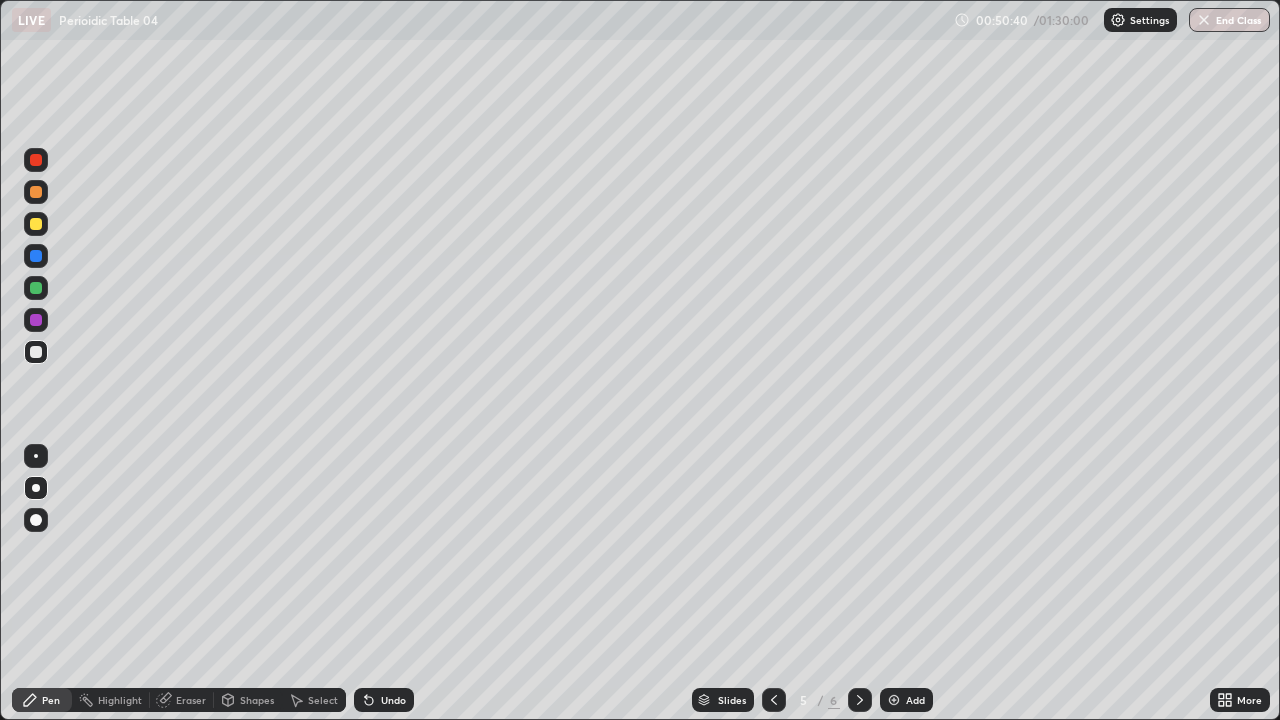 click at bounding box center (36, 256) 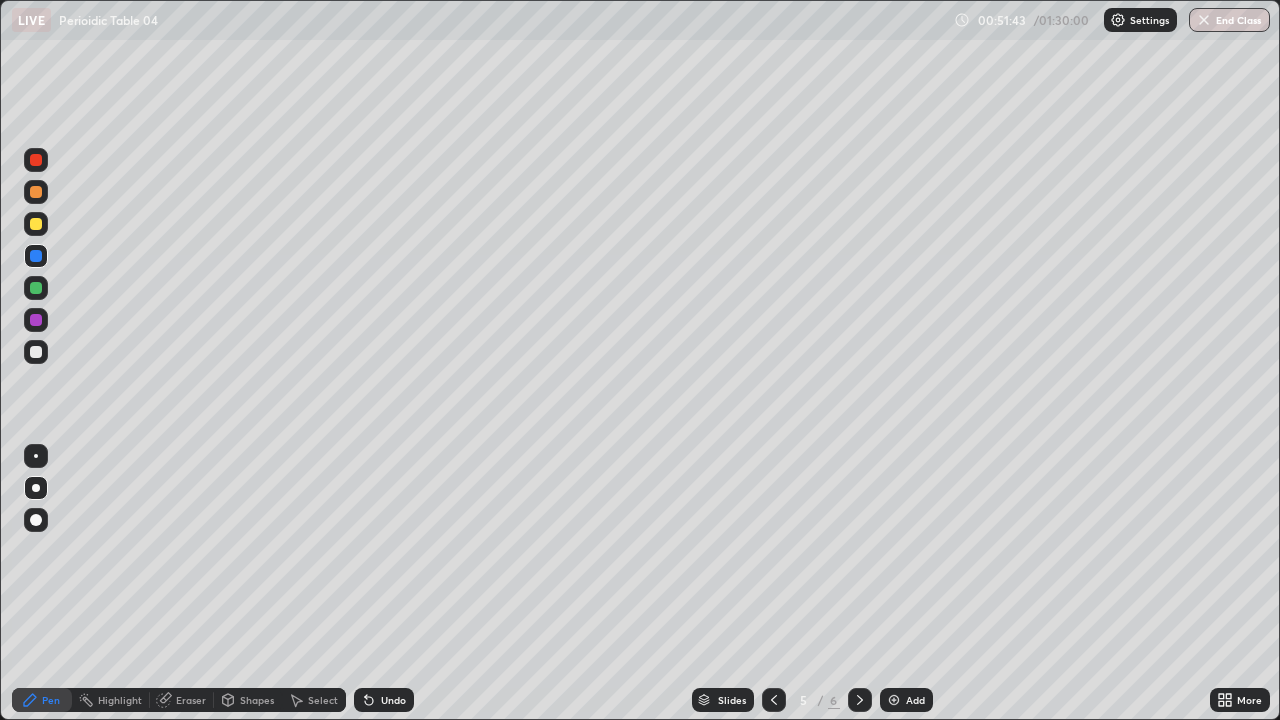 click 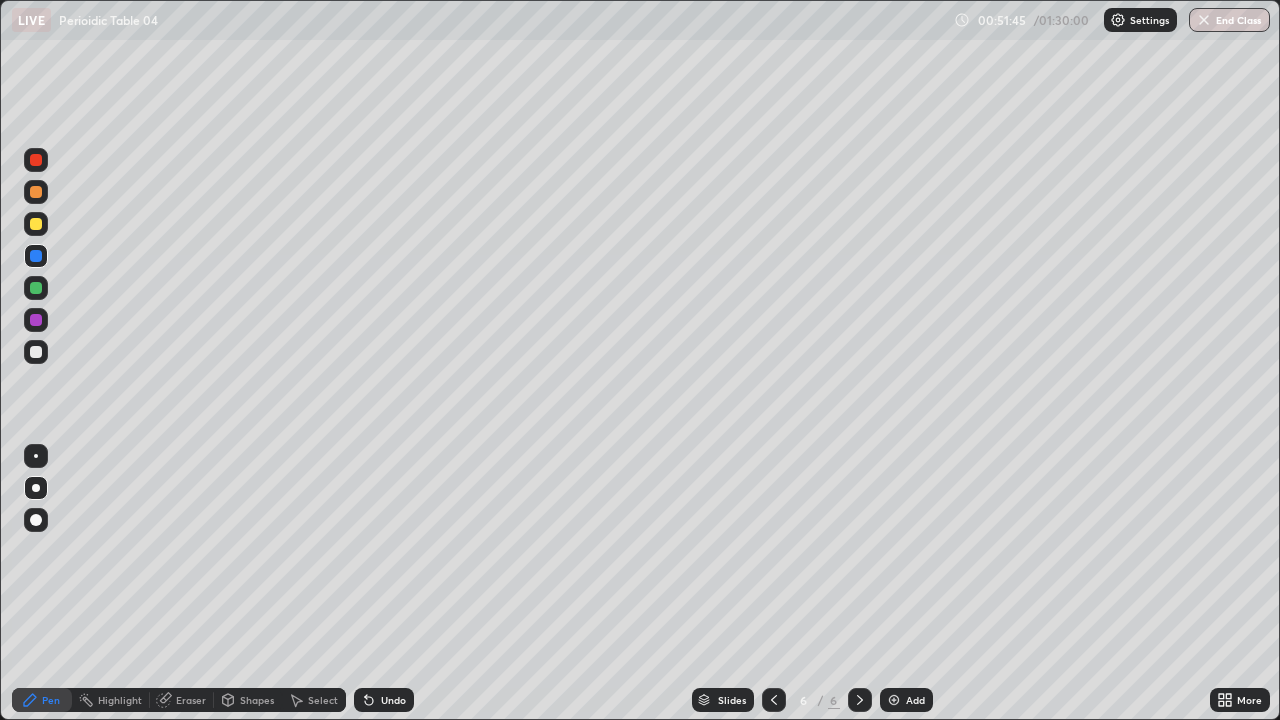 click 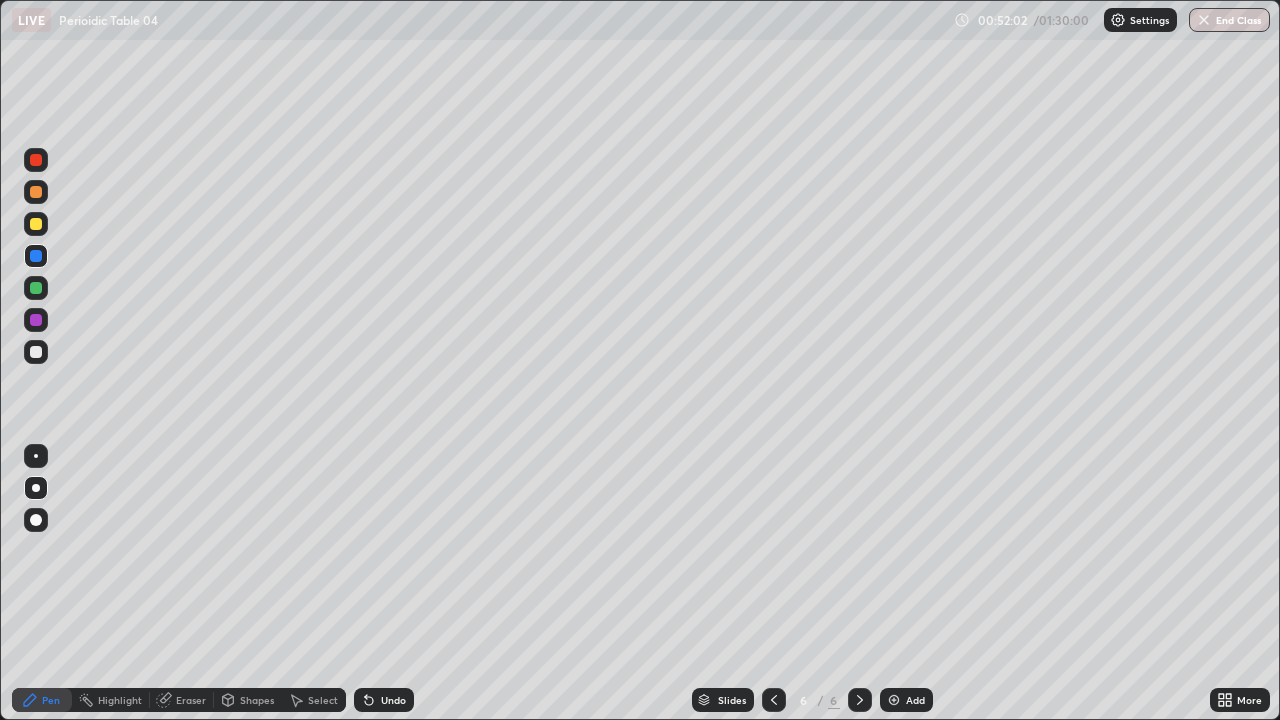 click on "Add" at bounding box center [906, 700] 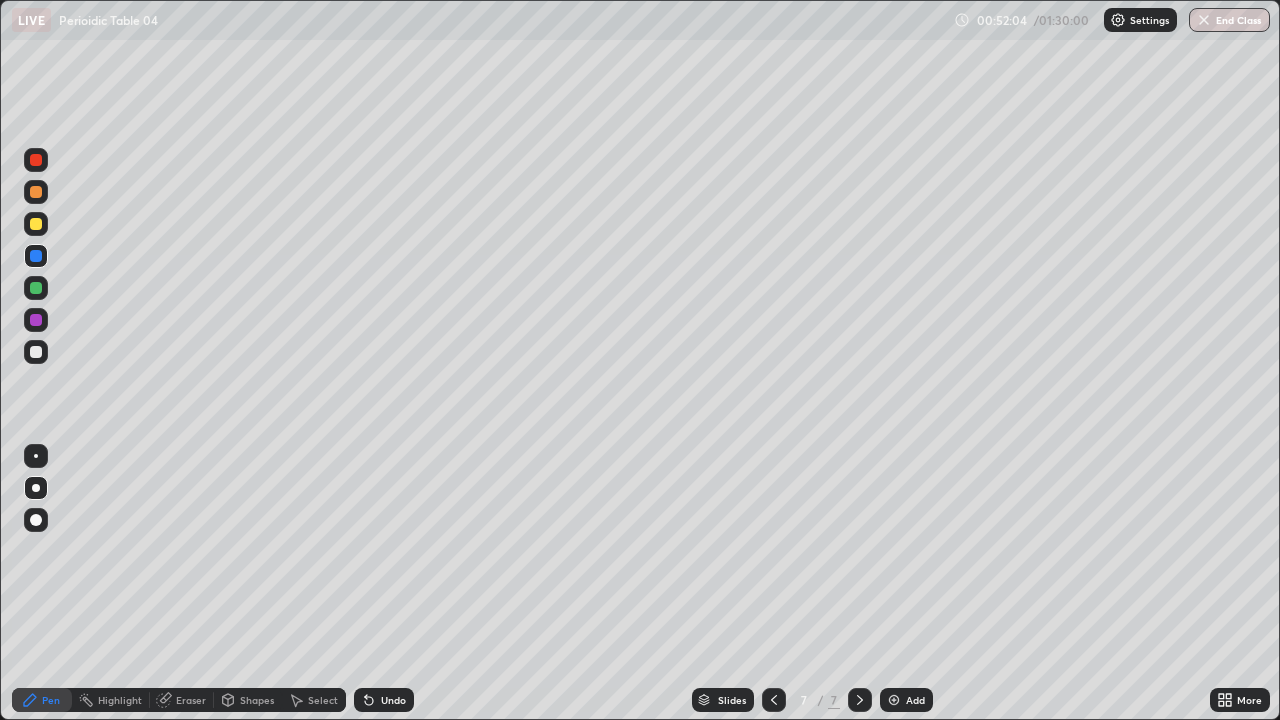 click at bounding box center [36, 288] 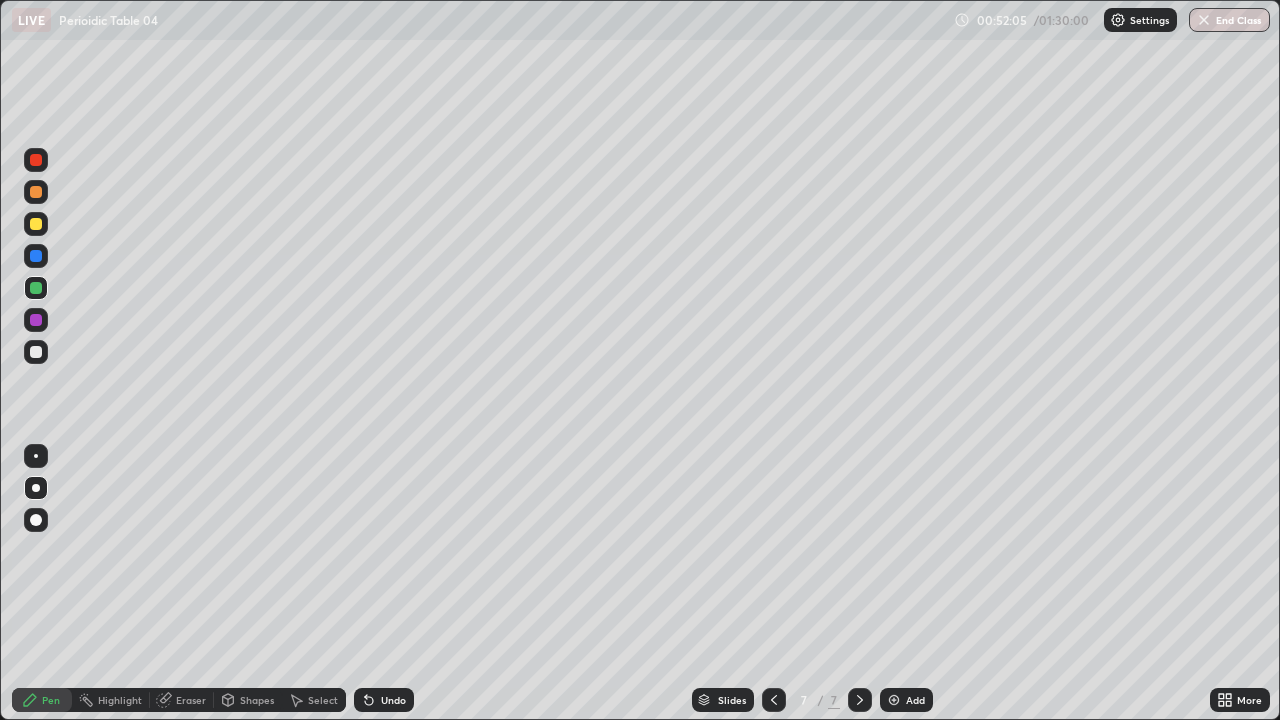 click at bounding box center [36, 352] 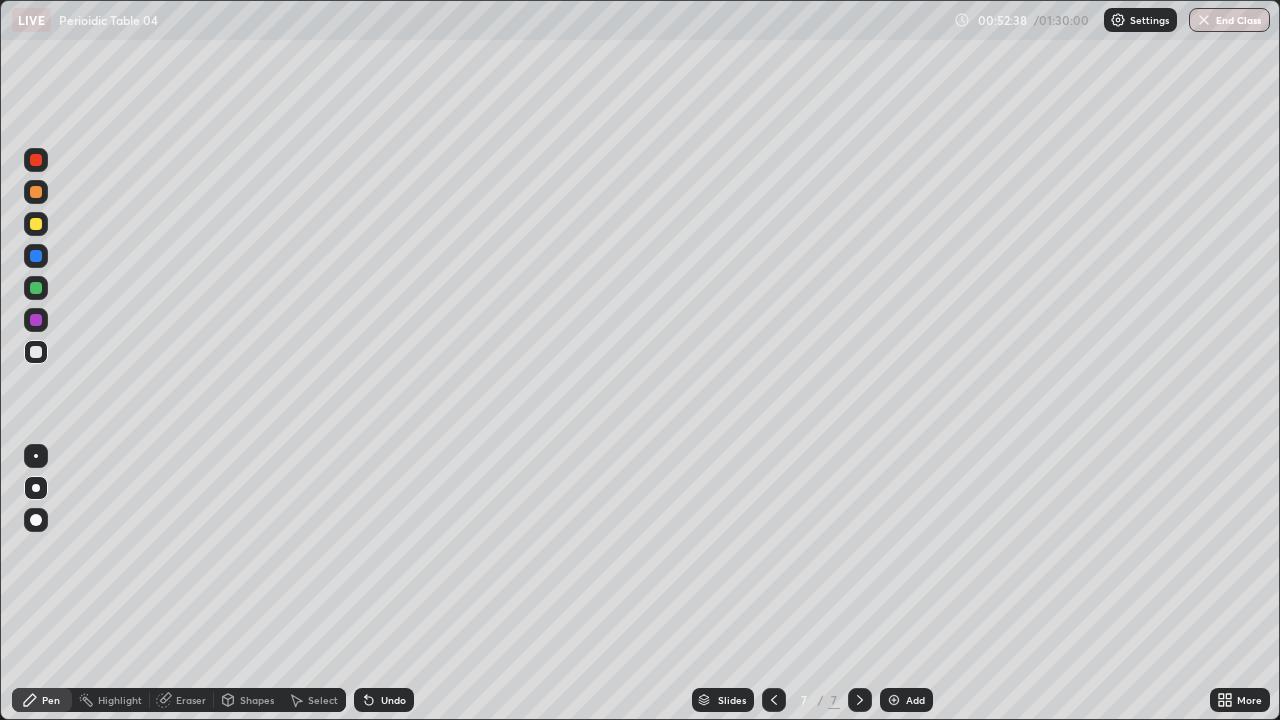 click 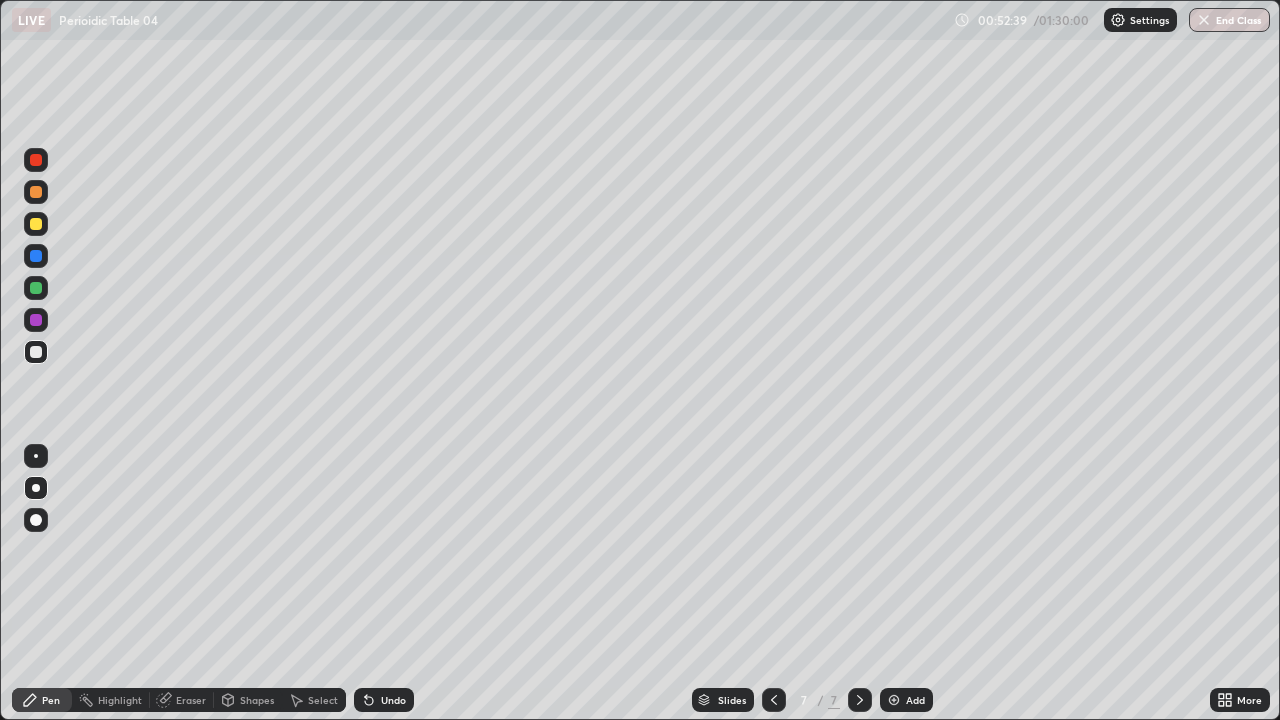 click 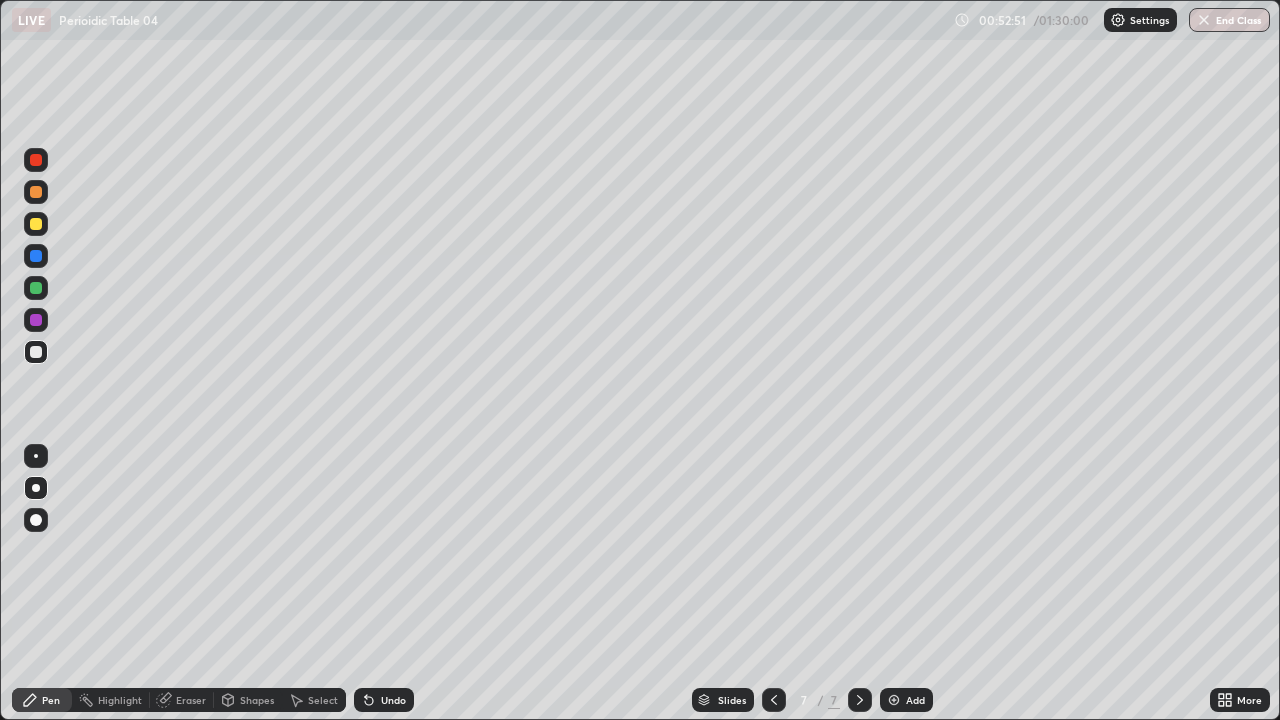 click at bounding box center (36, 288) 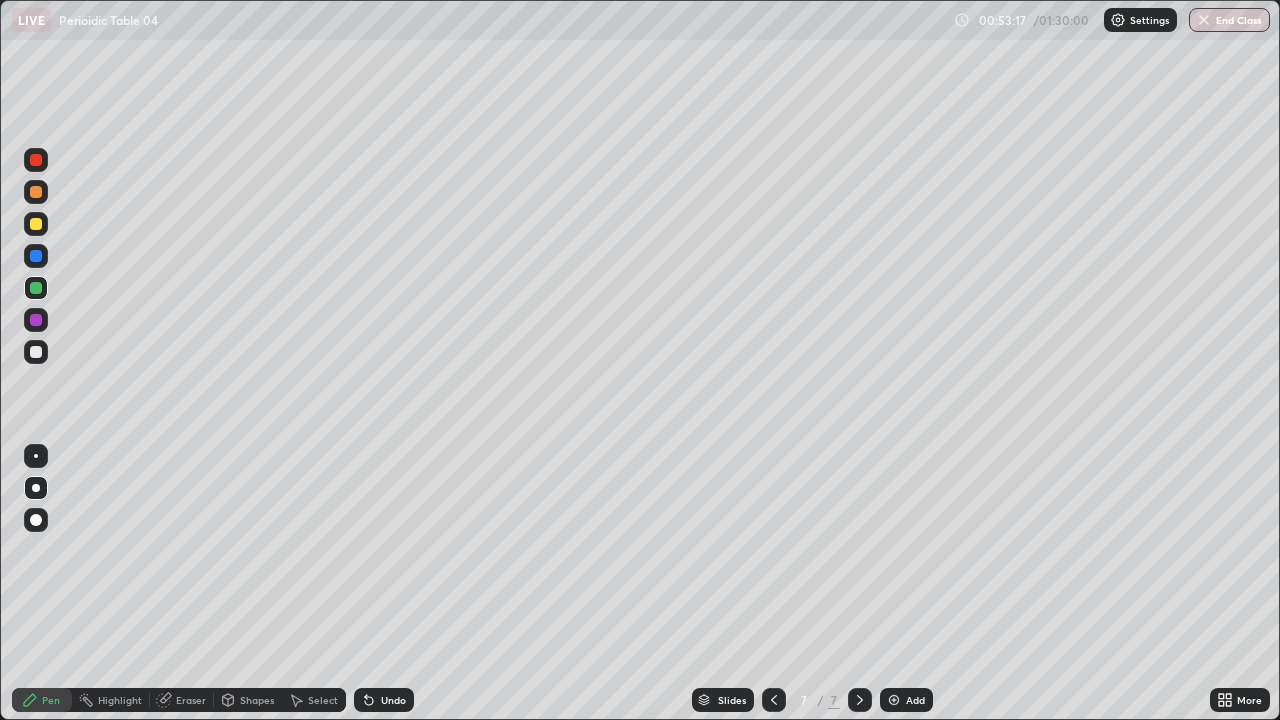 click 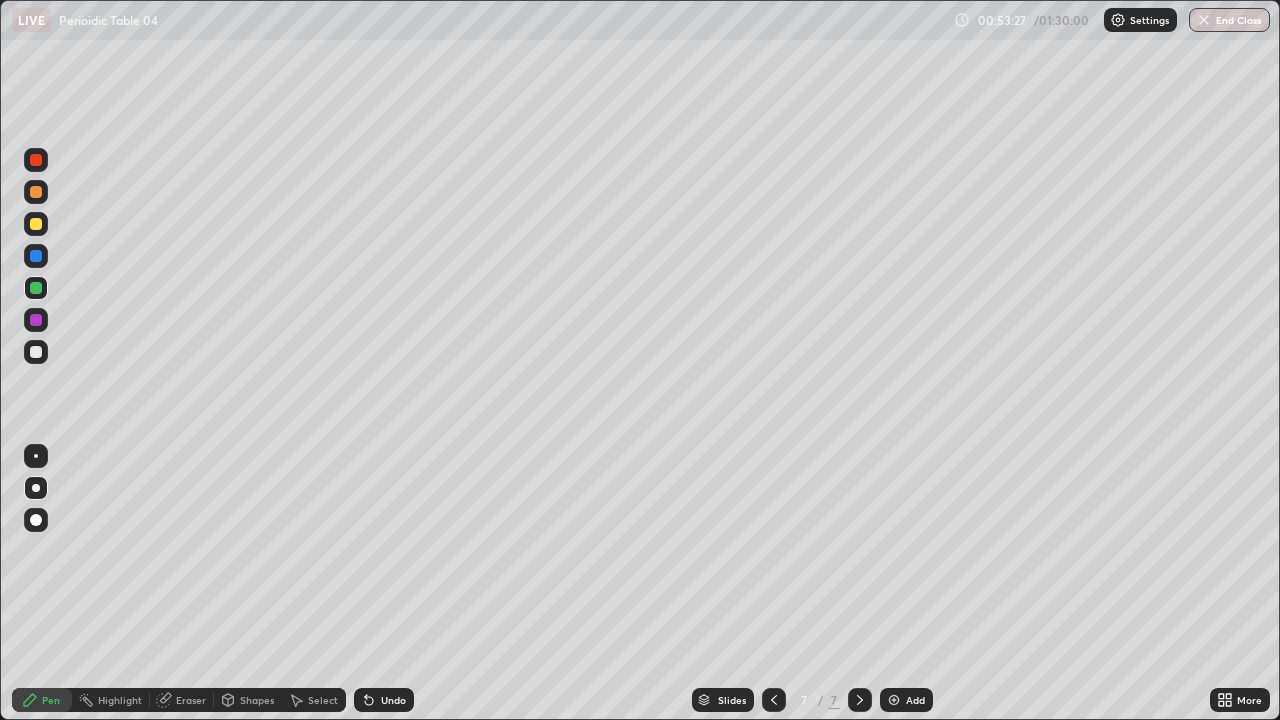 click at bounding box center [36, 352] 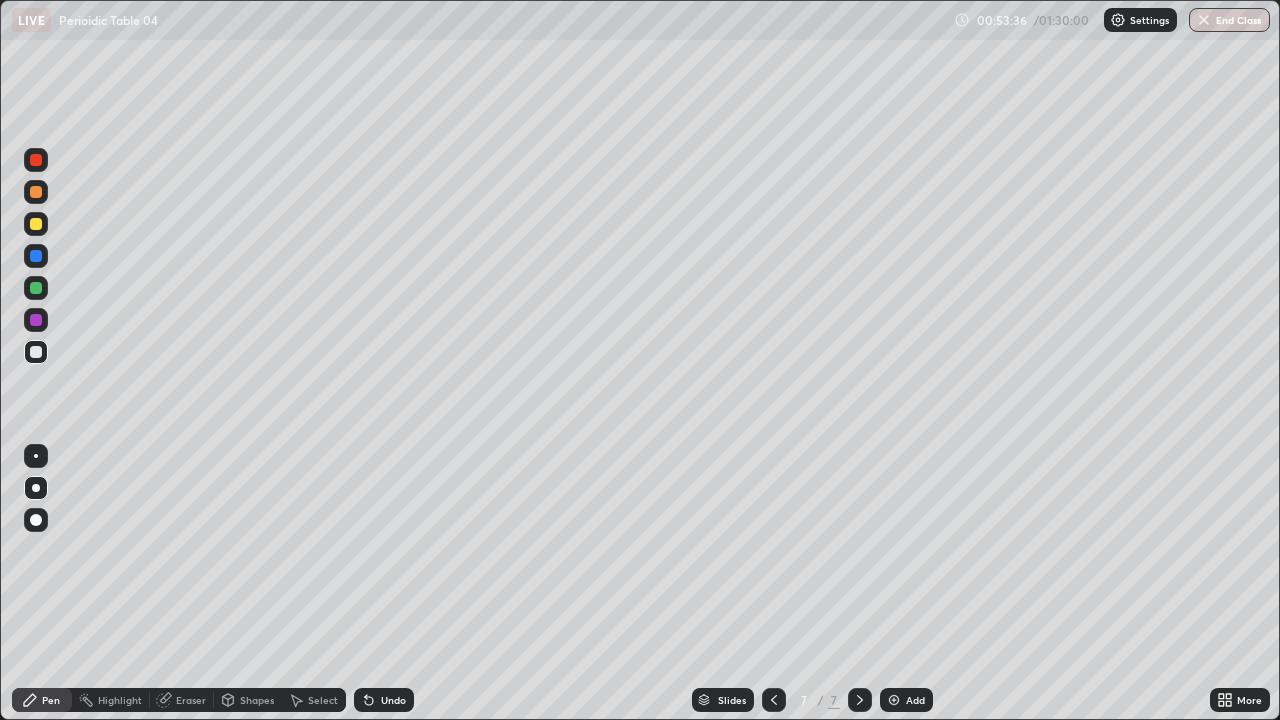 click at bounding box center [36, 224] 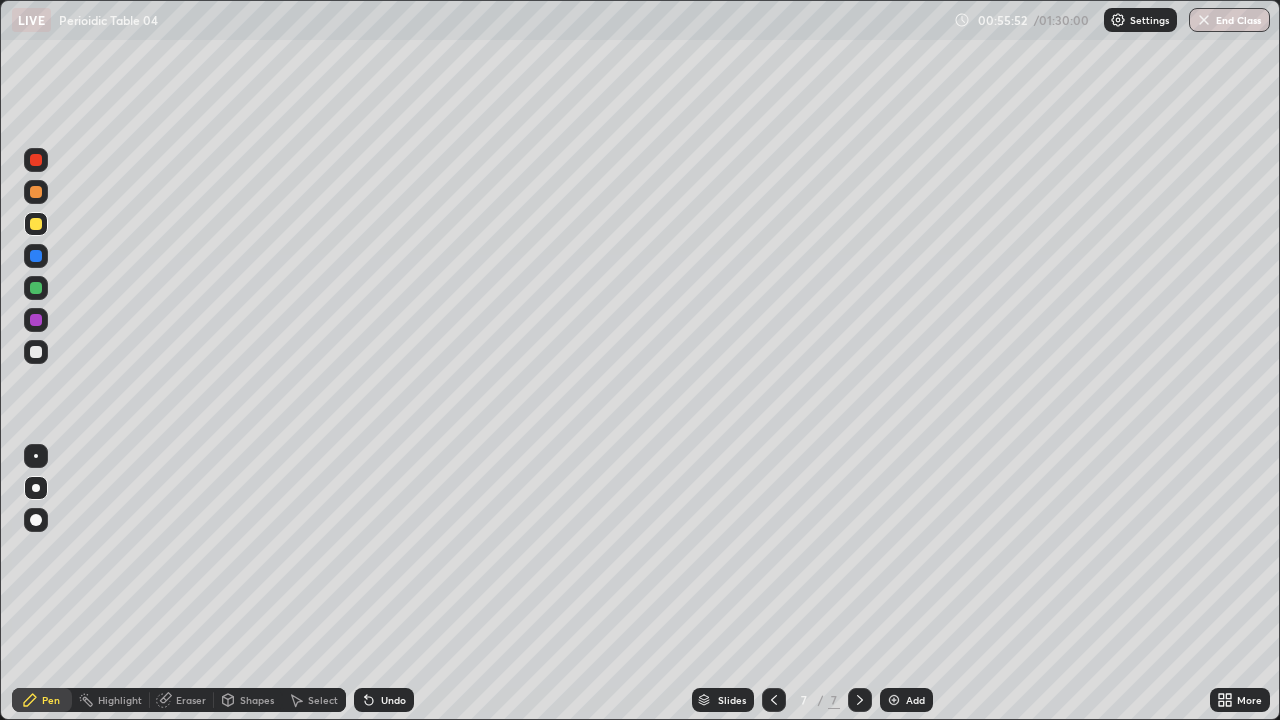 click on "Undo" at bounding box center [393, 700] 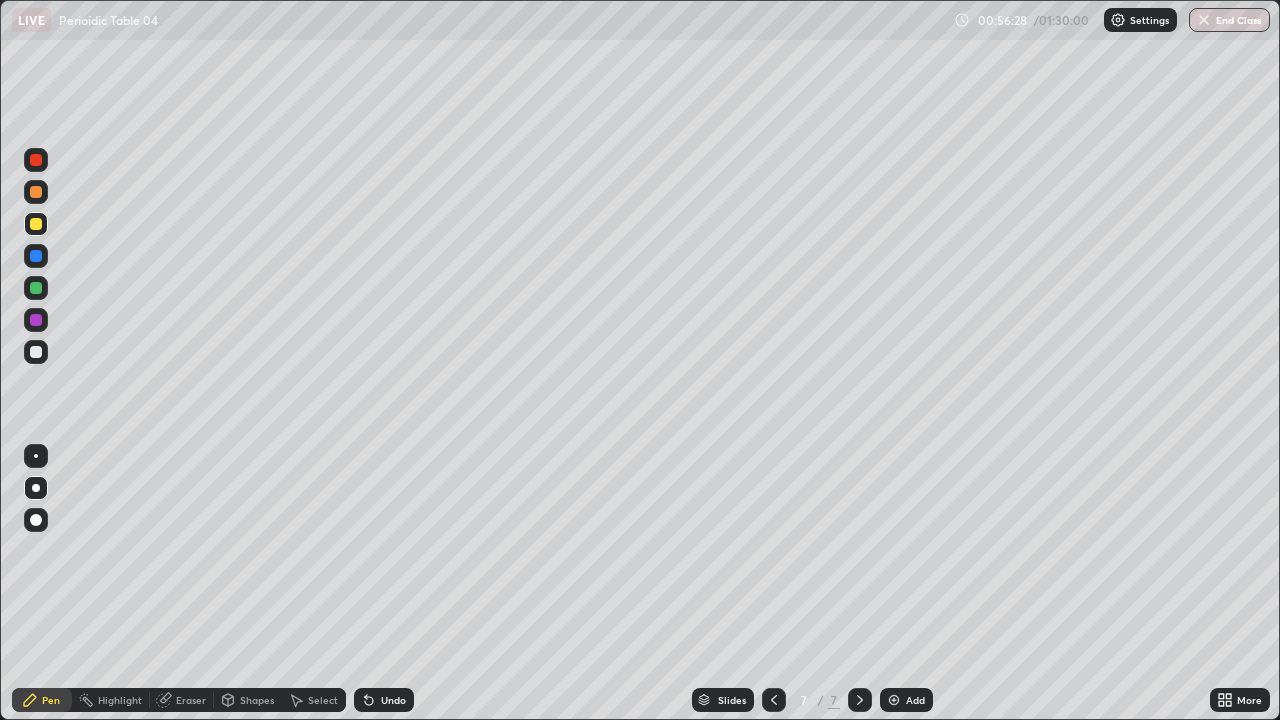 click at bounding box center (36, 224) 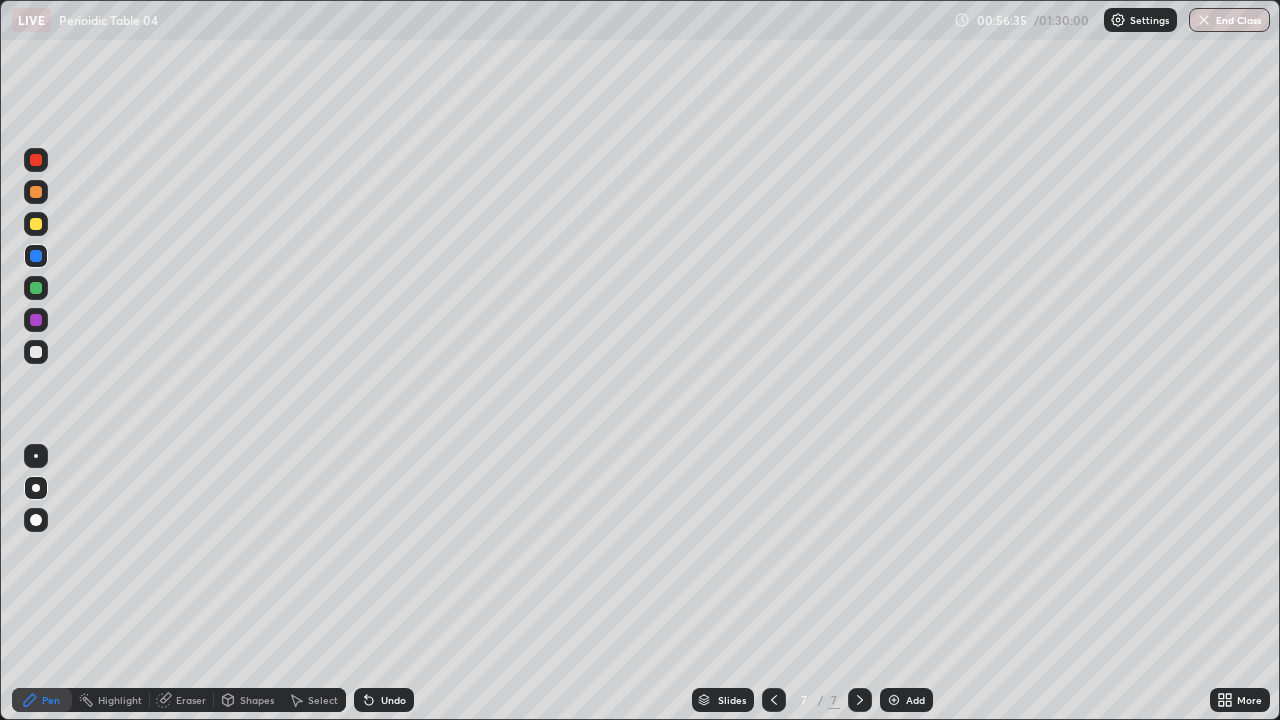 click at bounding box center [36, 320] 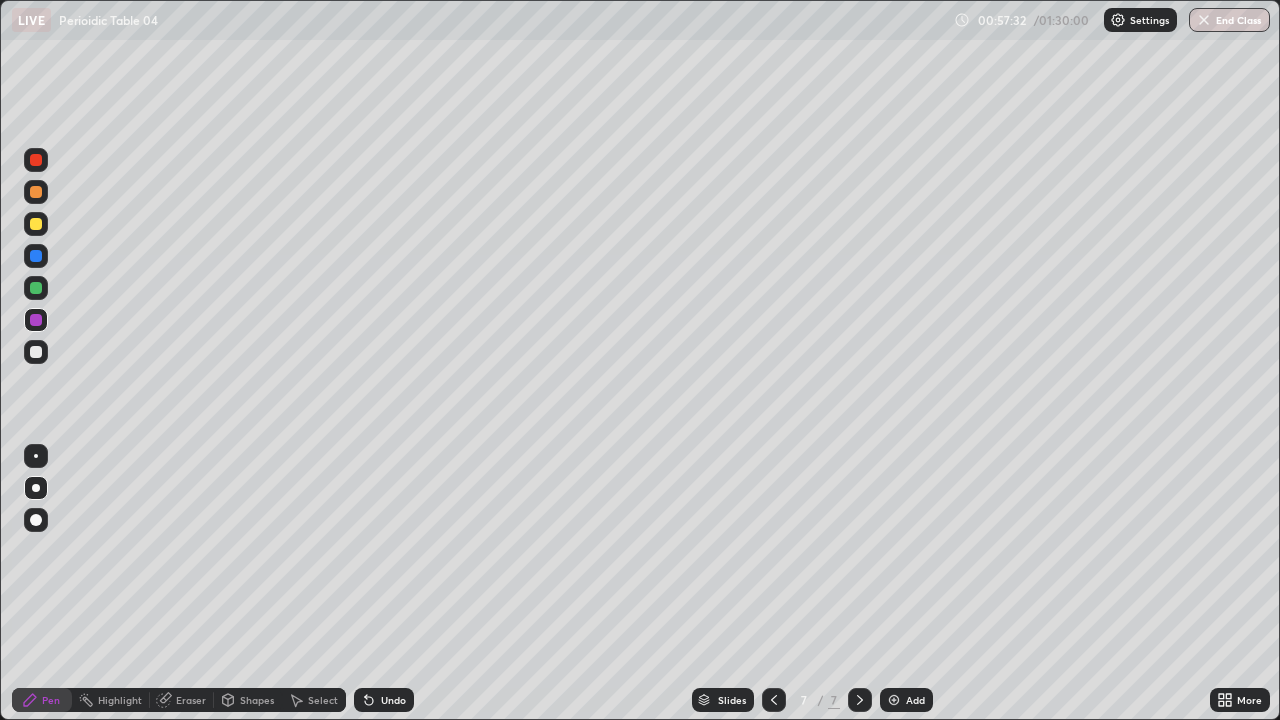 click at bounding box center [36, 288] 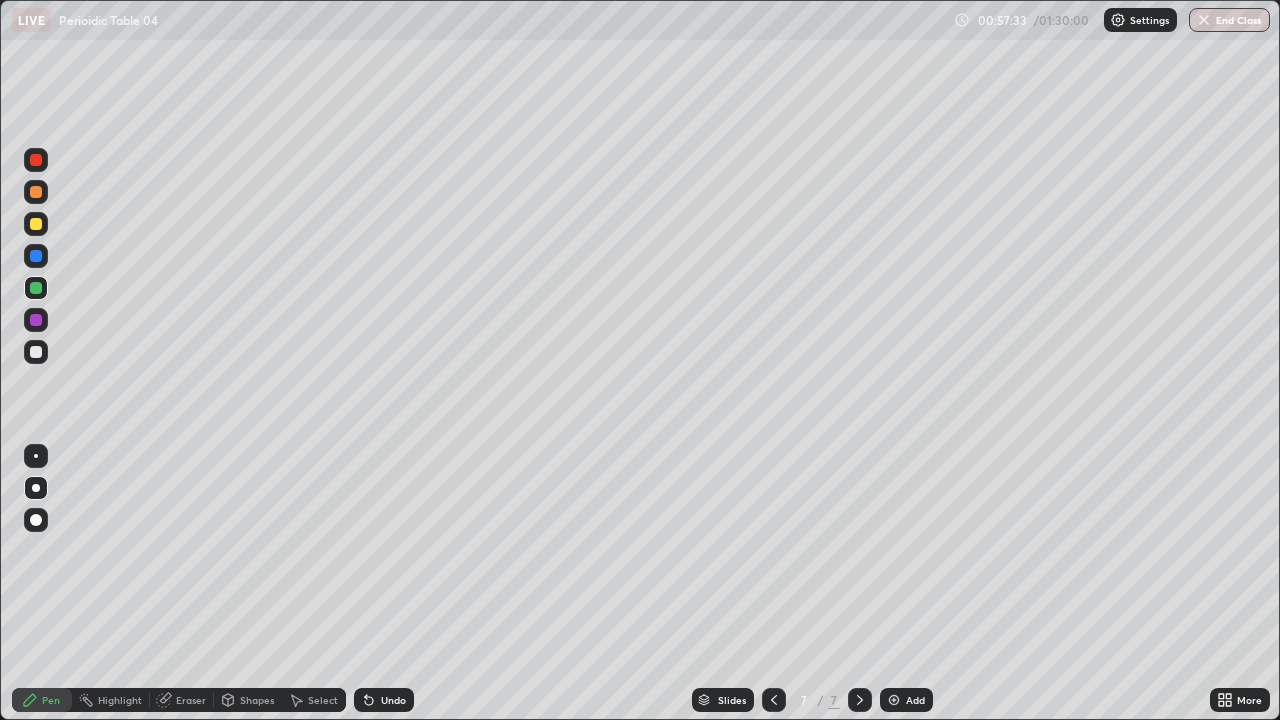 click at bounding box center (36, 224) 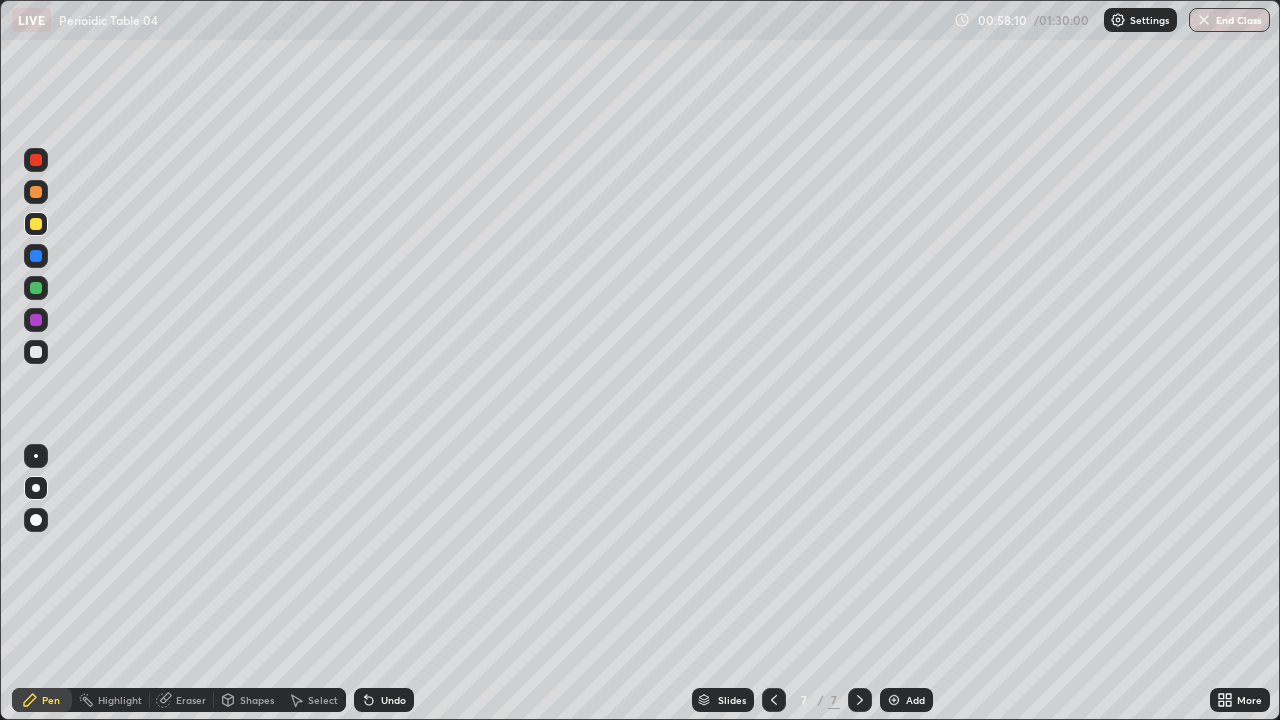 click on "Eraser" at bounding box center [191, 700] 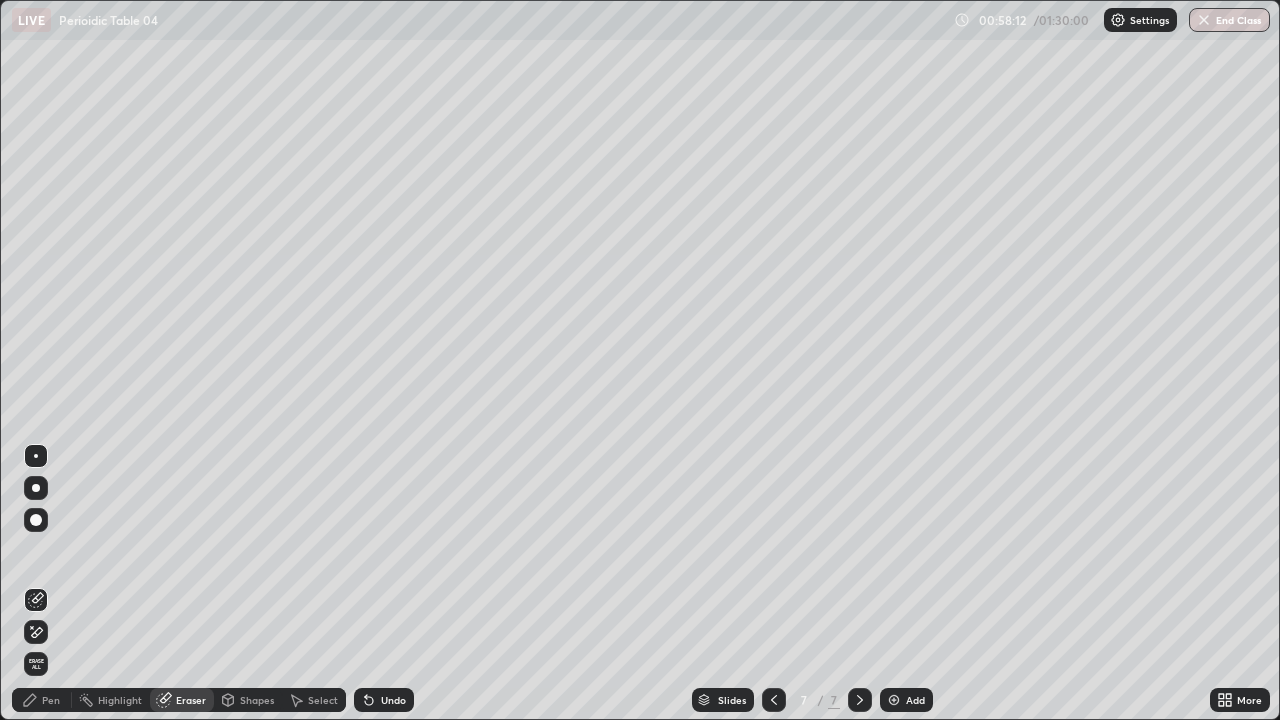 click on "Pen" at bounding box center (42, 700) 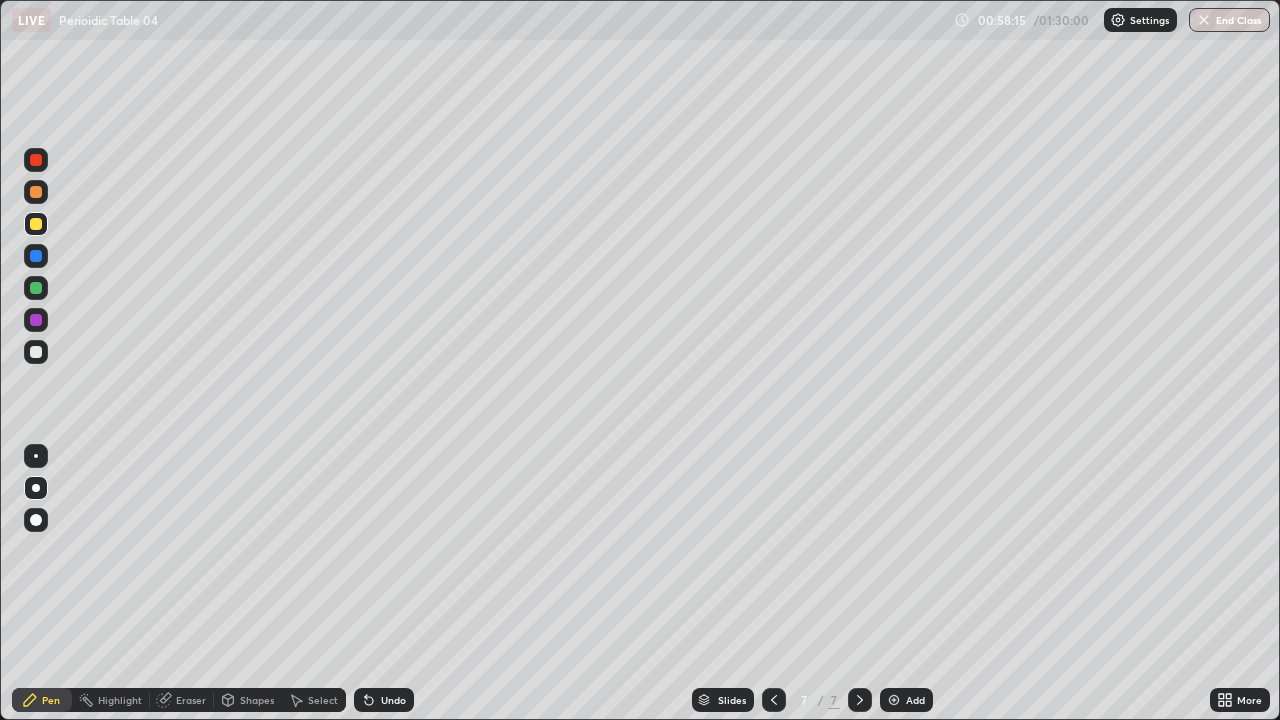 click at bounding box center [36, 288] 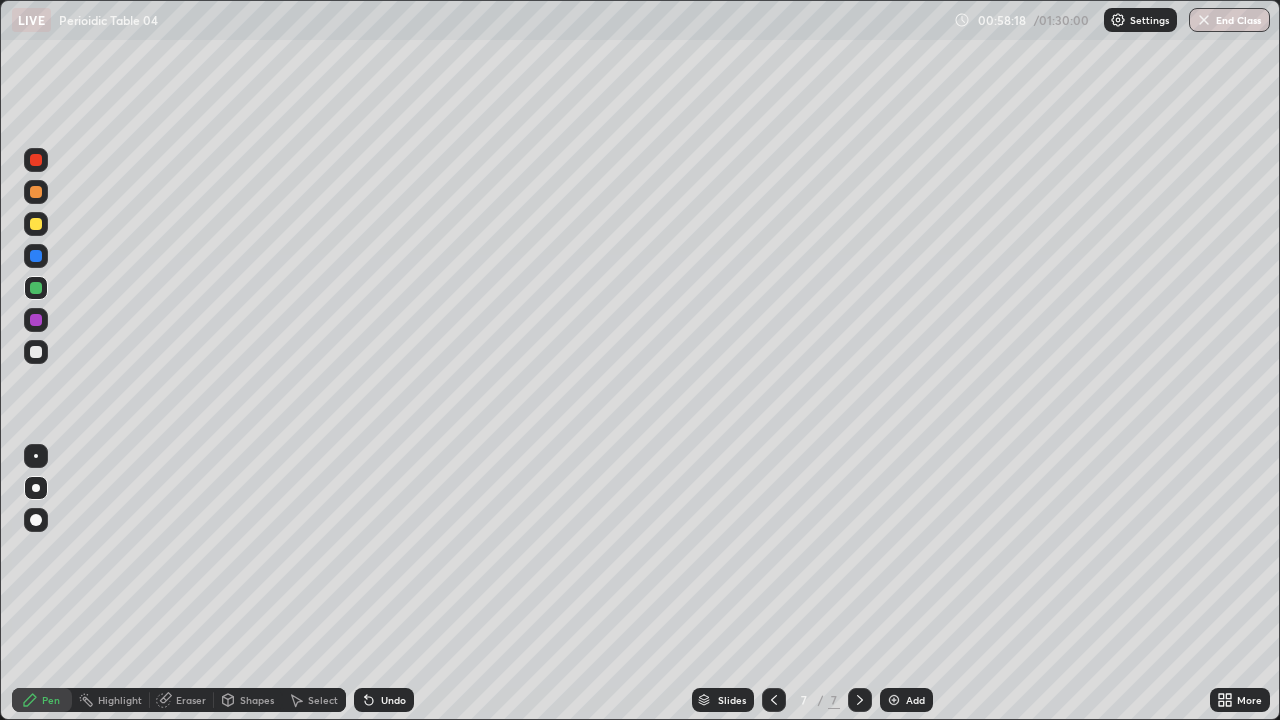 click 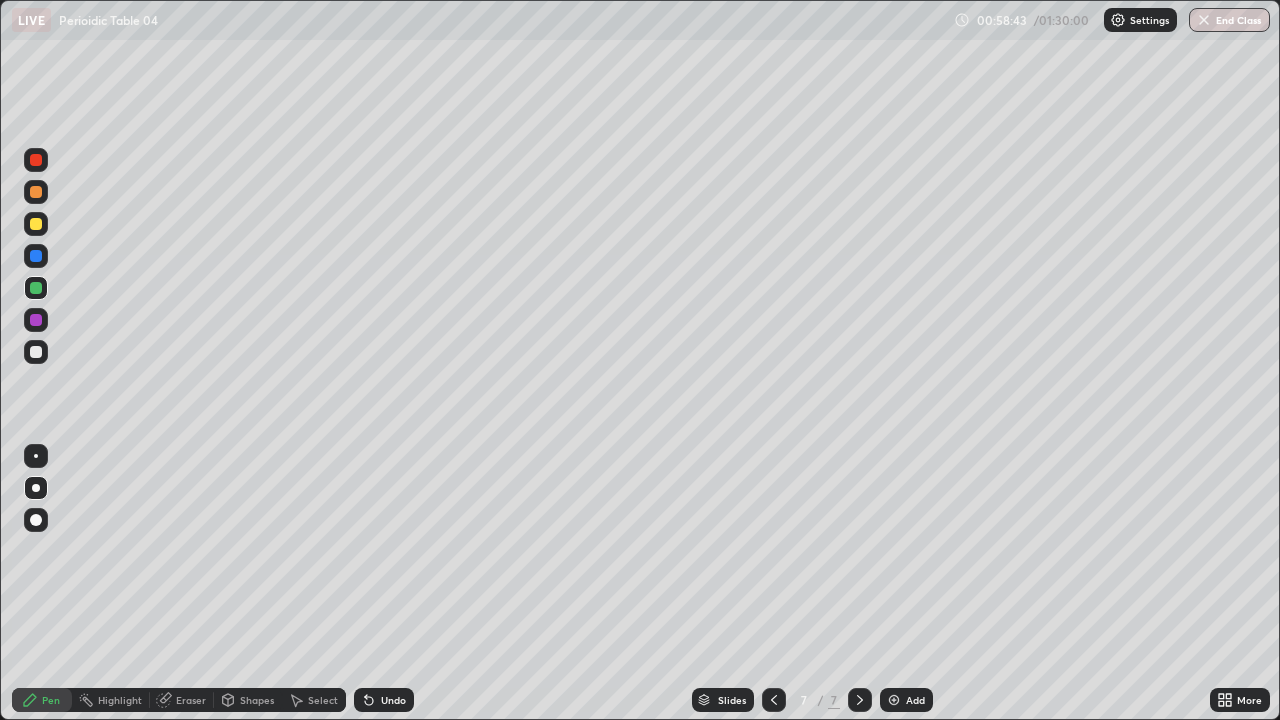click on "Undo" at bounding box center [384, 700] 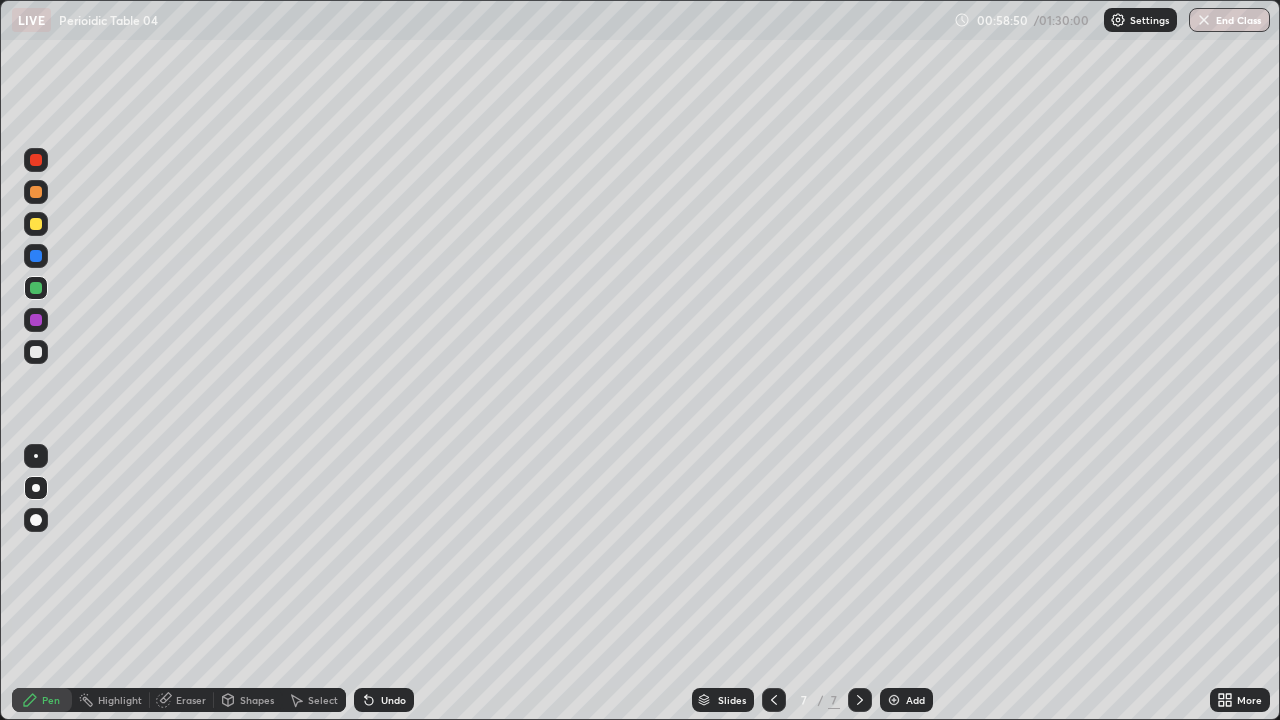 click at bounding box center [36, 256] 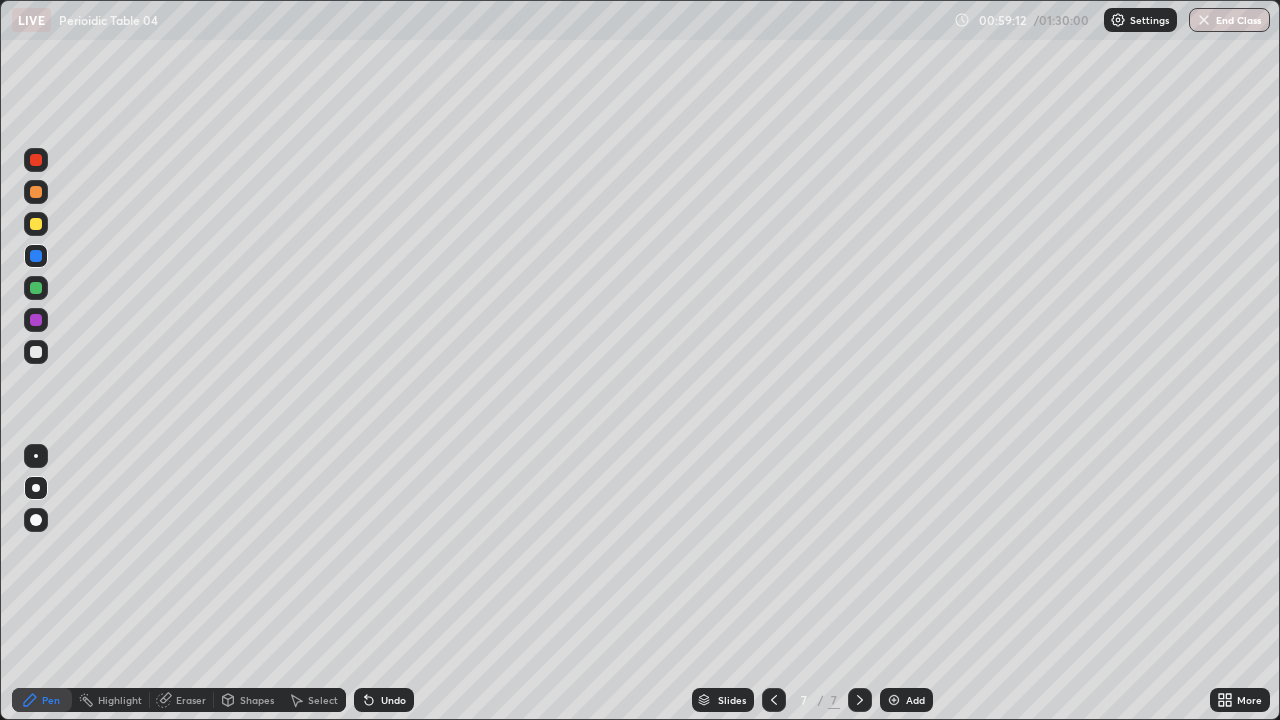 click on "Undo" at bounding box center (384, 700) 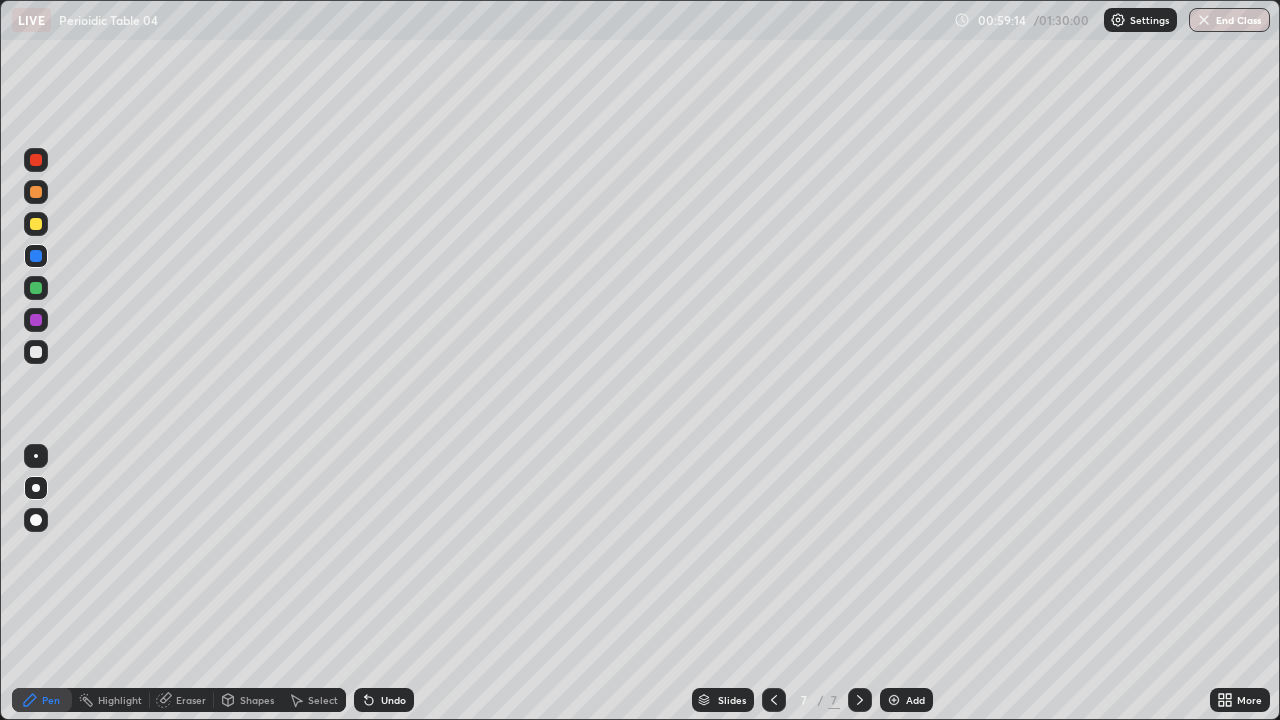 click on "Undo" at bounding box center (384, 700) 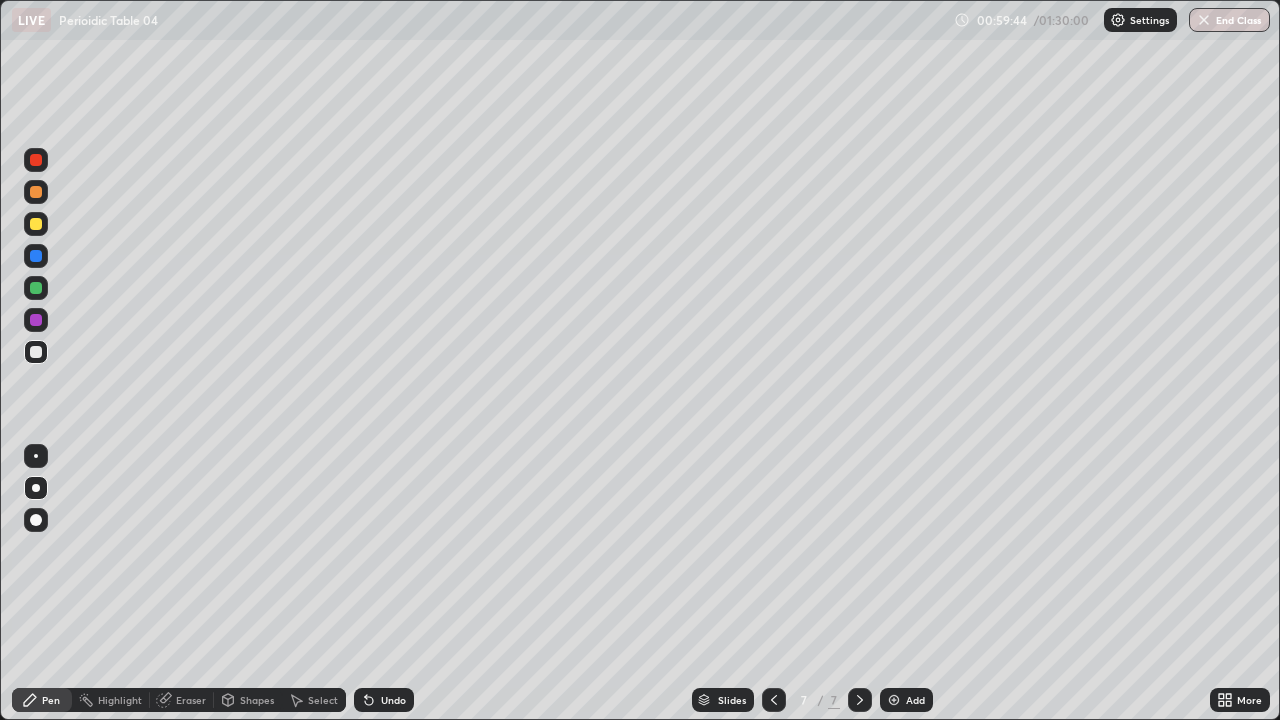click on "Undo" at bounding box center [384, 700] 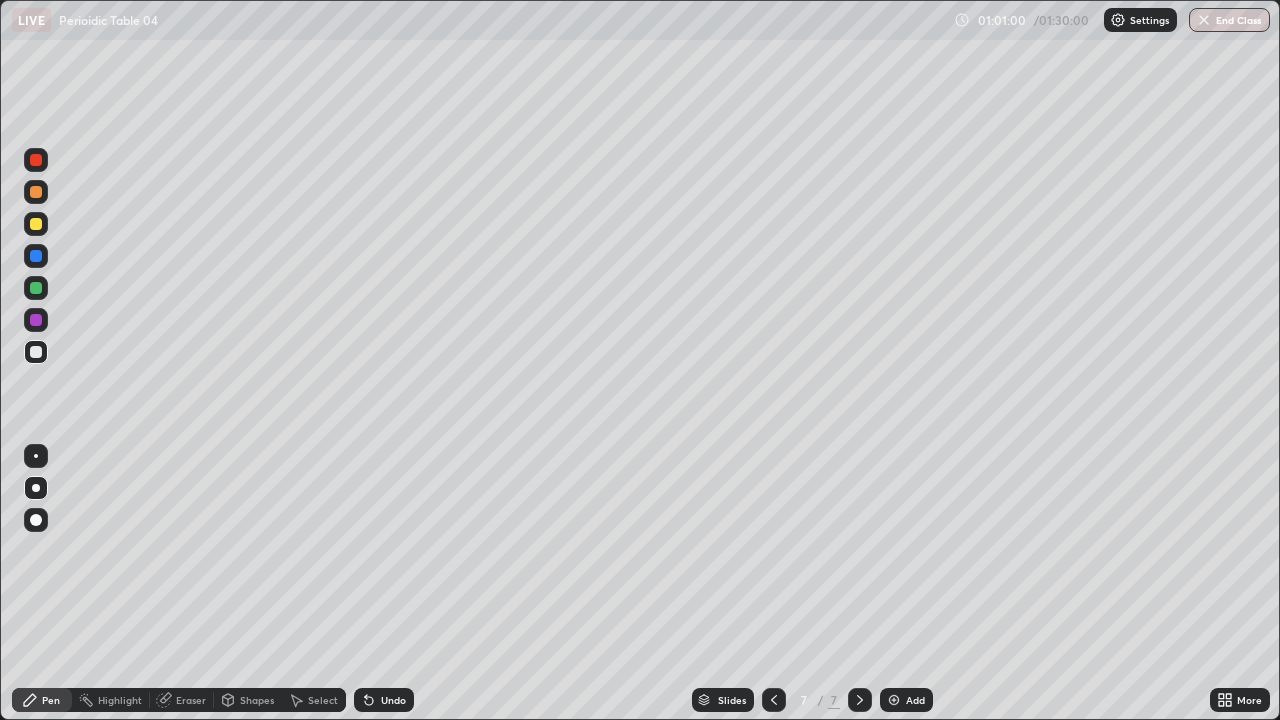 click at bounding box center (36, 256) 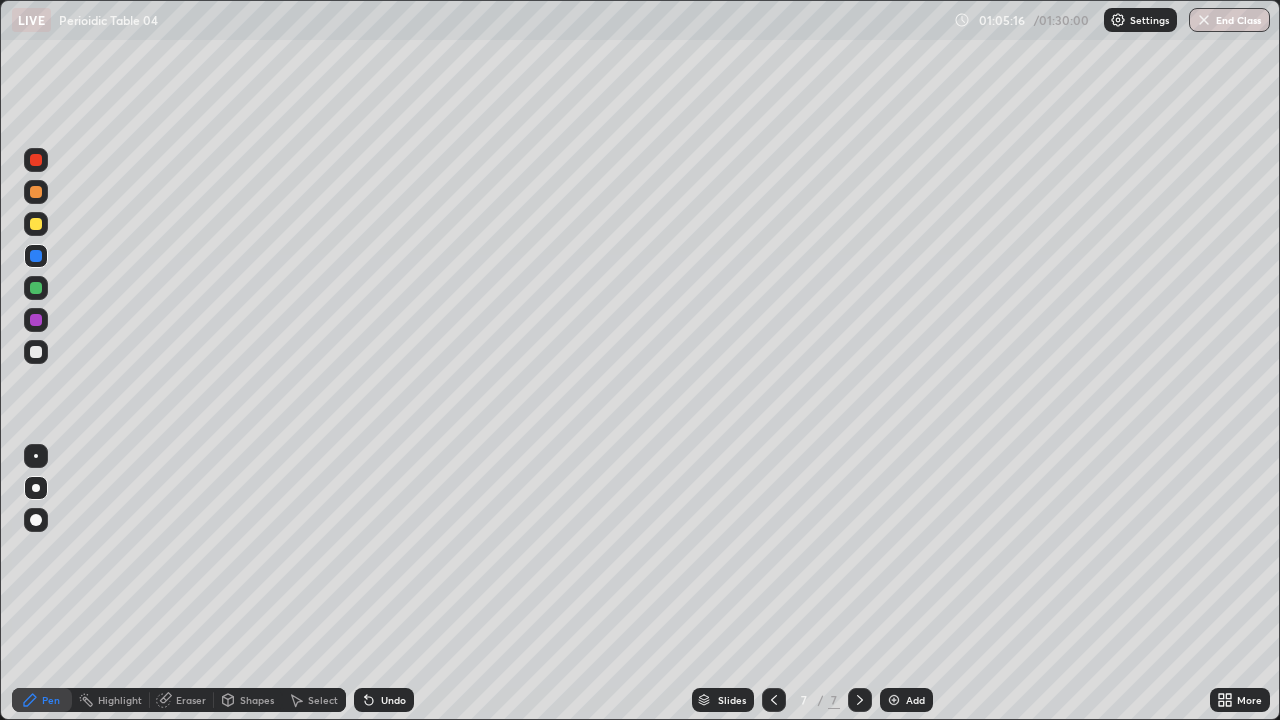 click on "Add" at bounding box center (906, 700) 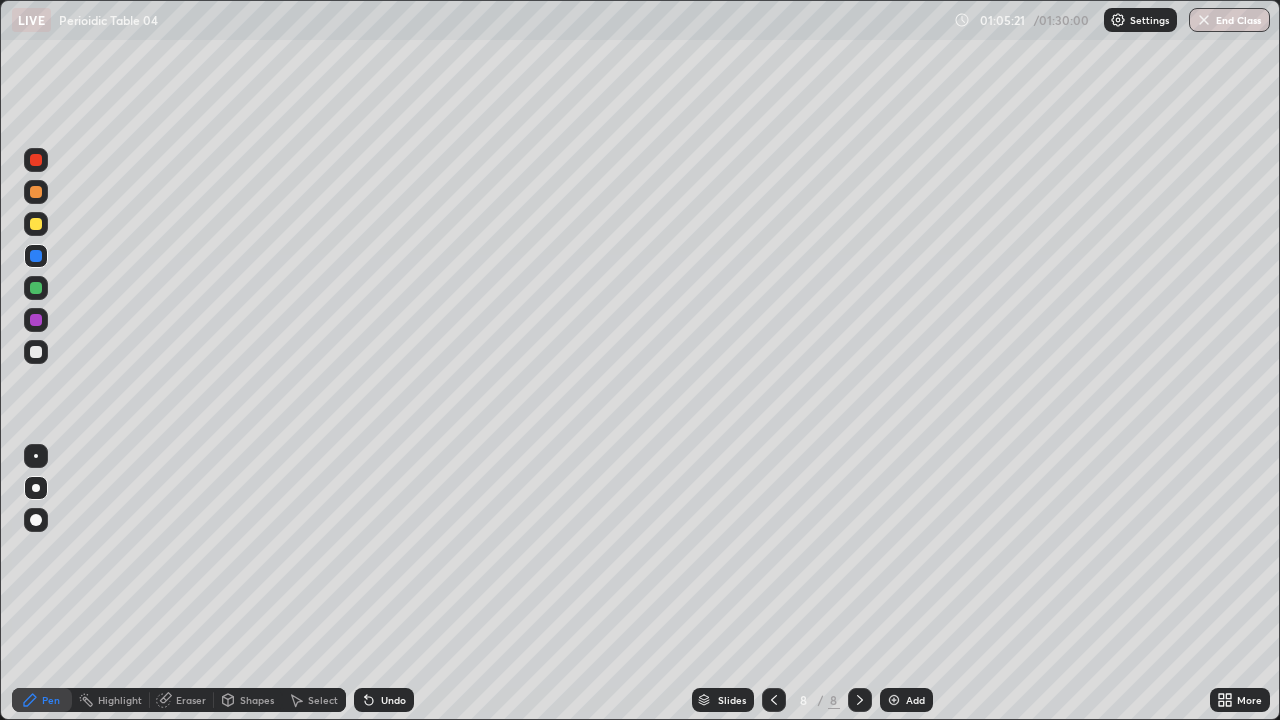 click on "Undo" at bounding box center [393, 700] 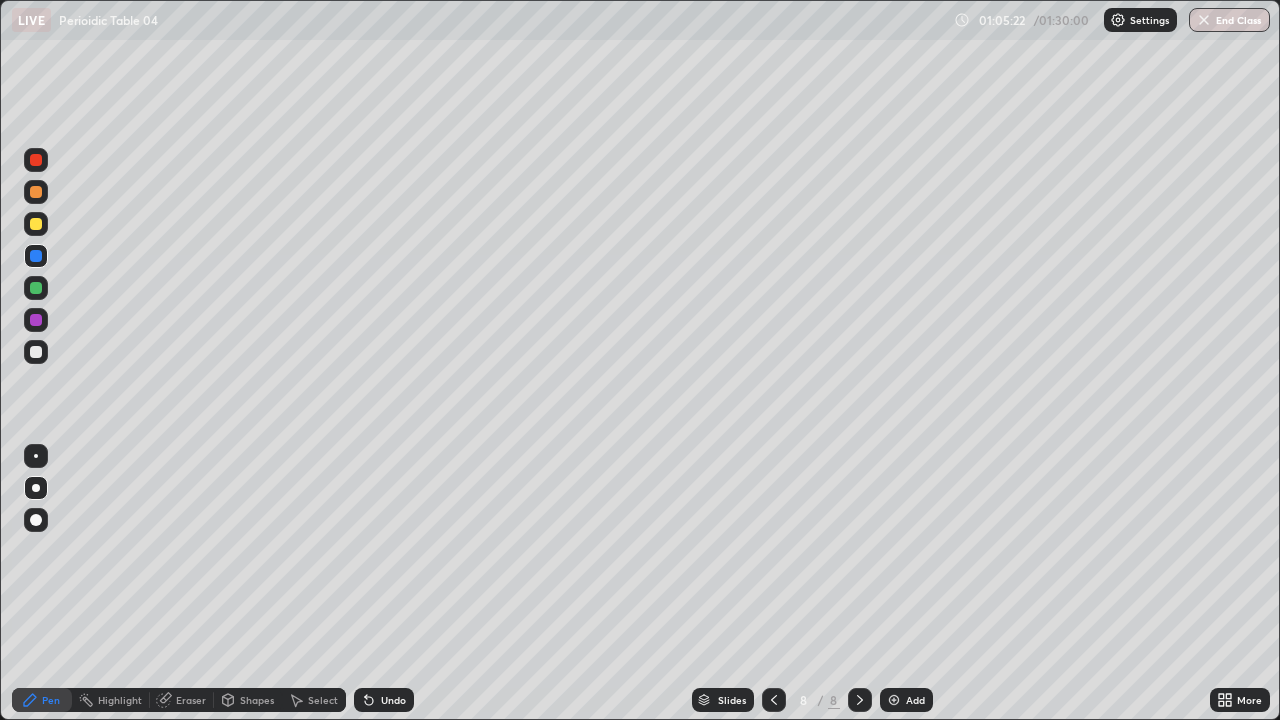 click at bounding box center [36, 224] 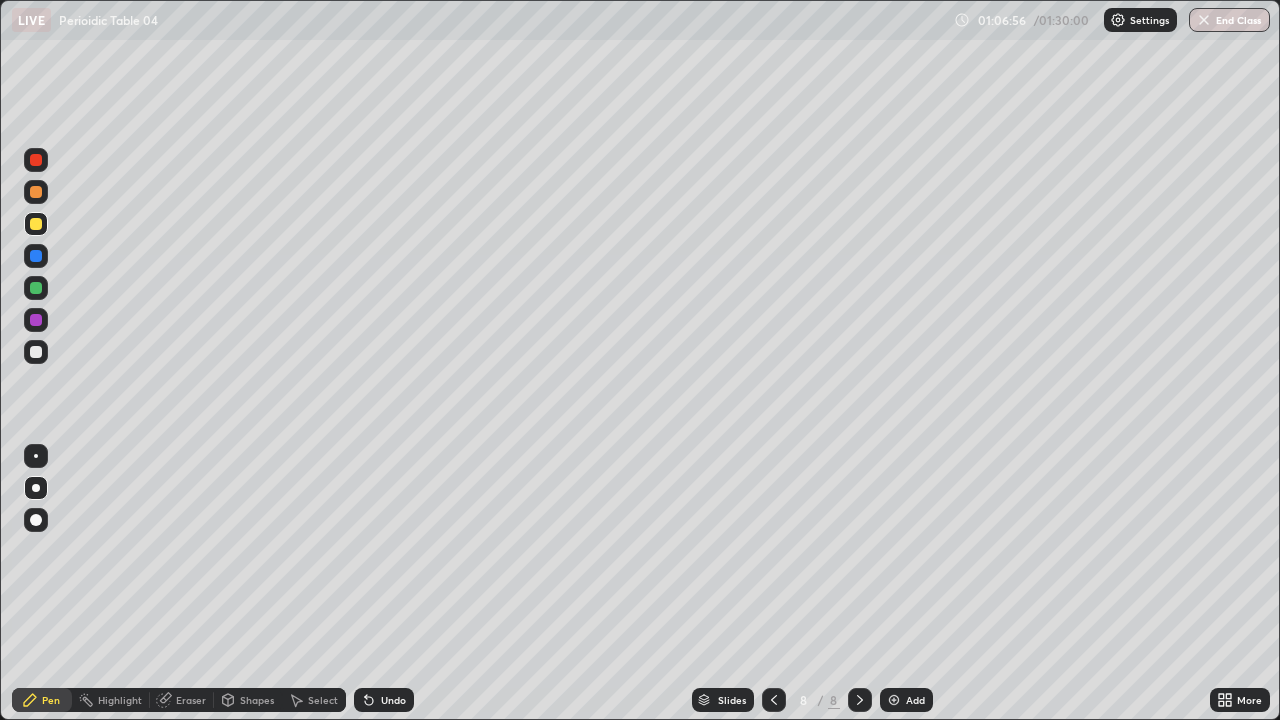 click at bounding box center (36, 288) 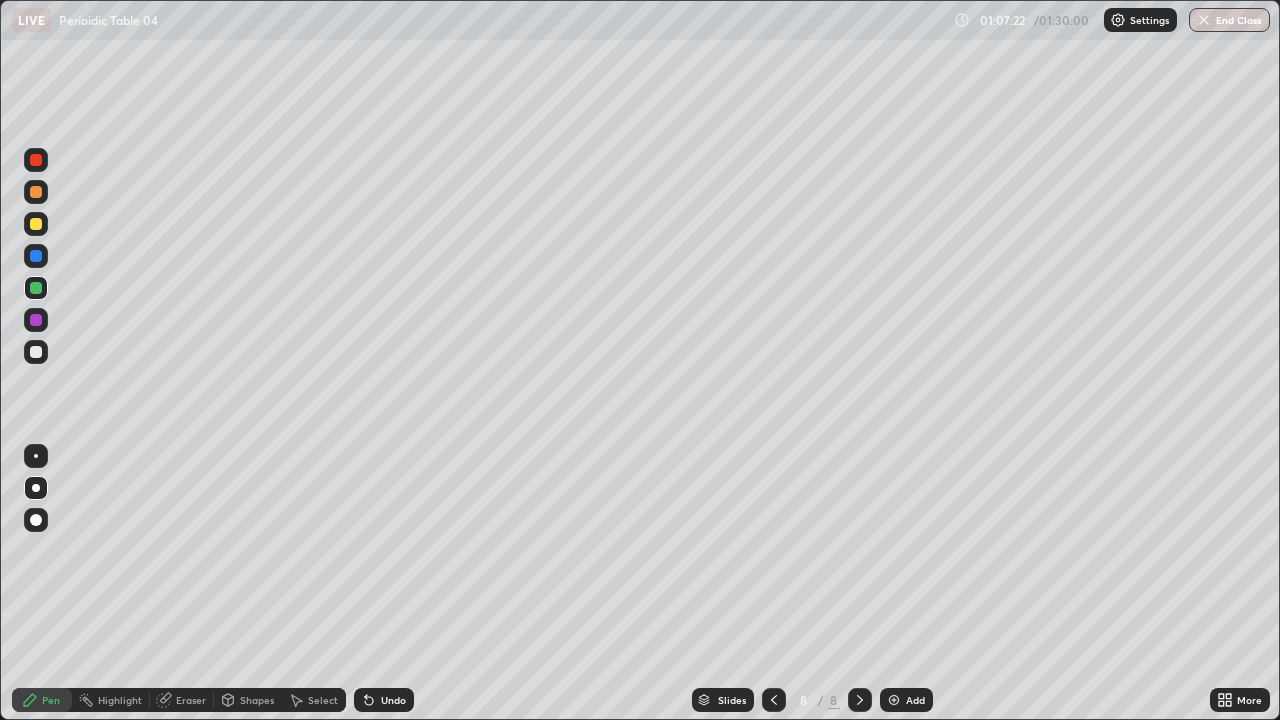 click on "Undo" at bounding box center (384, 700) 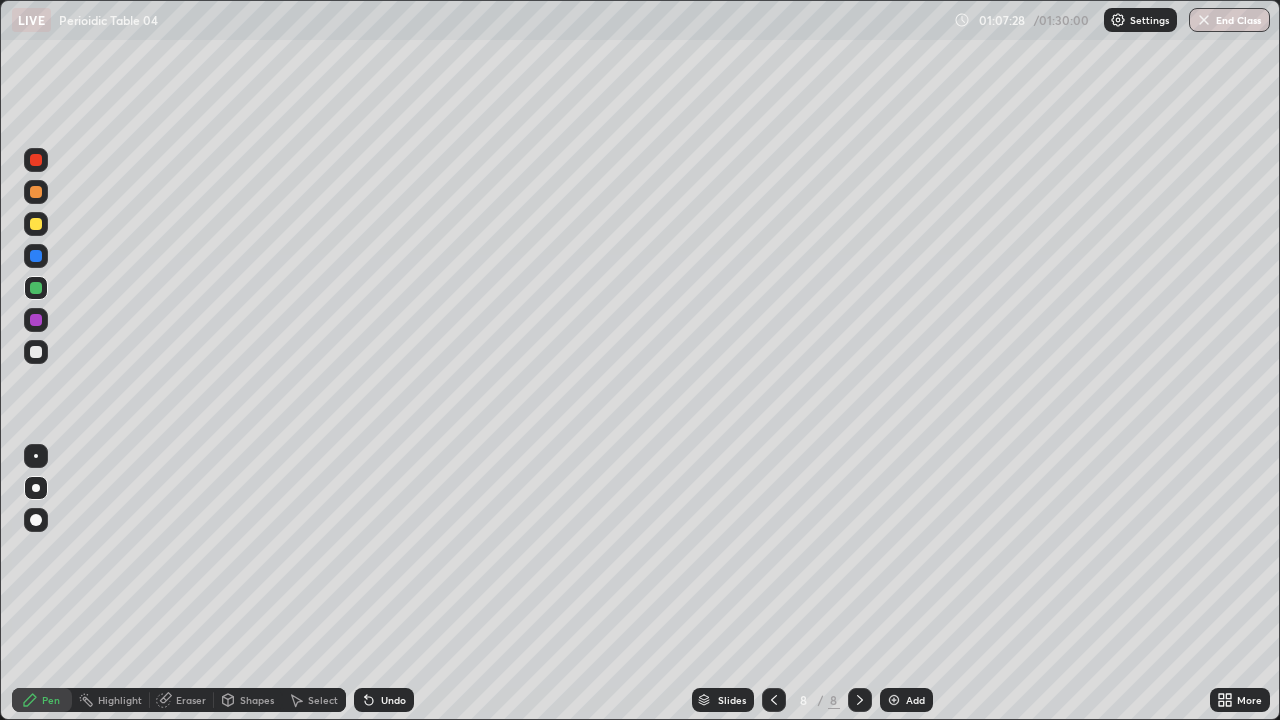 click at bounding box center (36, 352) 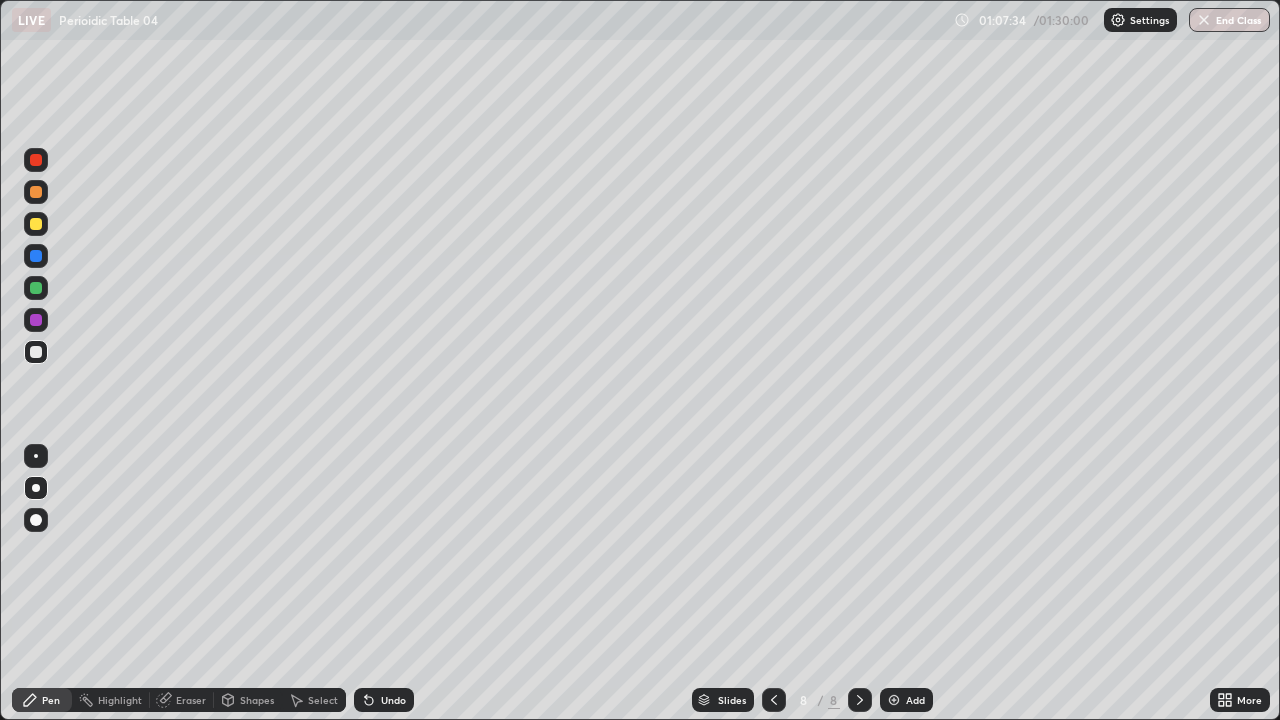 click on "Undo" at bounding box center (393, 700) 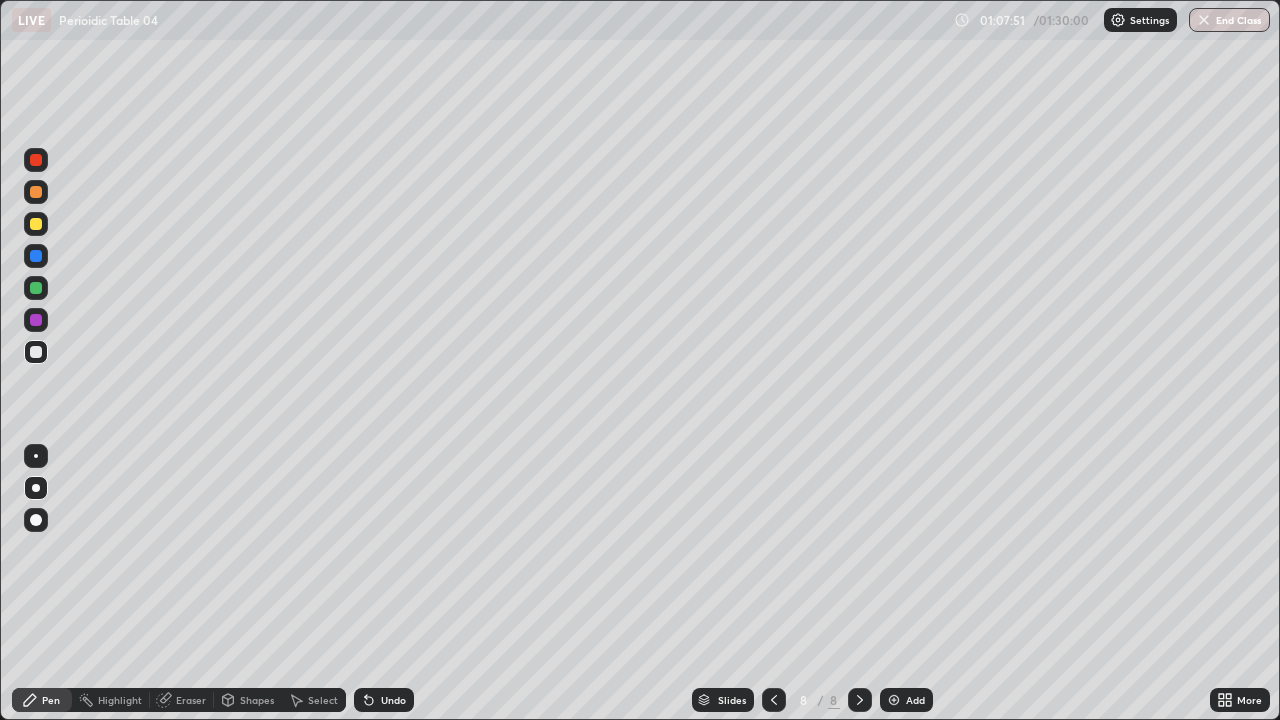click 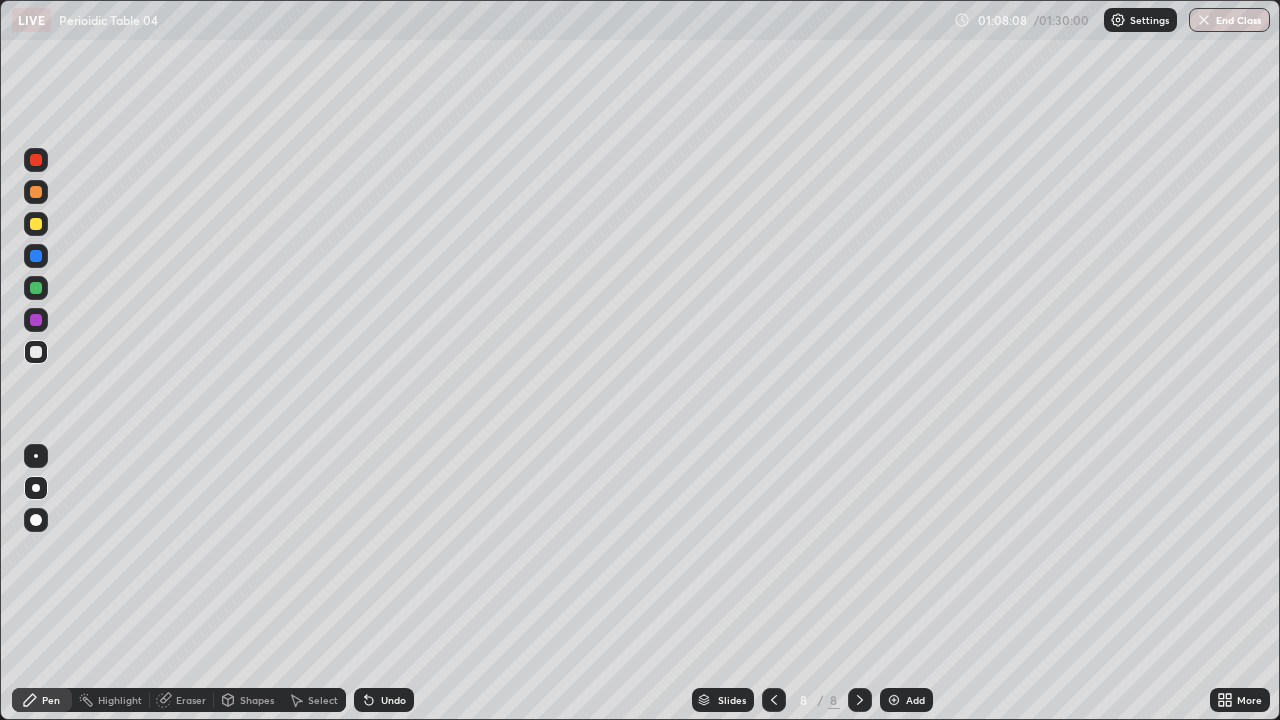 click at bounding box center [36, 224] 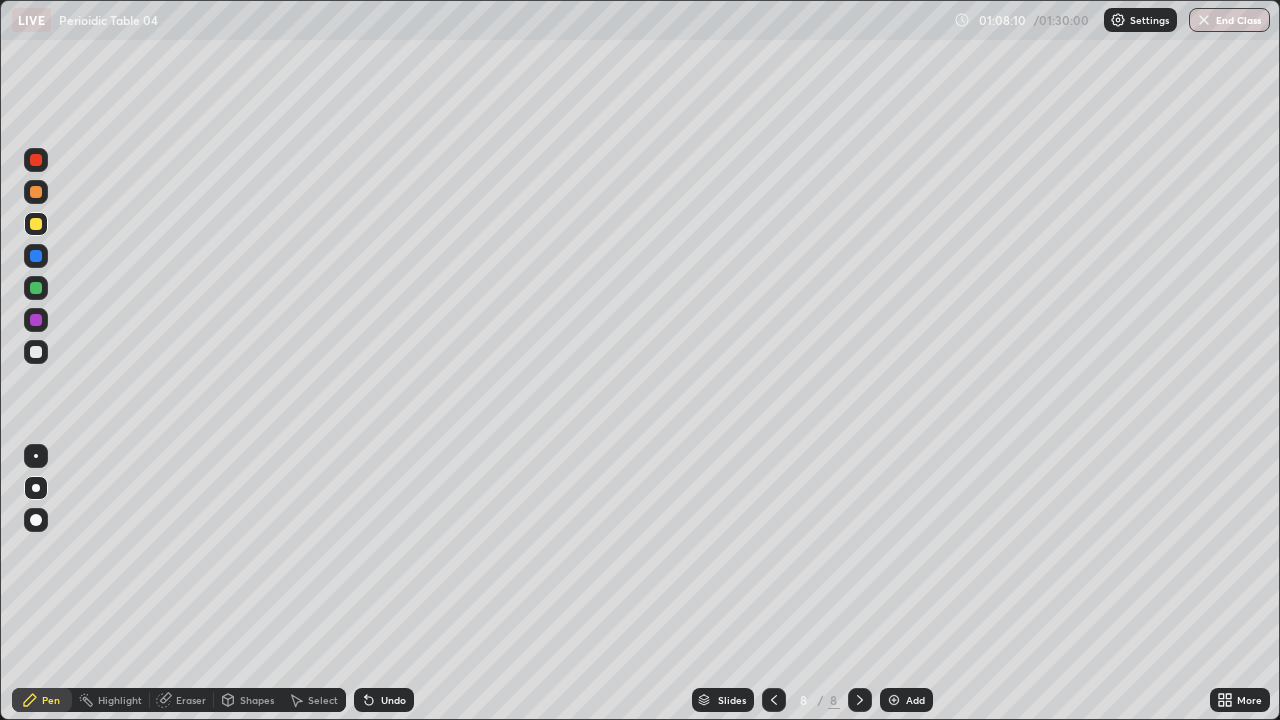 click at bounding box center (36, 288) 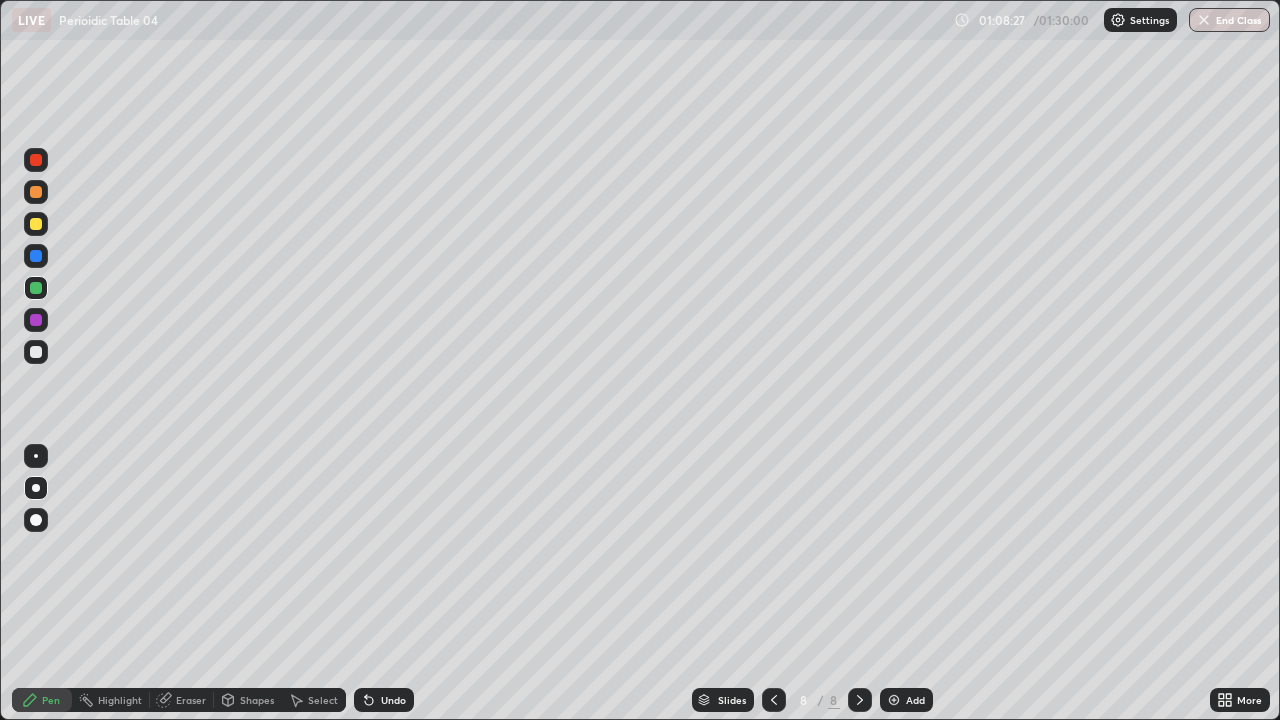 click at bounding box center [36, 352] 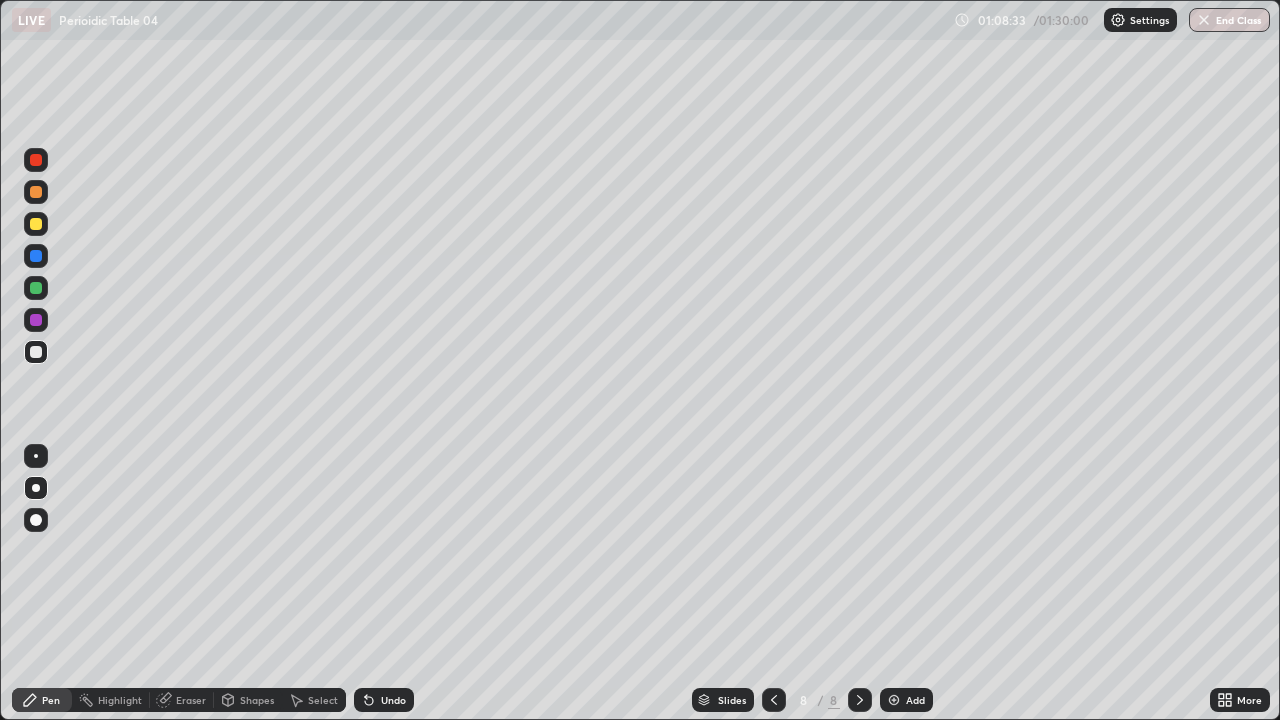 click on "Undo" at bounding box center [393, 700] 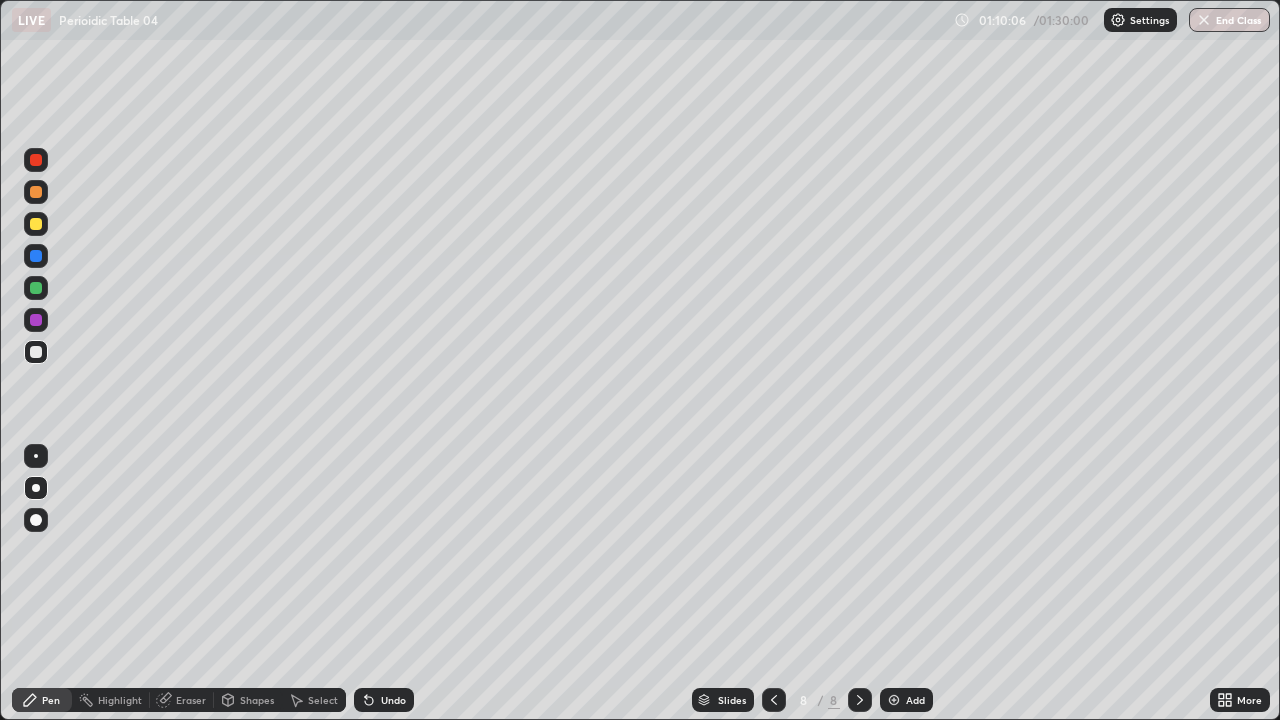click at bounding box center [894, 700] 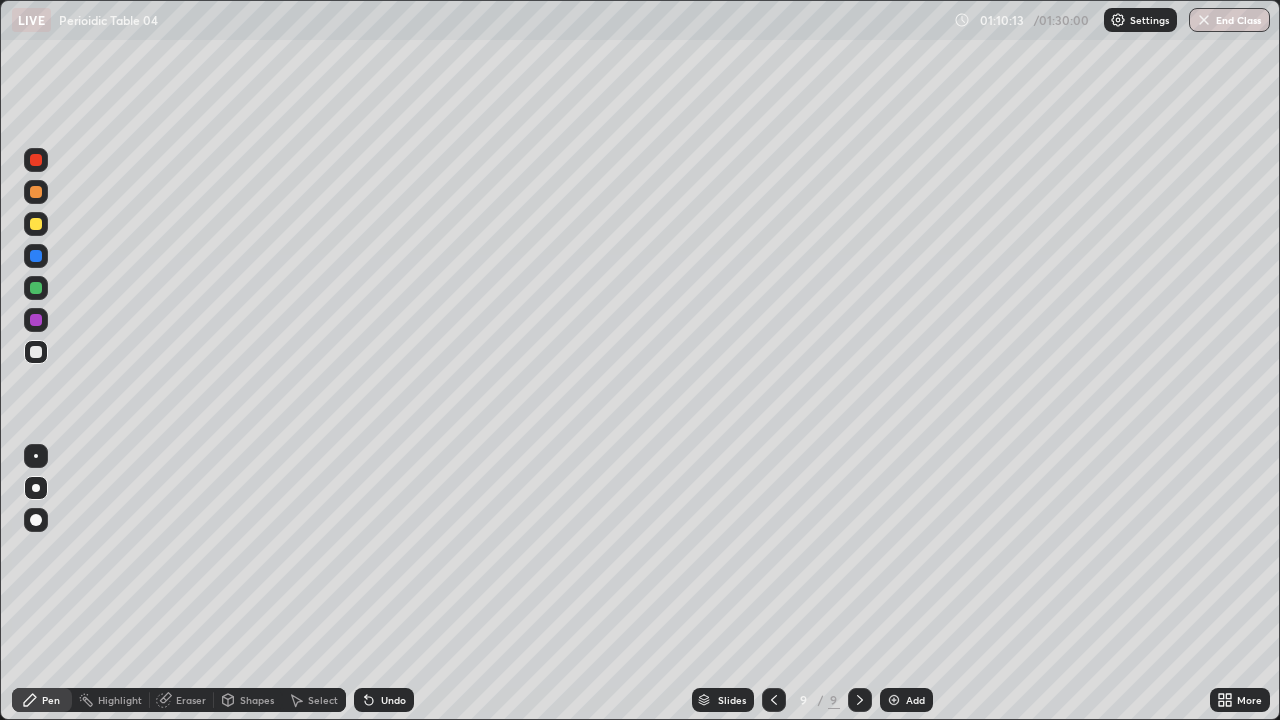 click at bounding box center (36, 224) 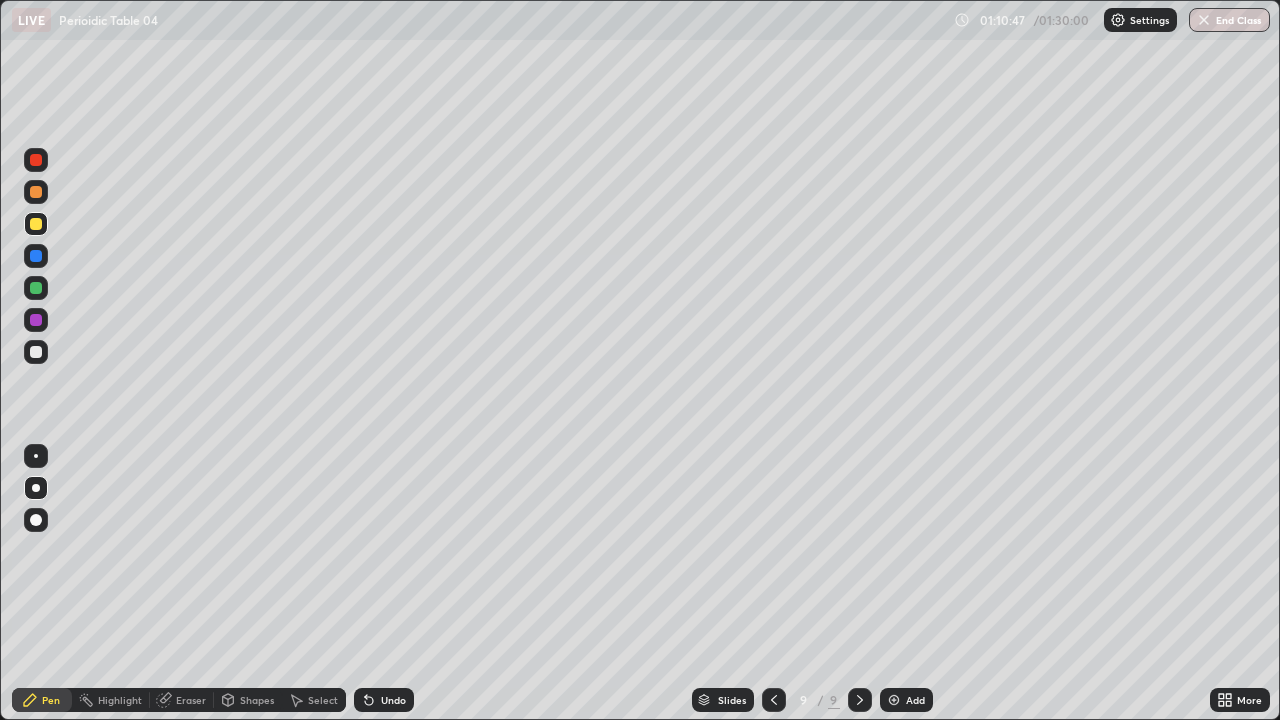 click on "Undo" at bounding box center [393, 700] 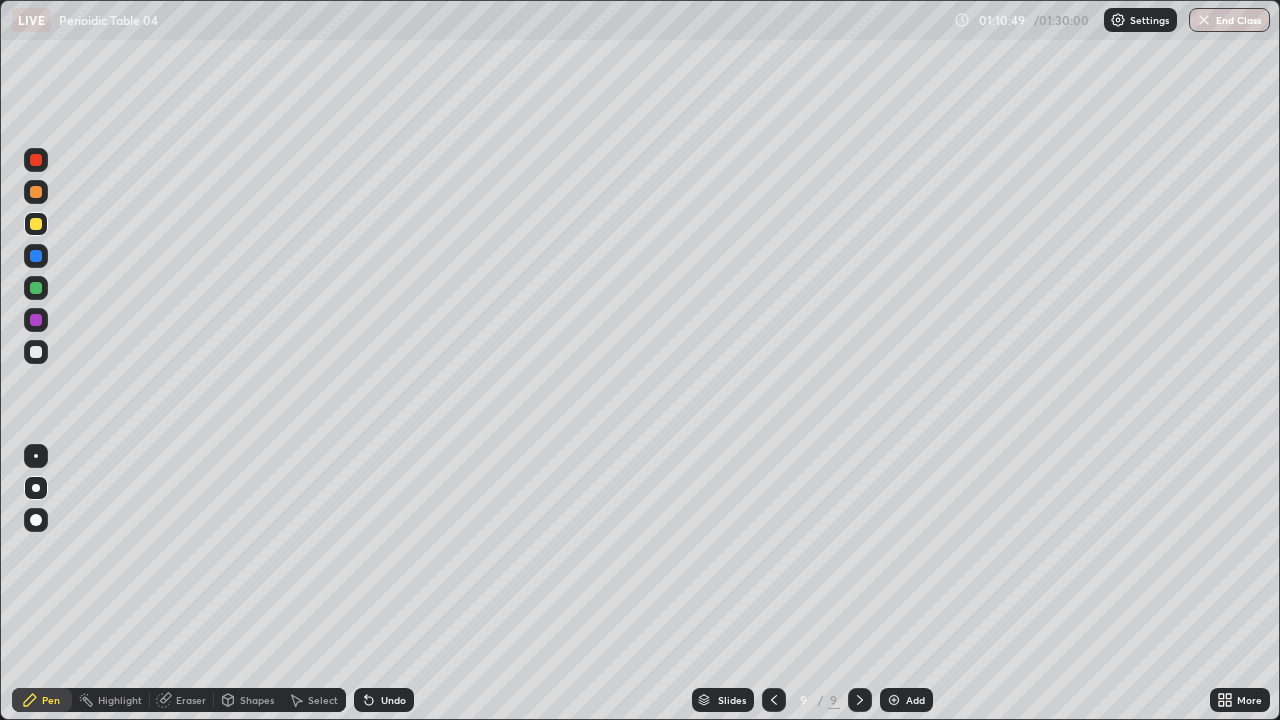 click on "Undo" at bounding box center [393, 700] 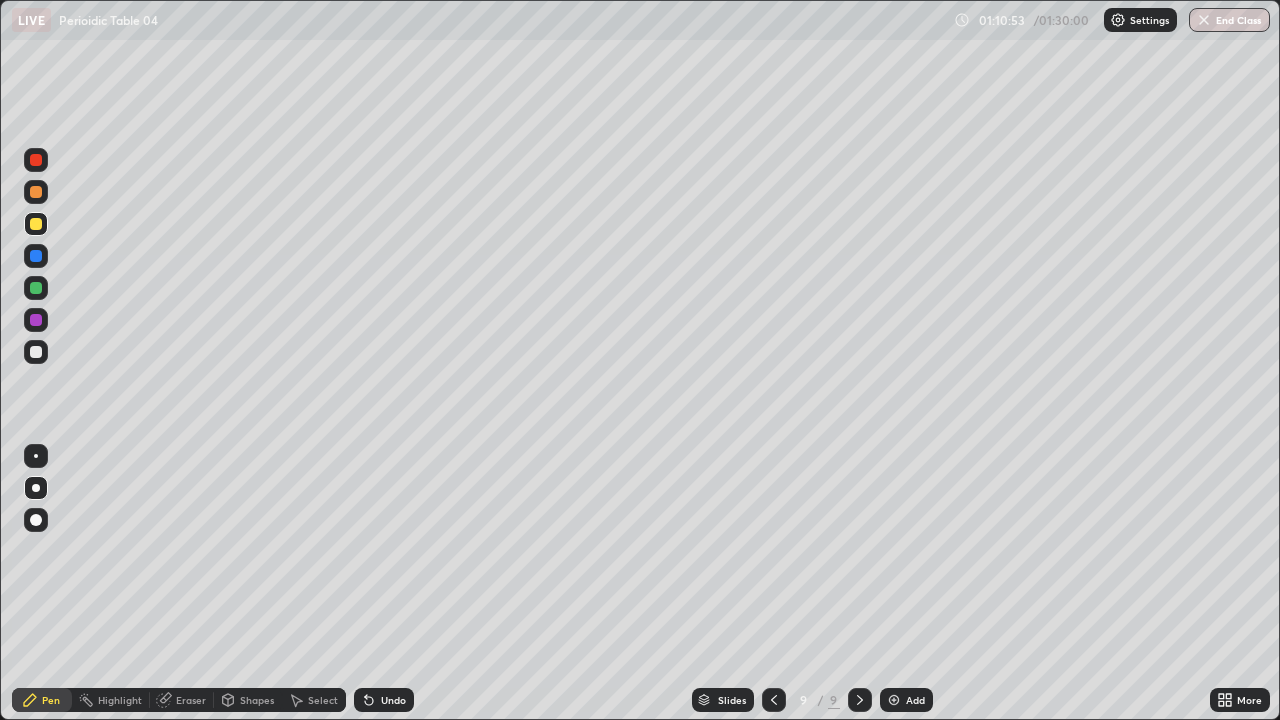 click at bounding box center [36, 288] 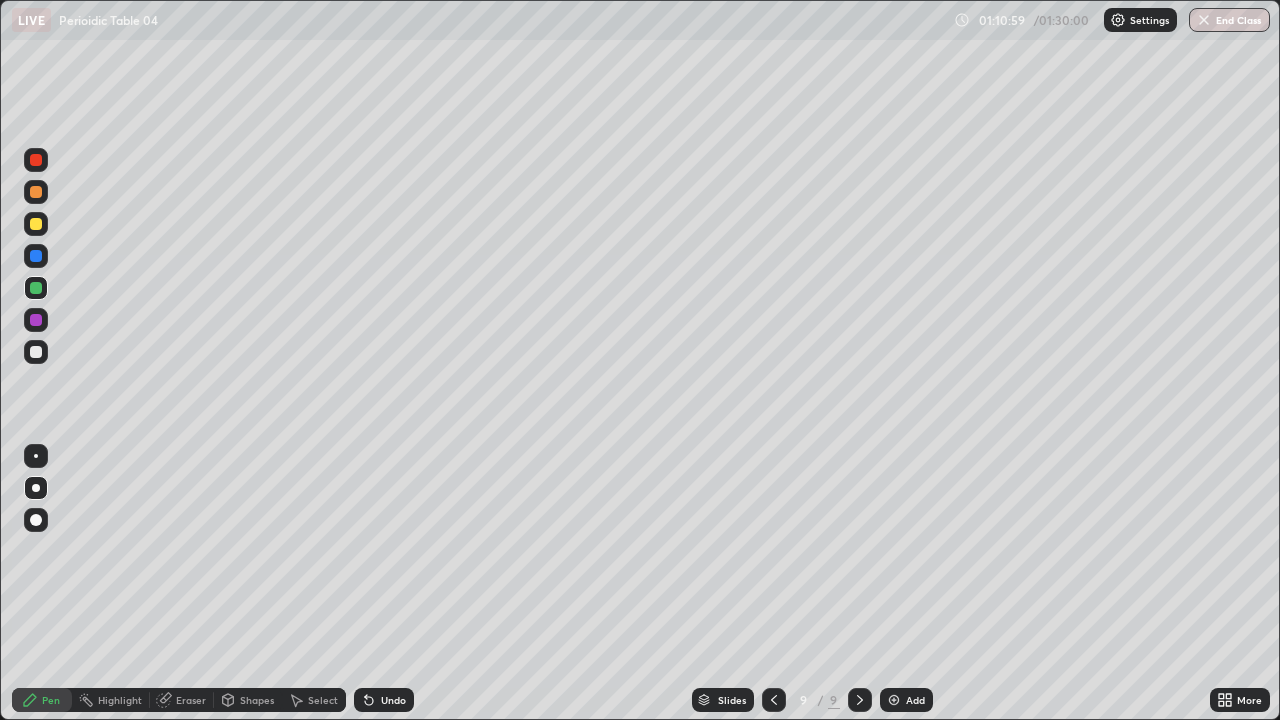 click on "Undo" at bounding box center (393, 700) 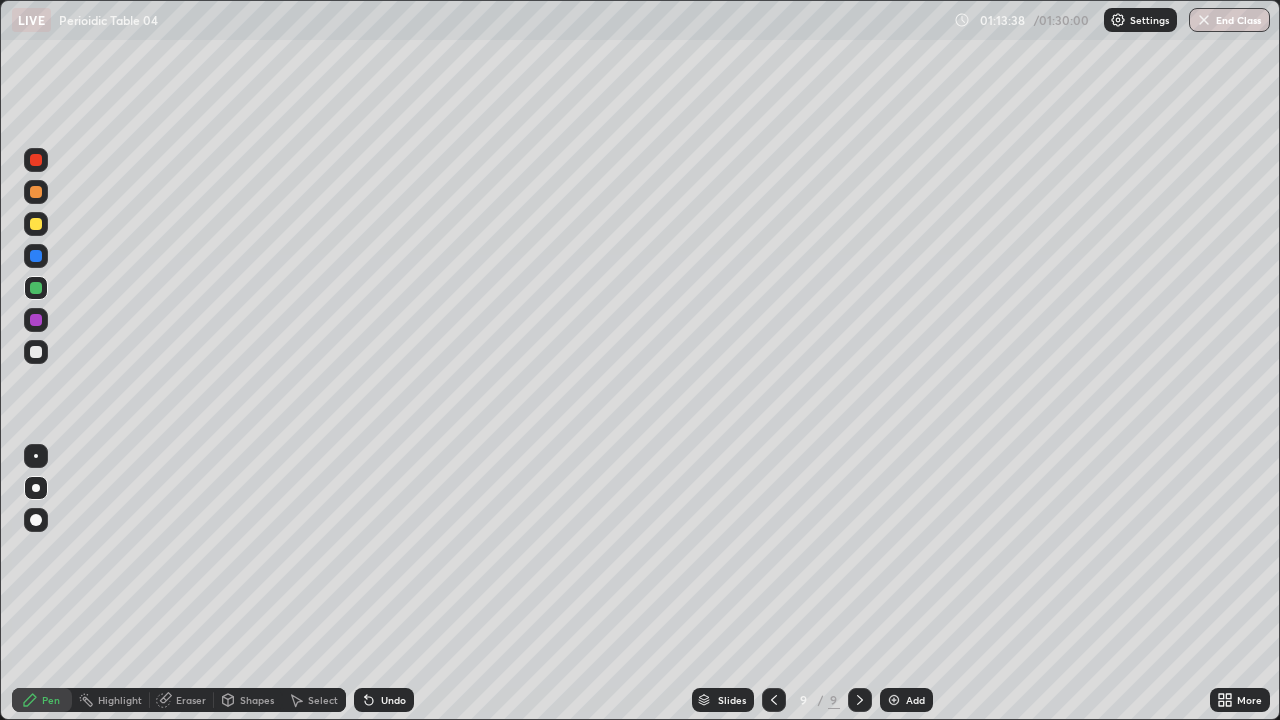 click at bounding box center (36, 352) 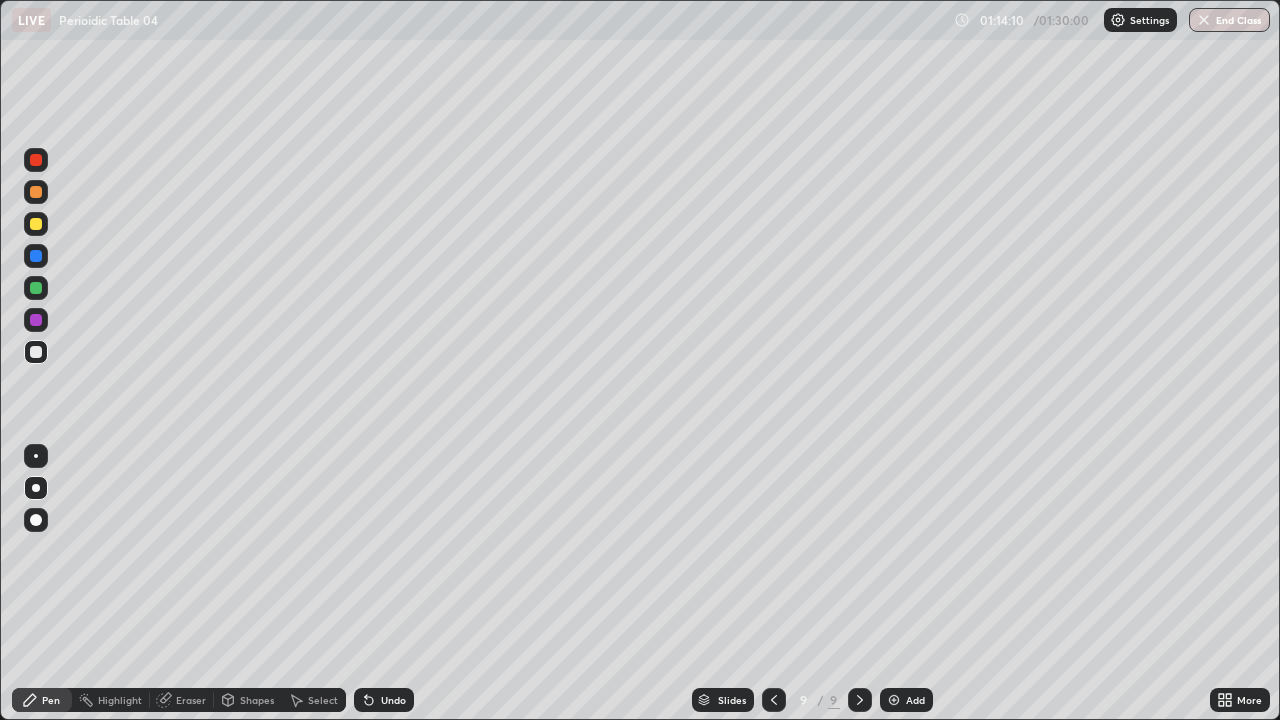 click on "Undo" at bounding box center (384, 700) 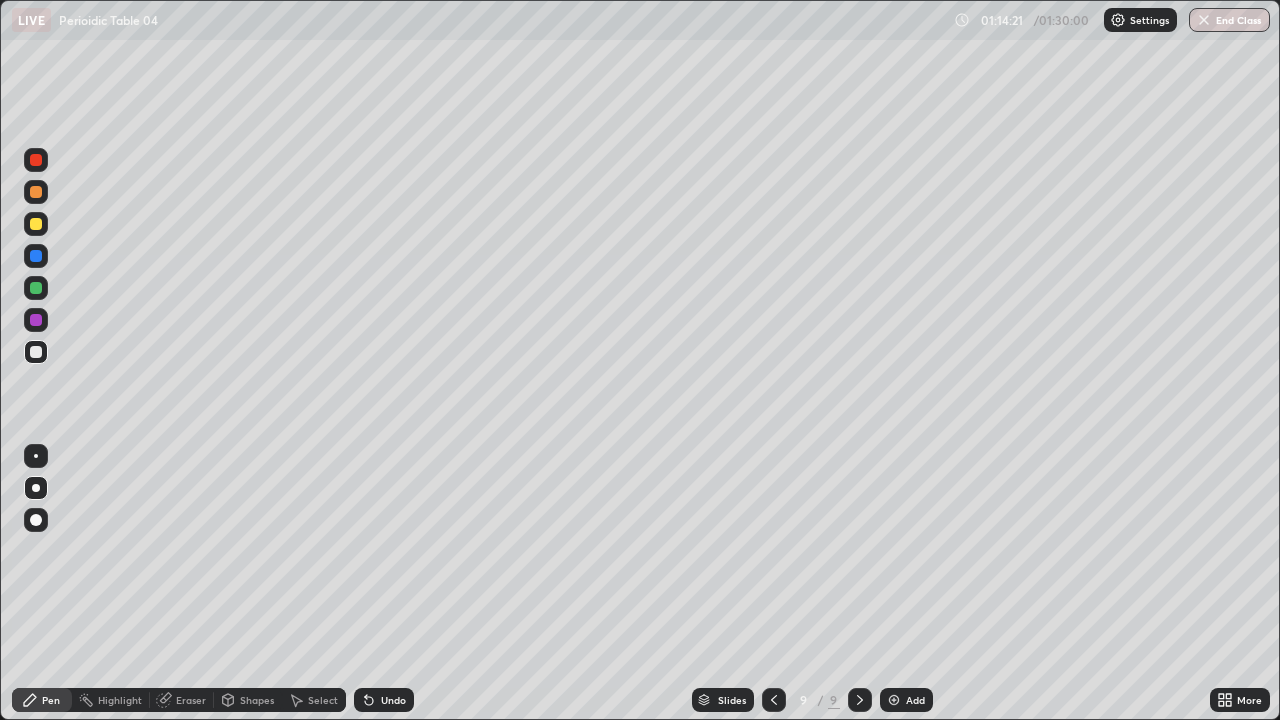 click on "Undo" at bounding box center [393, 700] 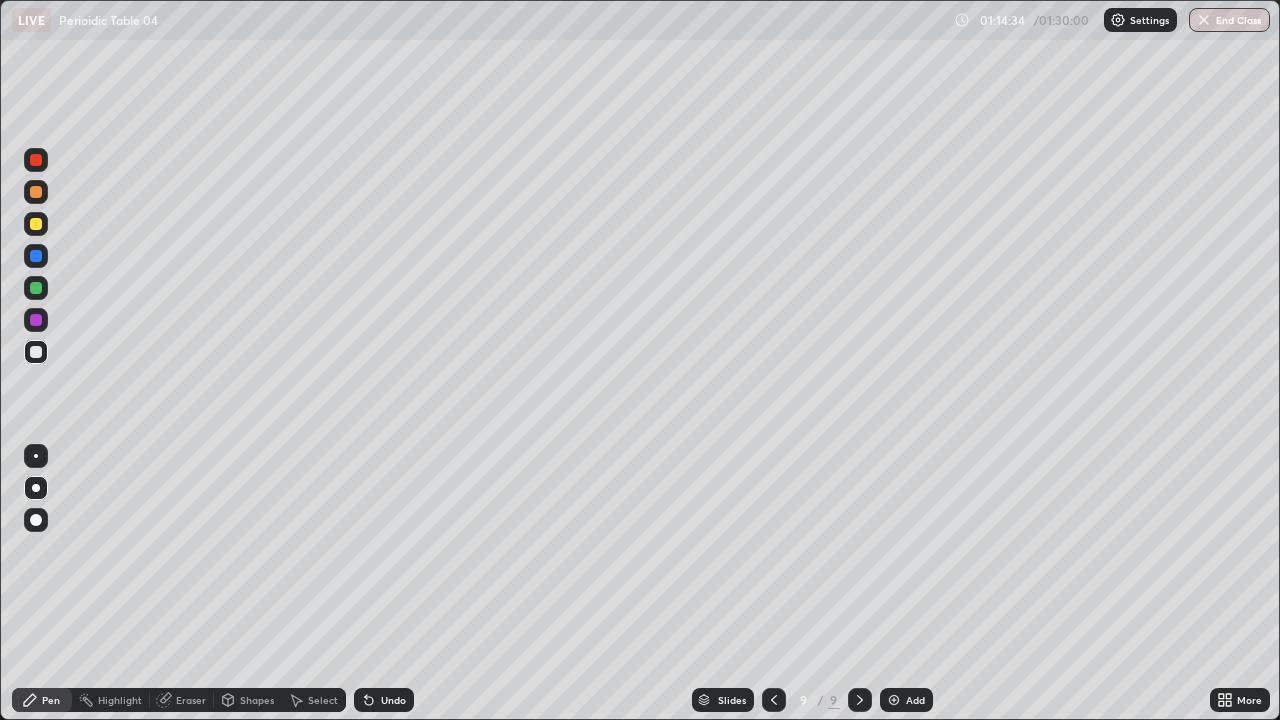 click on "Undo" at bounding box center (393, 700) 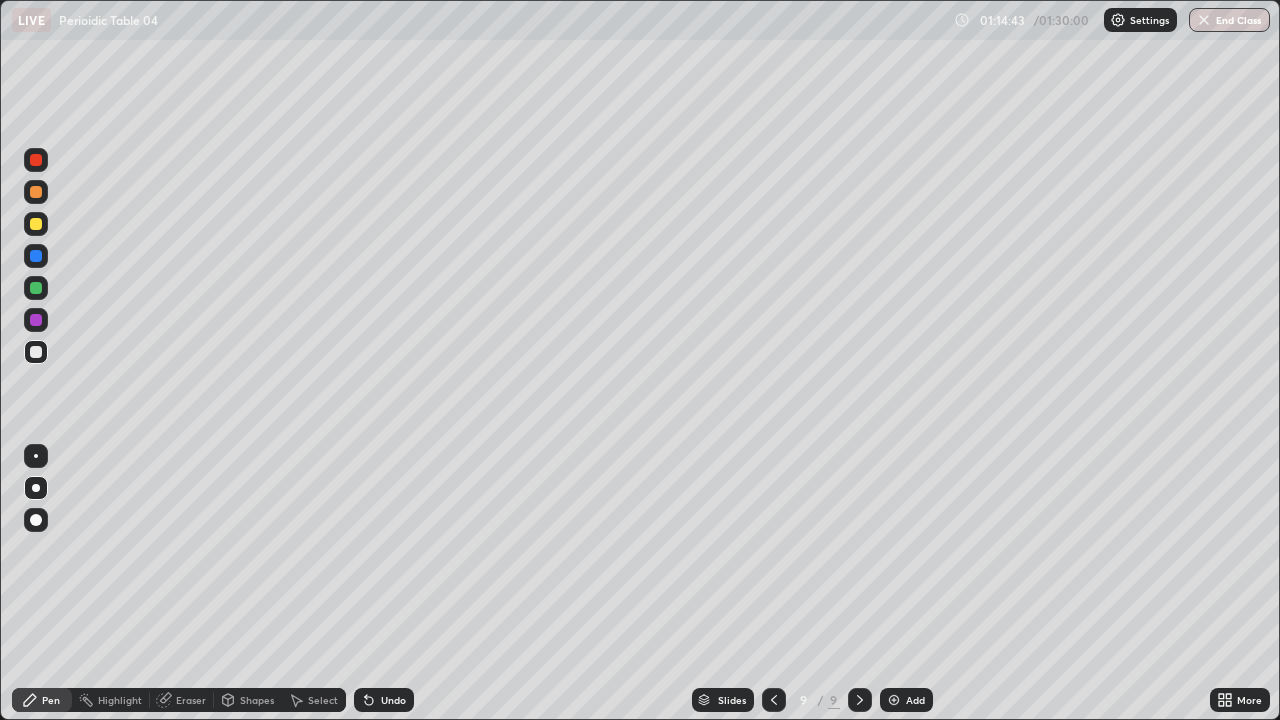click on "Undo" at bounding box center [393, 700] 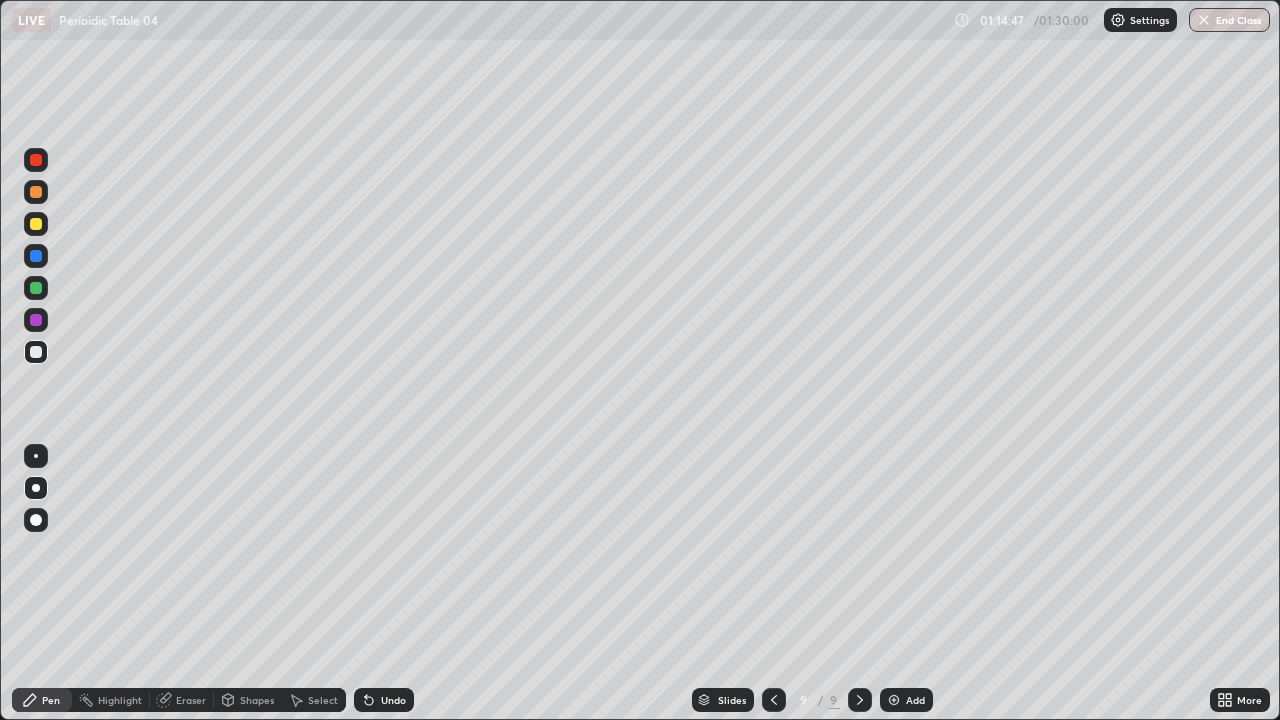 click at bounding box center (36, 288) 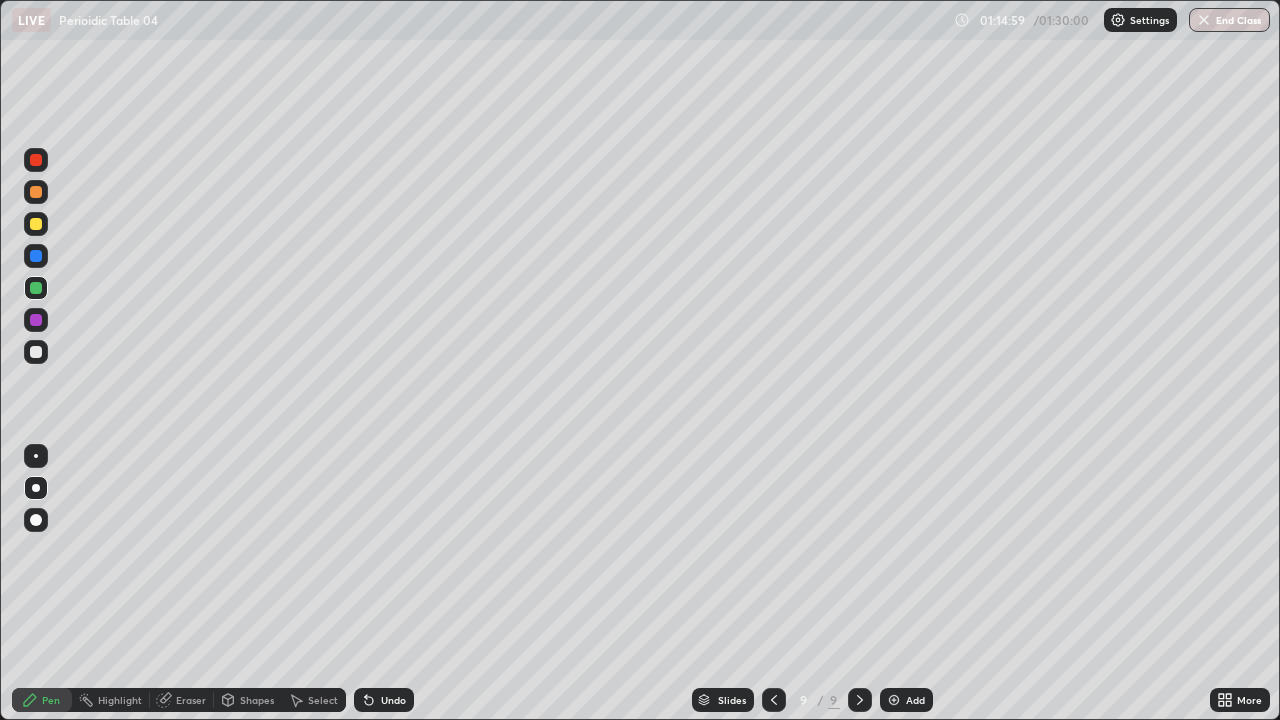 click 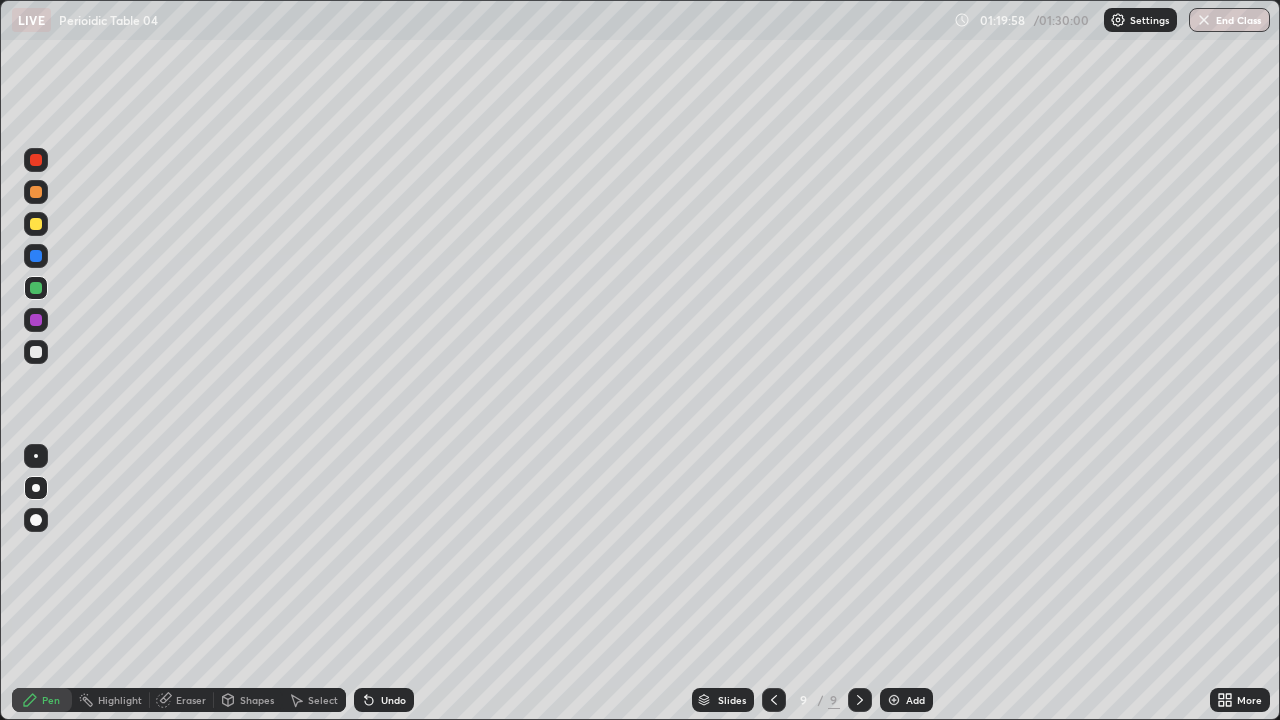 click on "End Class" at bounding box center [1229, 20] 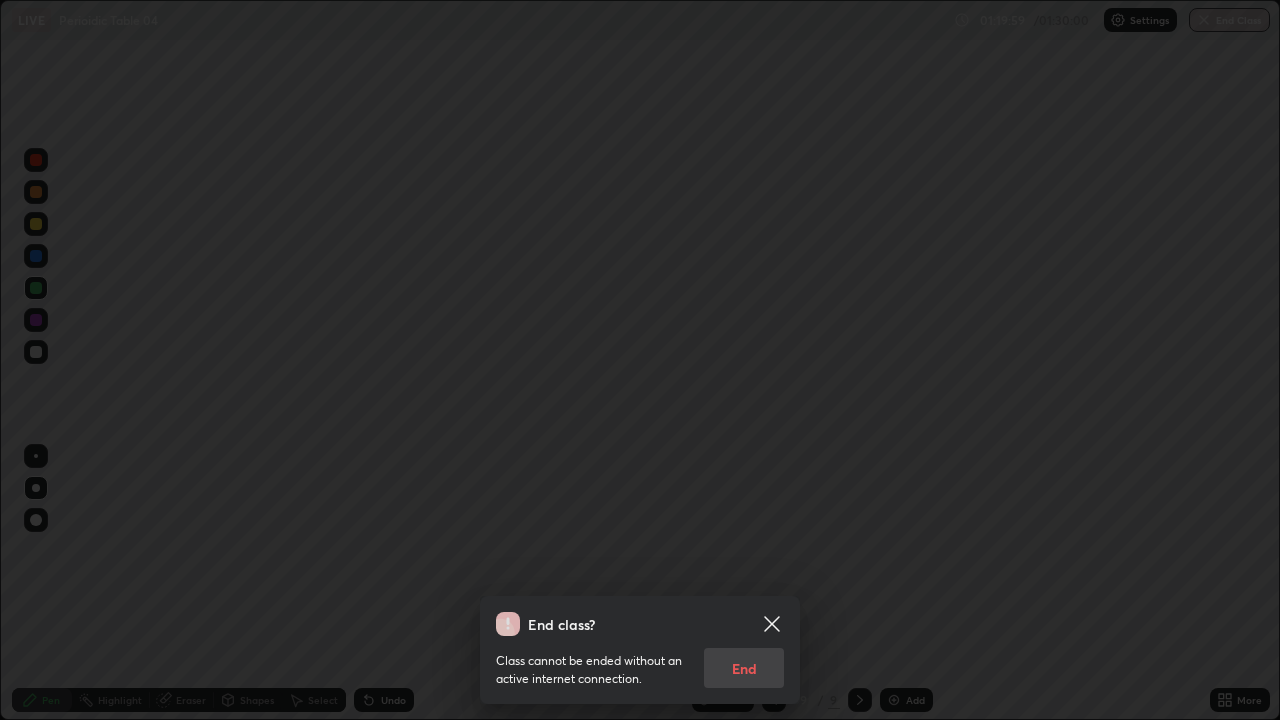 click on "Class cannot be ended without an active internet connection. End" at bounding box center (640, 662) 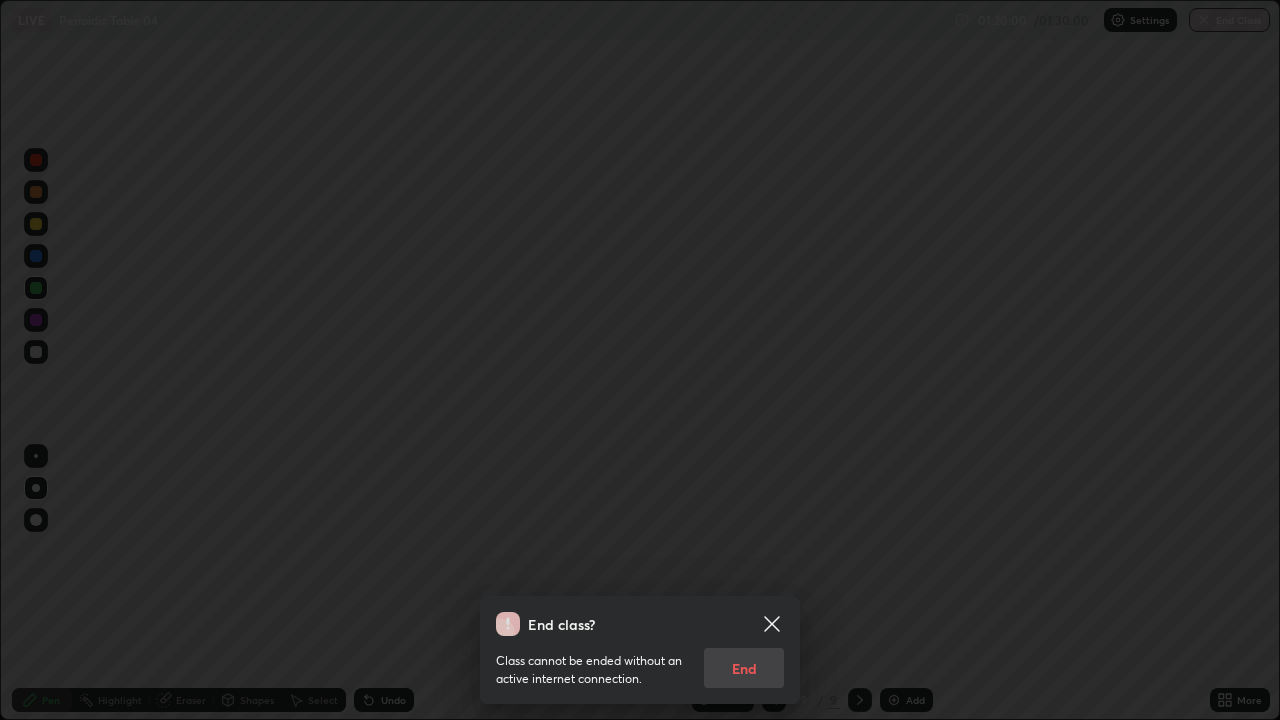 click on "End class? Class cannot be ended without an active internet connection. End" at bounding box center [640, 360] 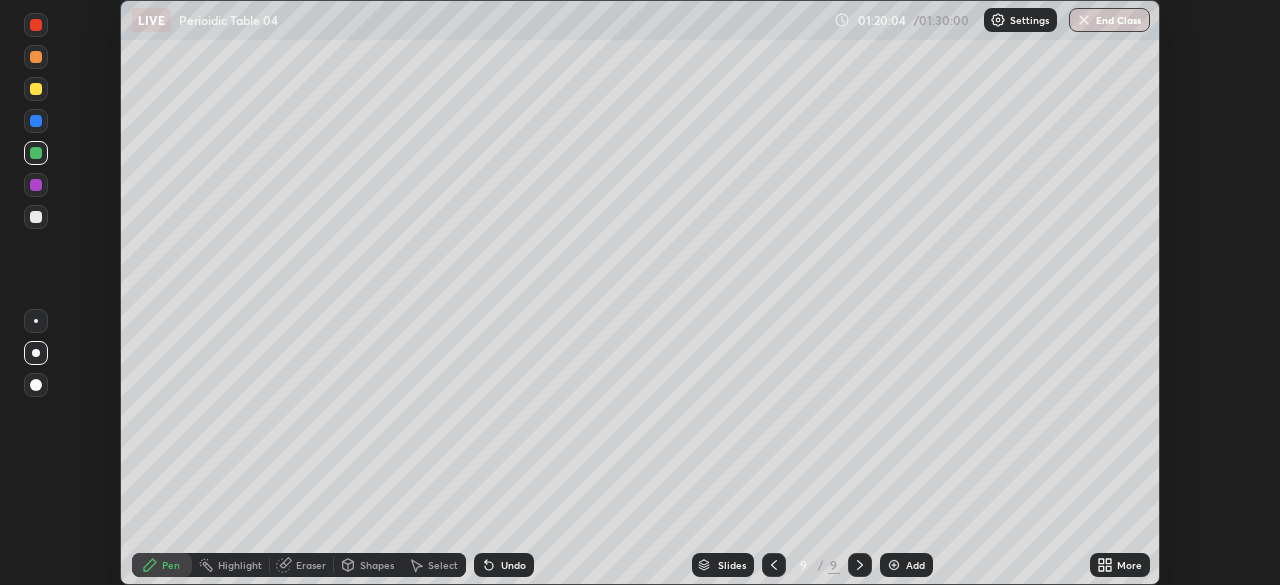 scroll, scrollTop: 585, scrollLeft: 1280, axis: both 